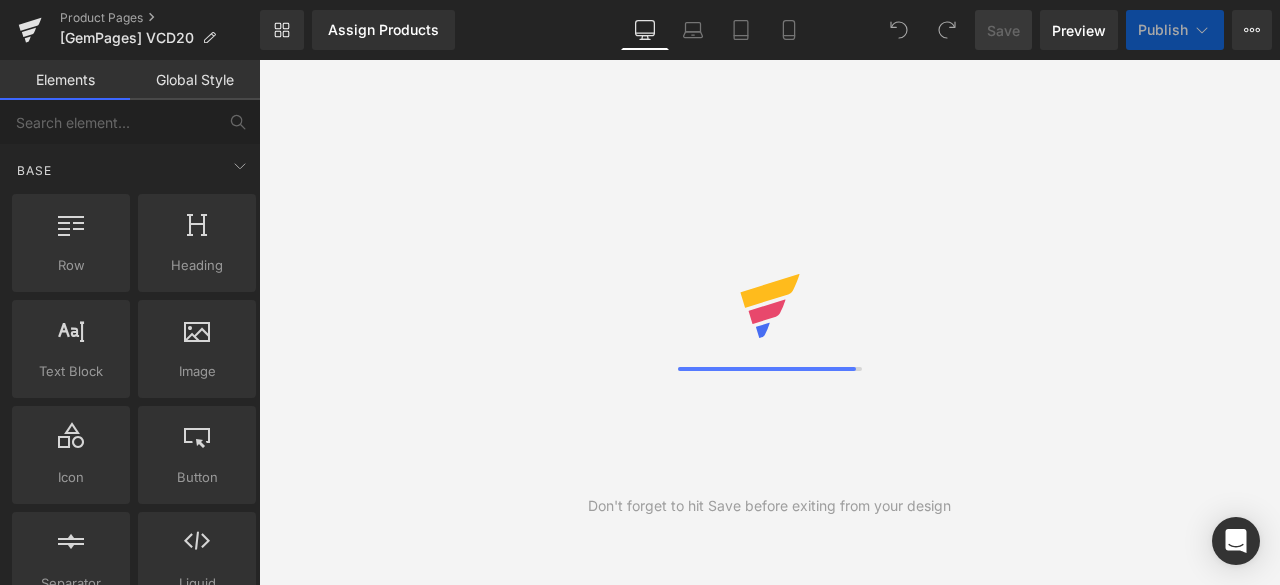 scroll, scrollTop: 0, scrollLeft: 0, axis: both 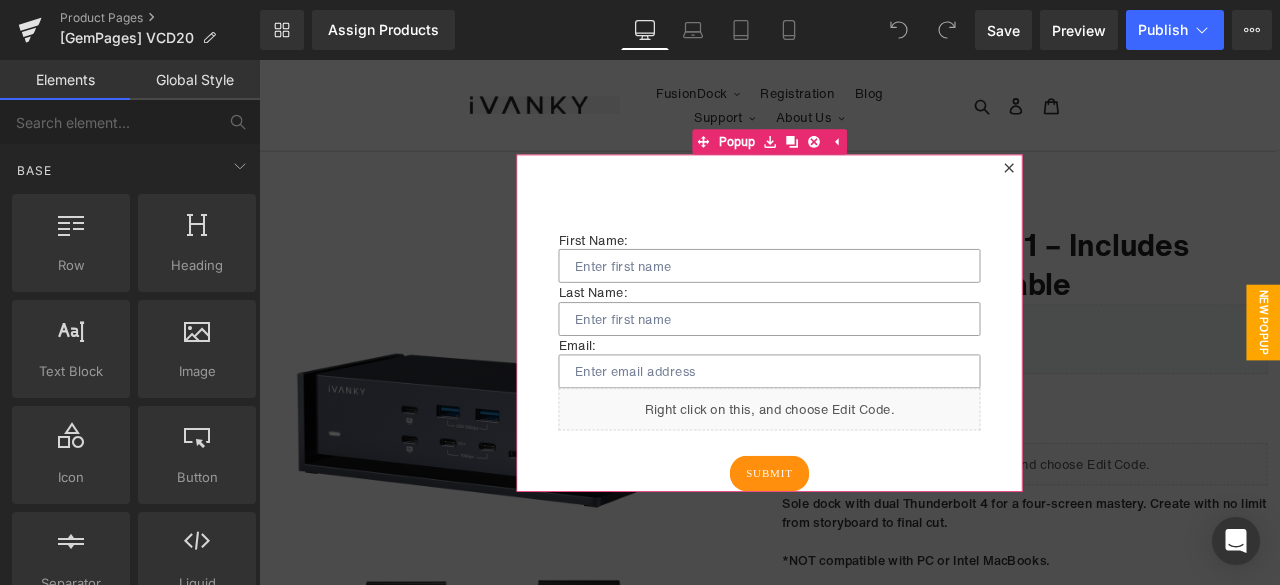 click 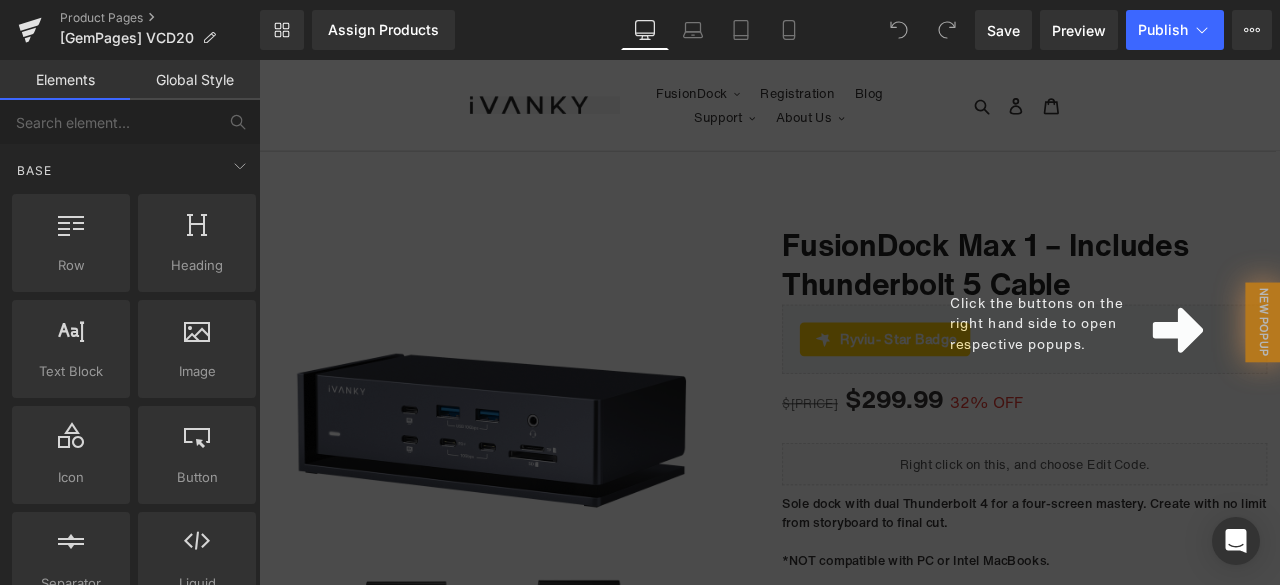 click on "Click the buttons on the right hand side to open respective popups." at bounding box center (864, 371) 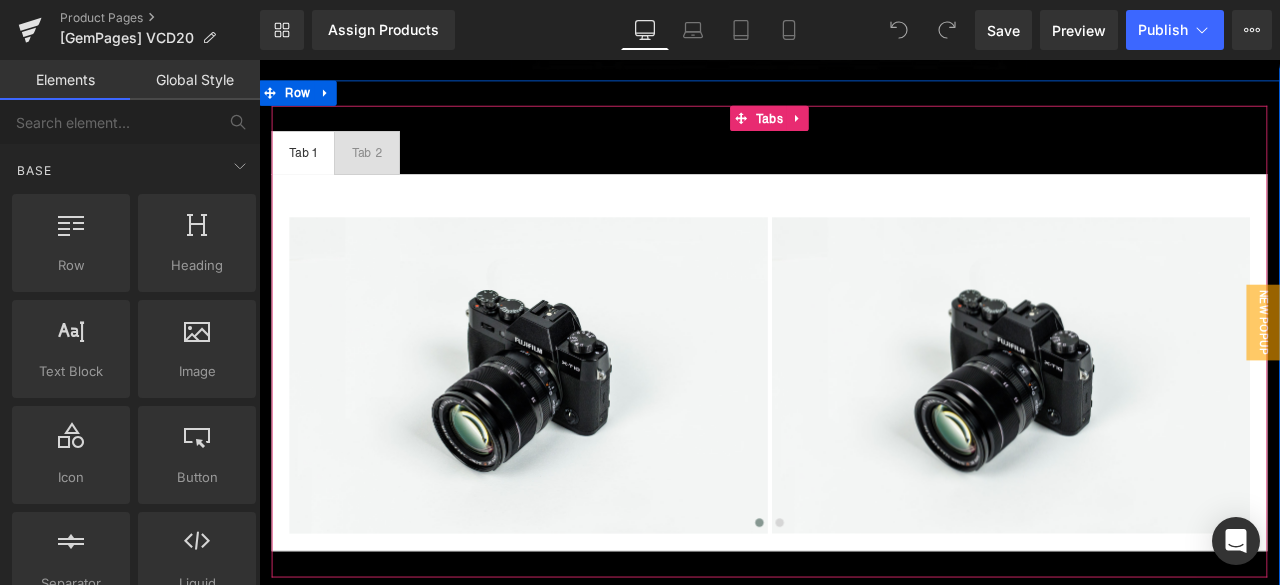 scroll, scrollTop: 5800, scrollLeft: 0, axis: vertical 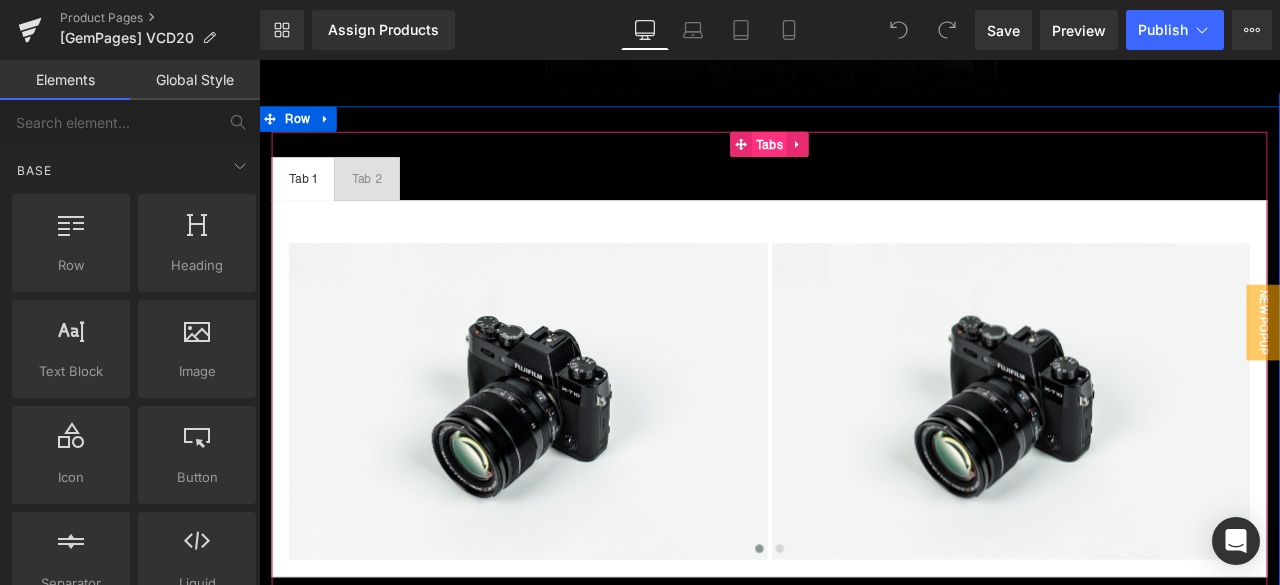 click on "Tabs" at bounding box center (863, 160) 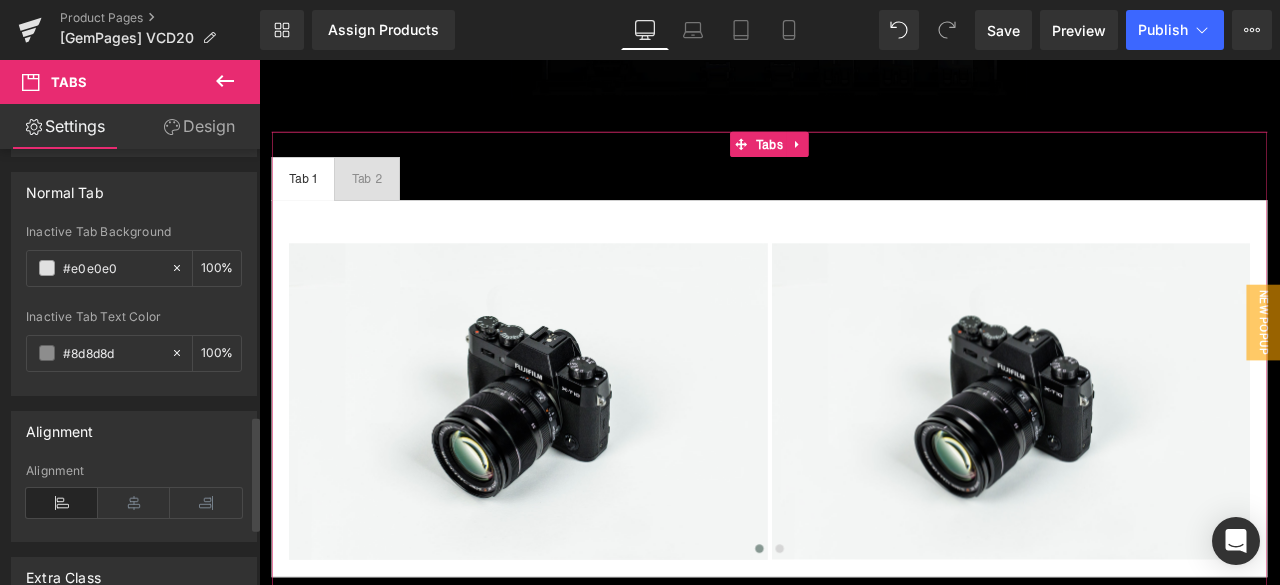 scroll, scrollTop: 1200, scrollLeft: 0, axis: vertical 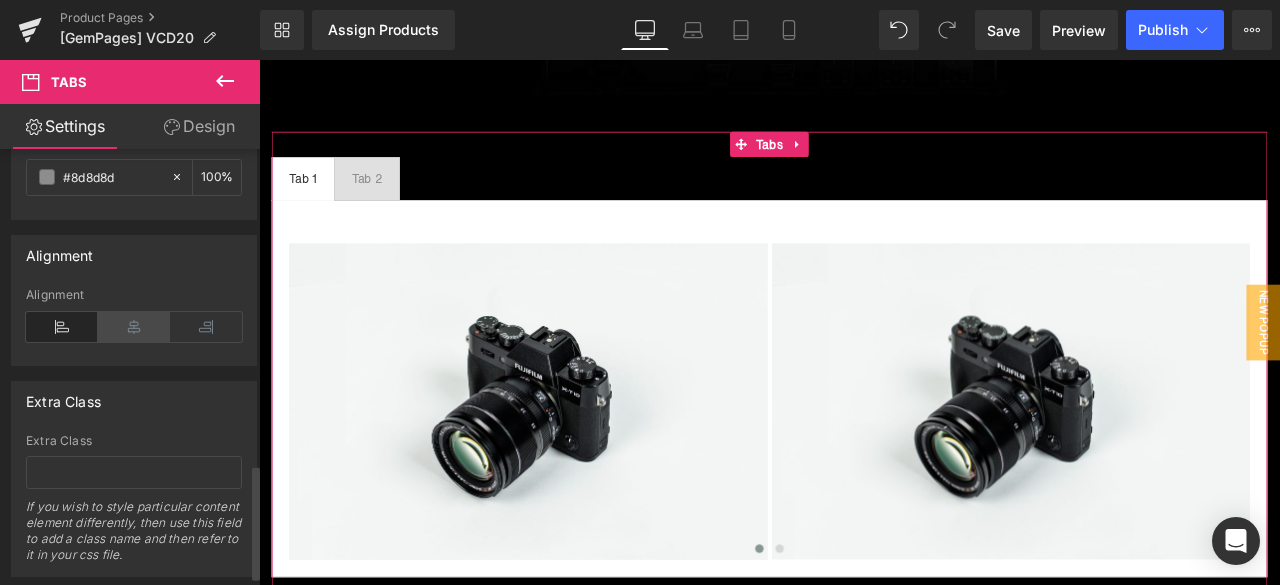 click at bounding box center [134, 327] 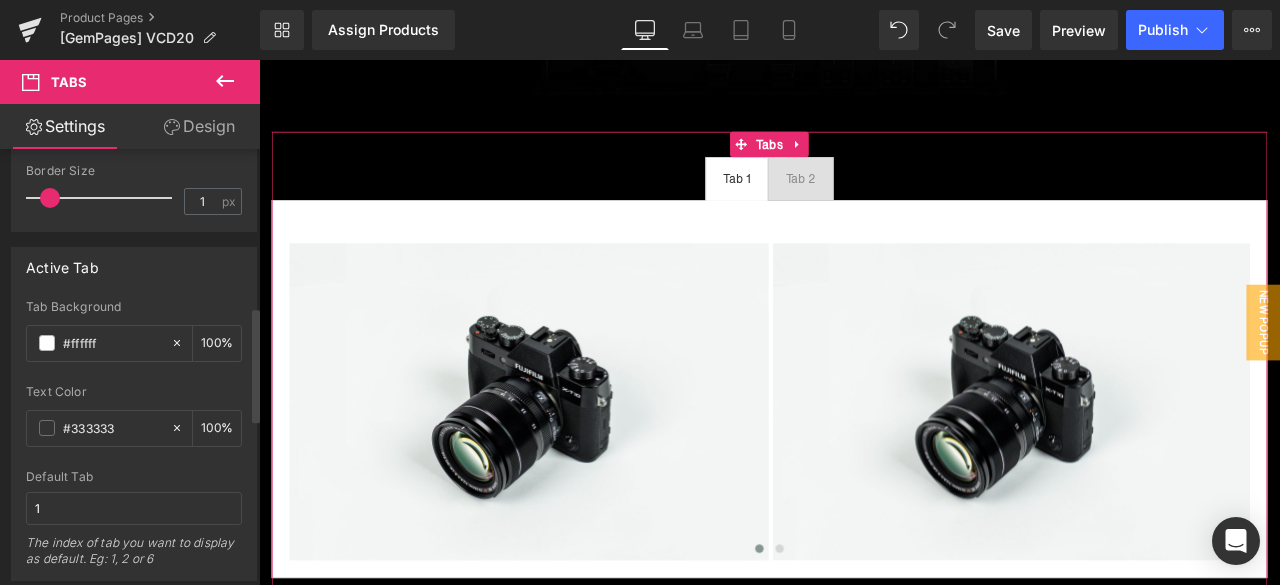 scroll, scrollTop: 600, scrollLeft: 0, axis: vertical 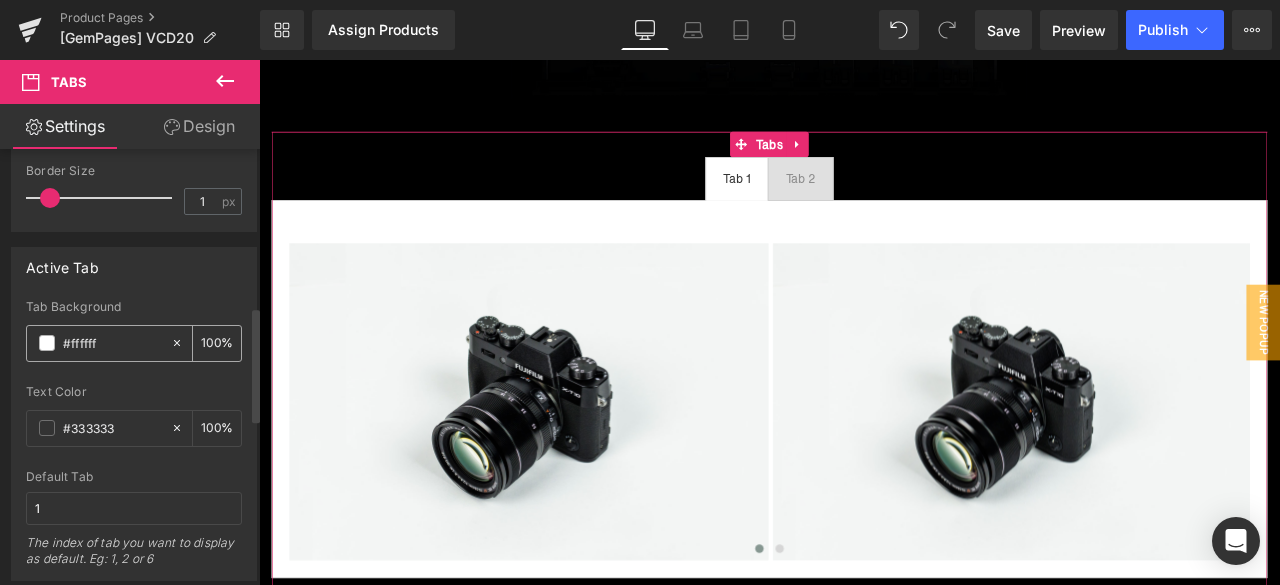 click on "#ffffff" at bounding box center [112, 343] 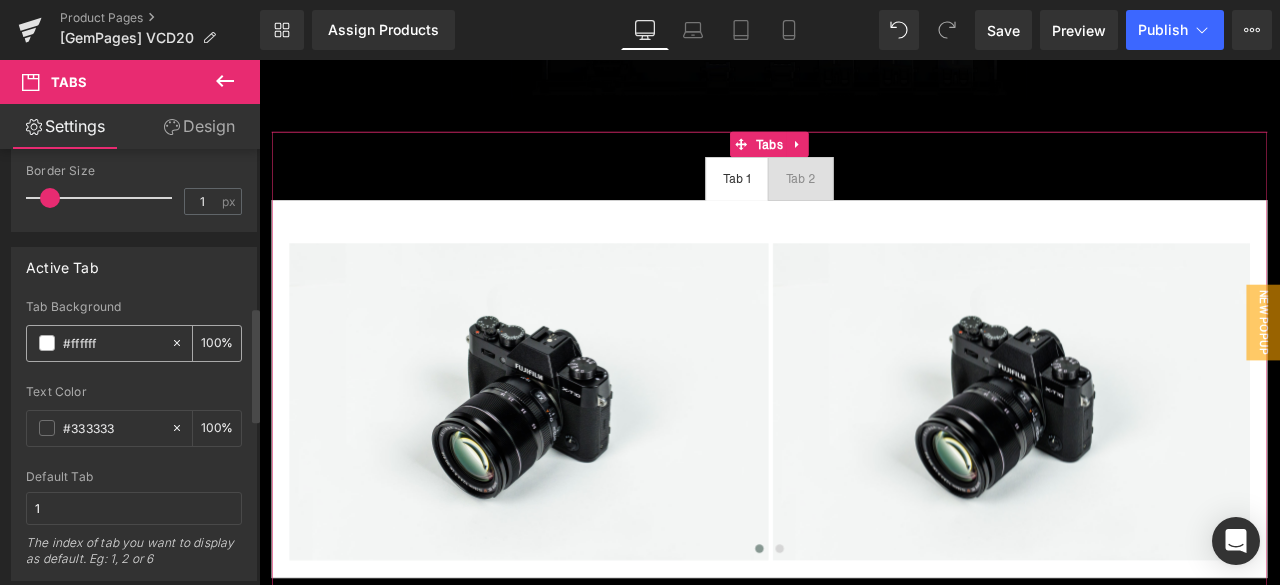 click on "#ffffff" at bounding box center (98, 343) 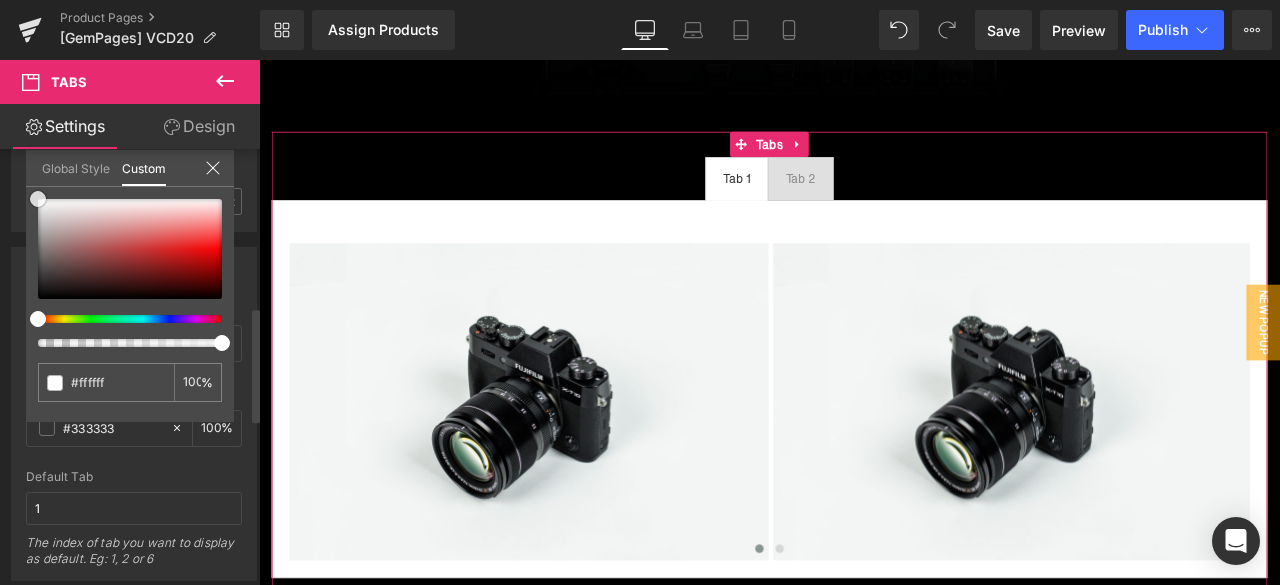 click at bounding box center (130, 249) 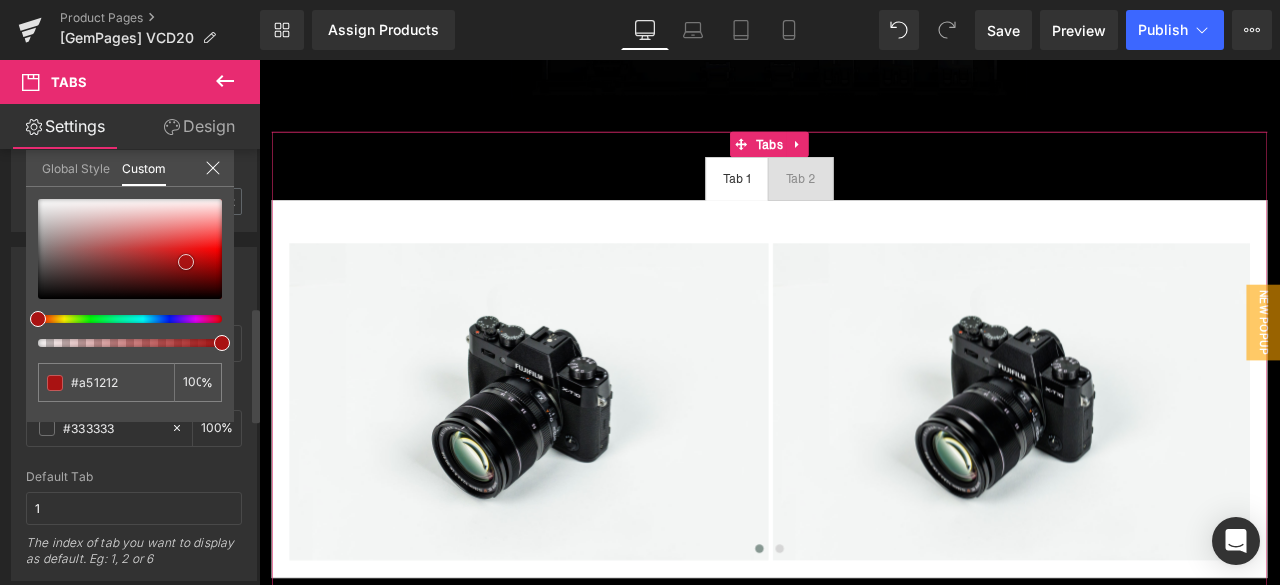 type on "#a91212" 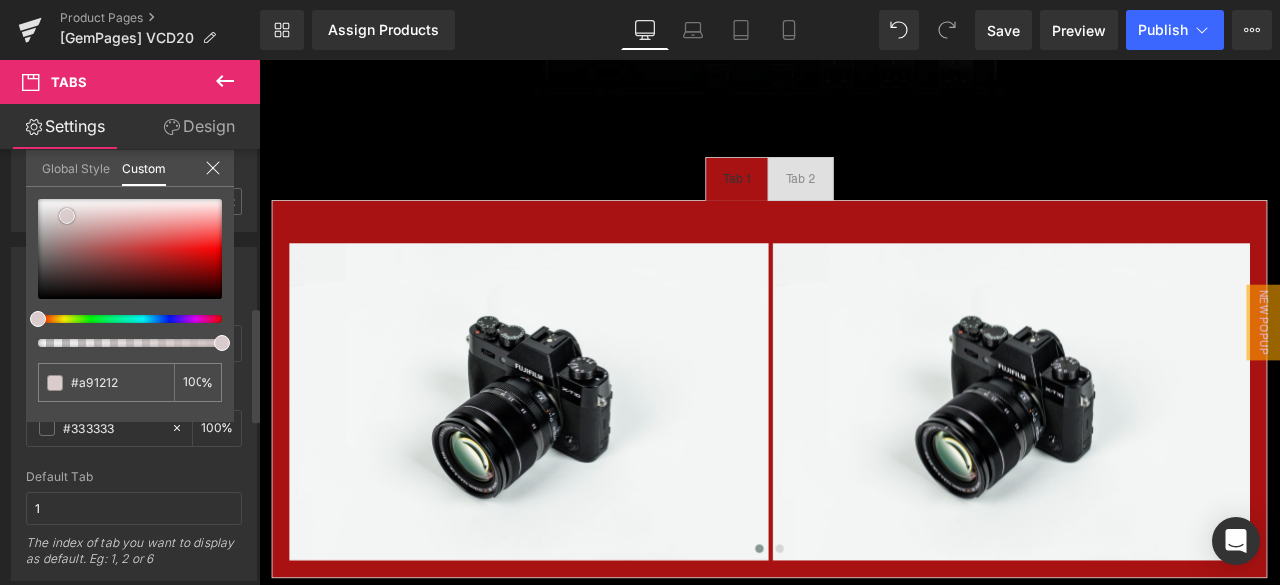 type on "#c6a8a8" 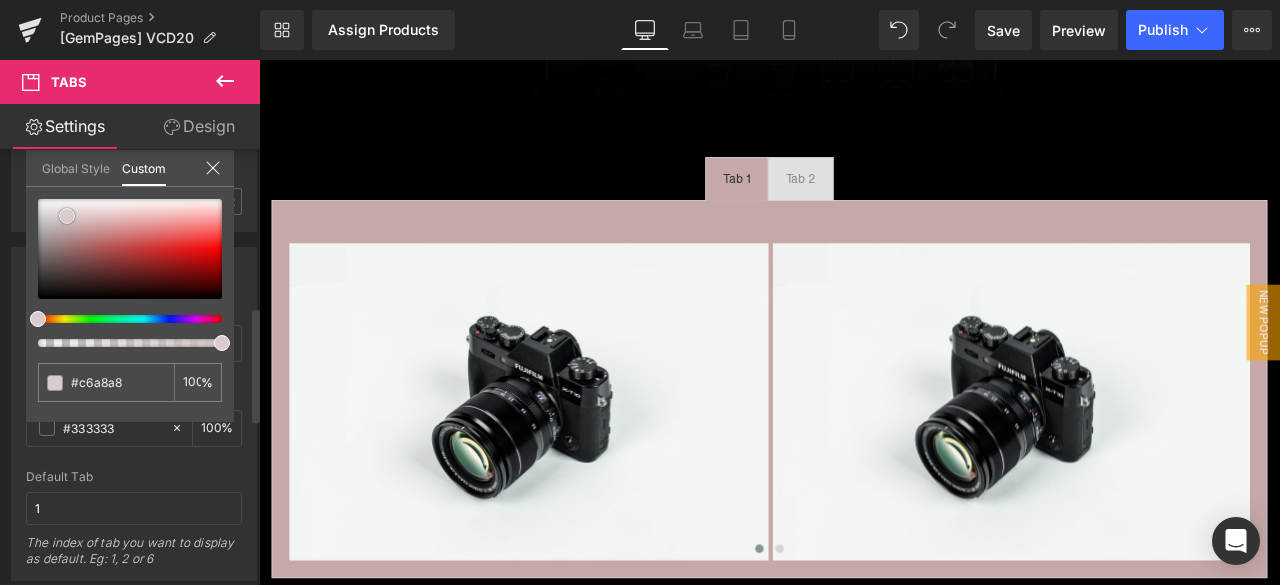 type on "#f0eeee" 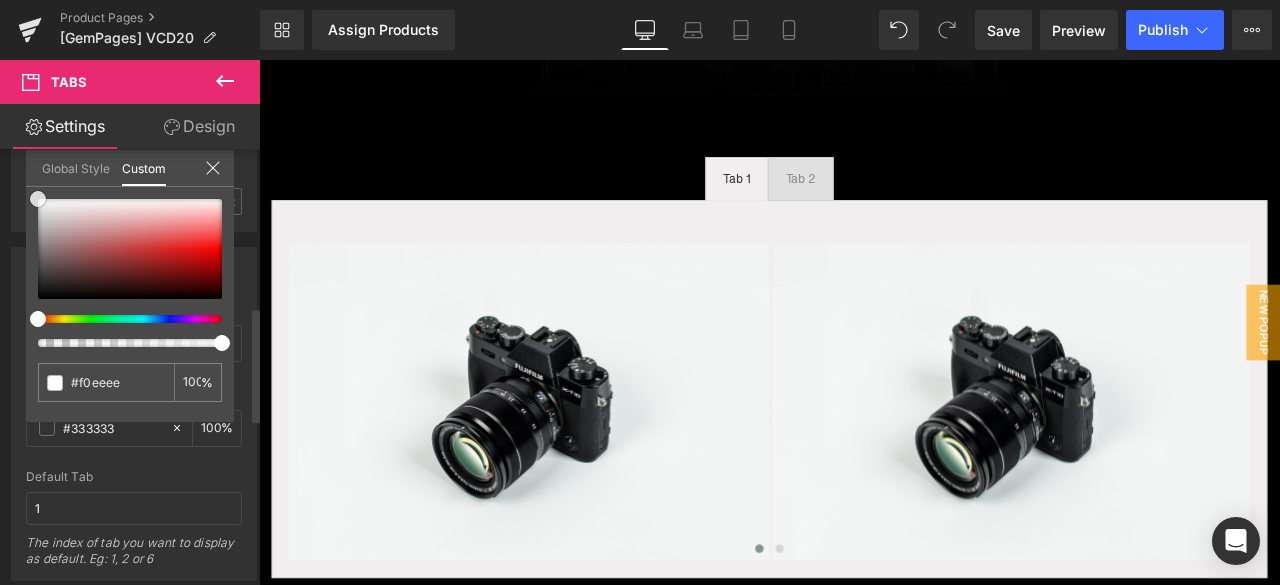 type on "#ffffff" 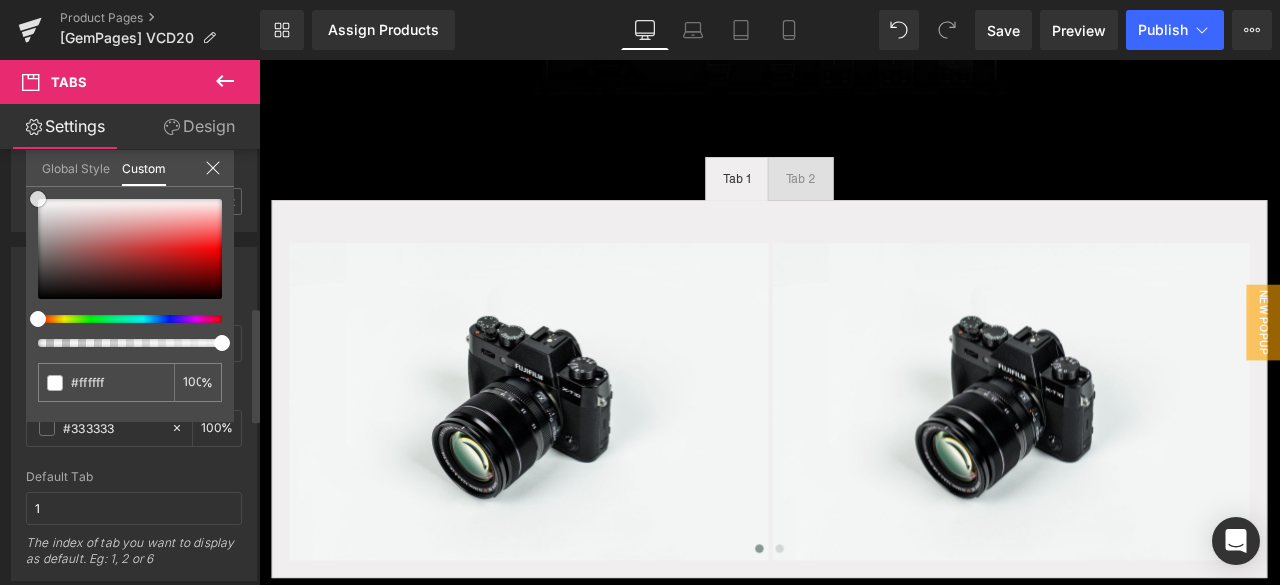 drag, startPoint x: 67, startPoint y: 216, endPoint x: 6, endPoint y: 197, distance: 63.89053 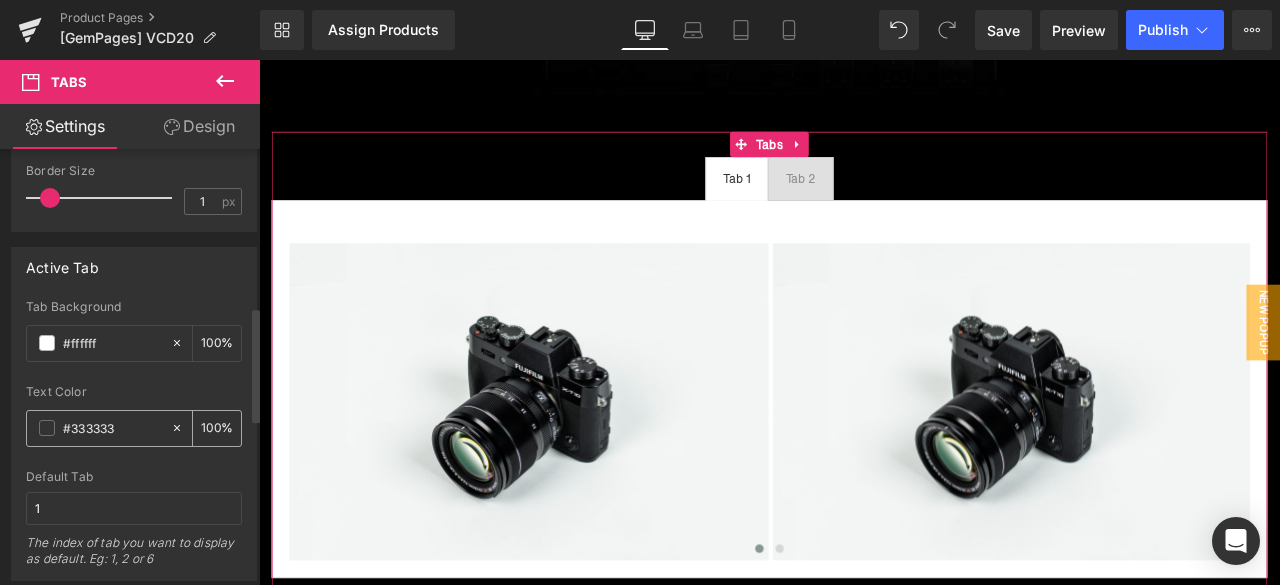 click at bounding box center (47, 428) 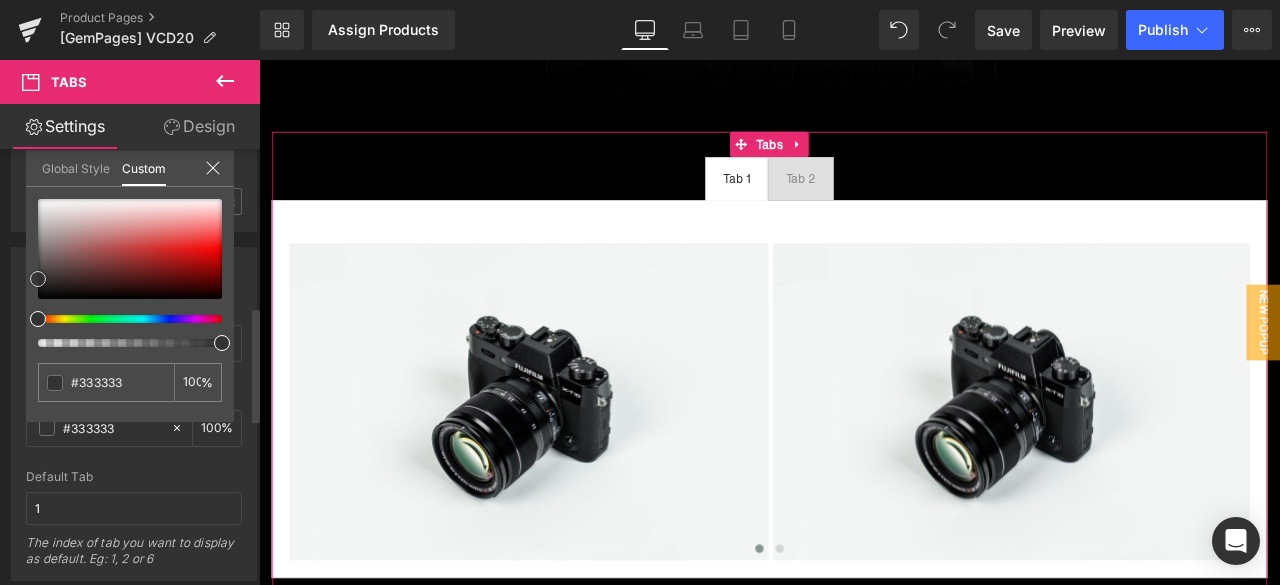 click at bounding box center [130, 249] 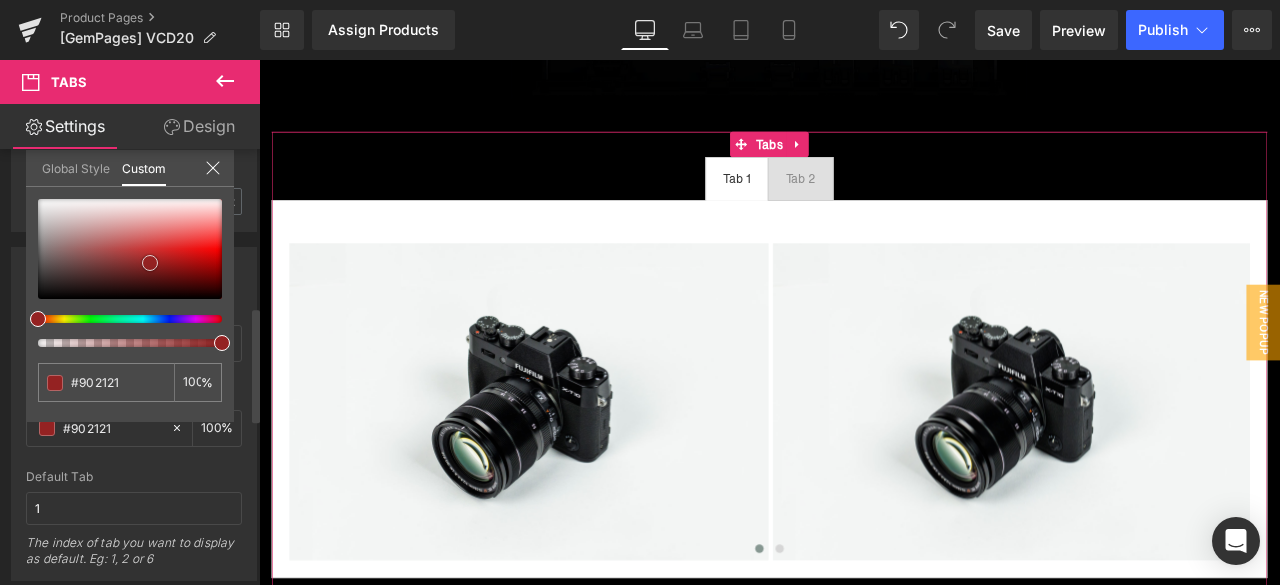 type on "#[HEX]" 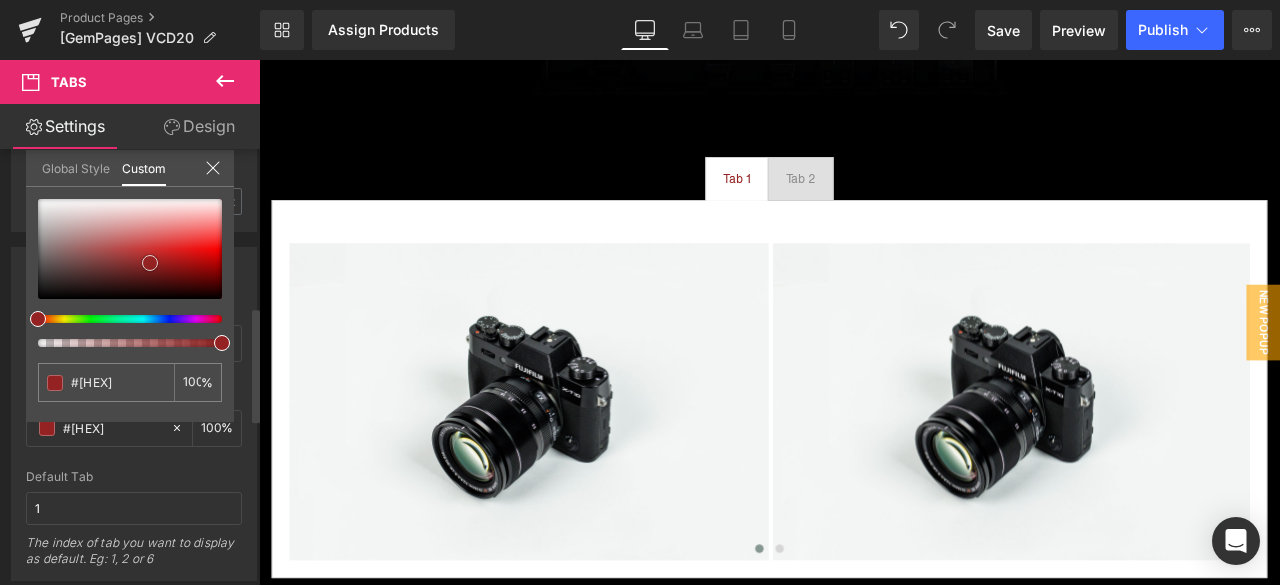 click at bounding box center (130, 249) 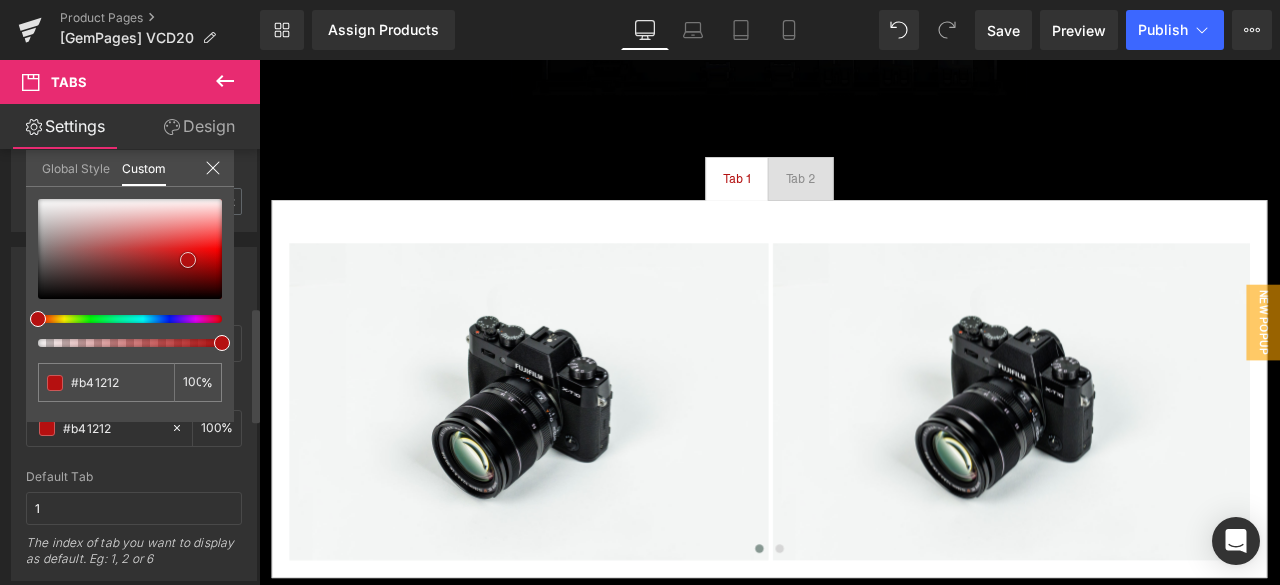 type on "#e20d0d" 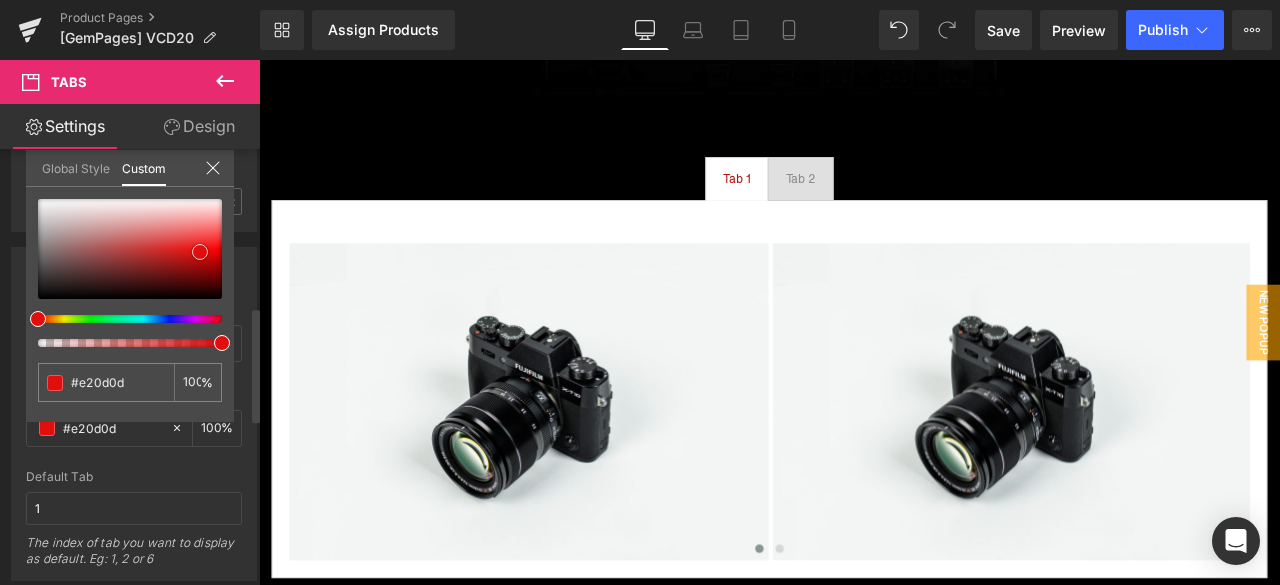 click at bounding box center [130, 249] 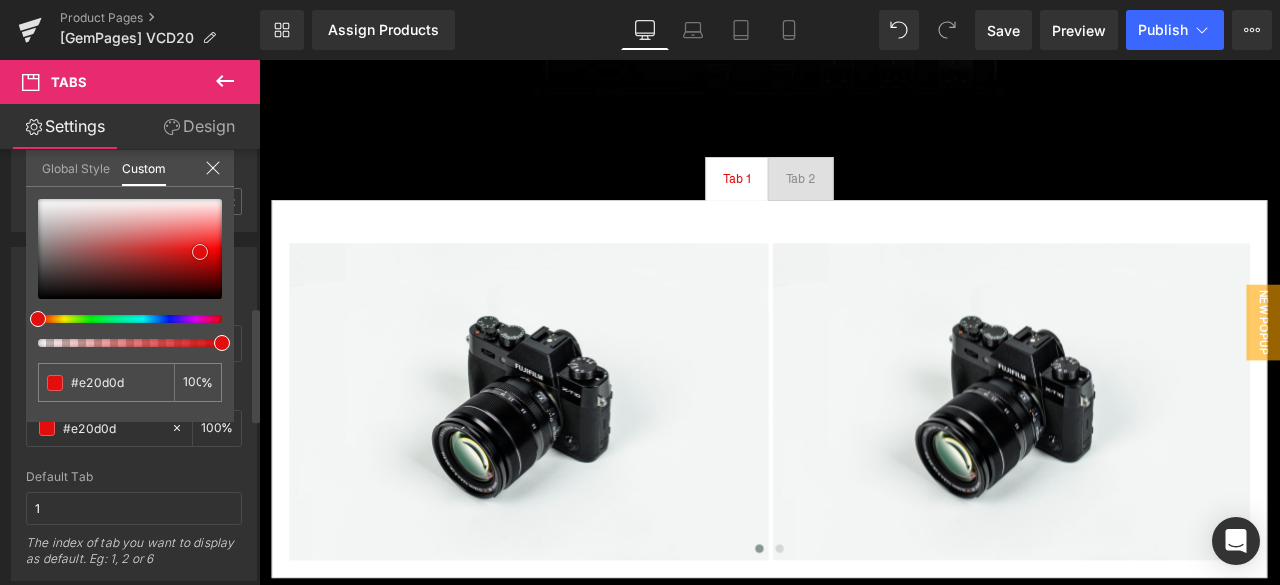 type on "#e60e0e" 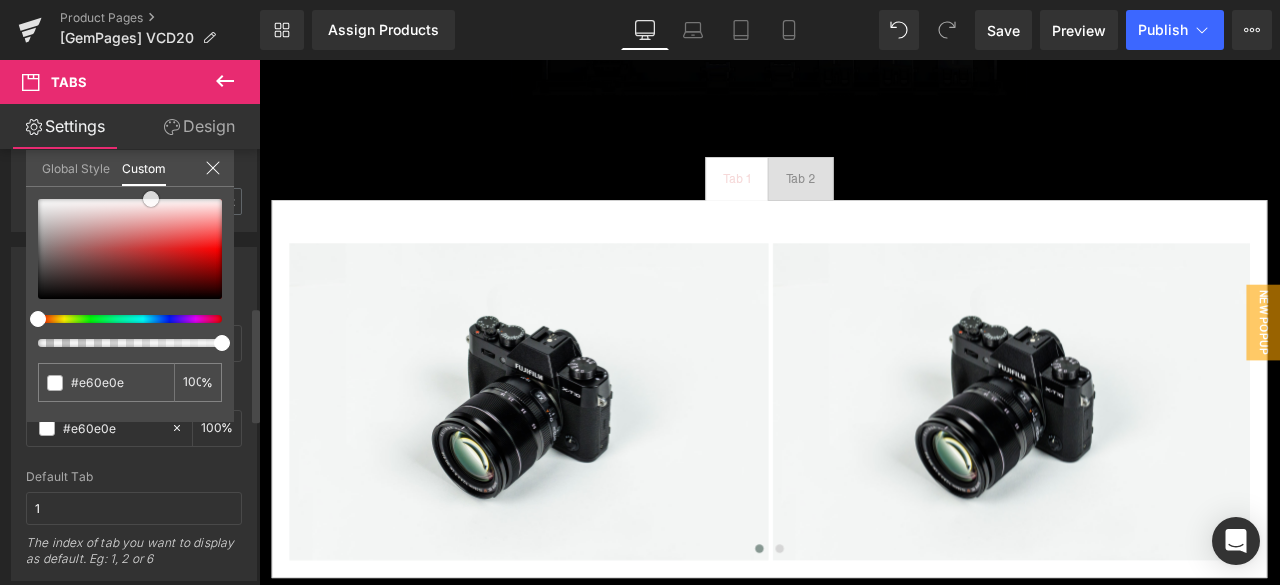type on "#f6d9d9" 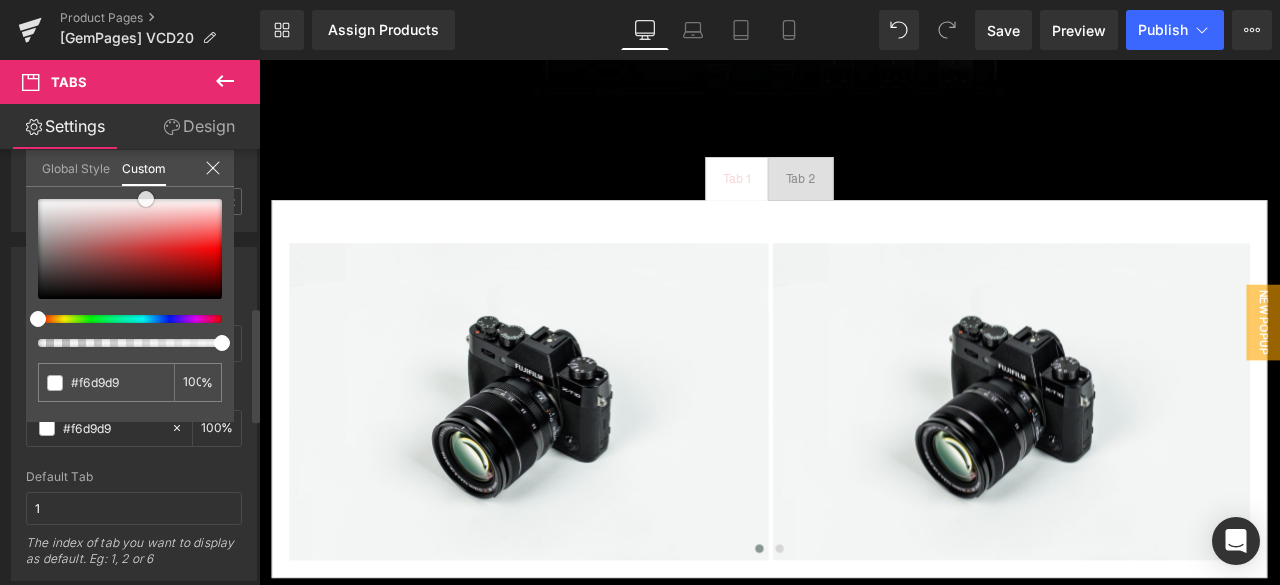 type on "#ffffff" 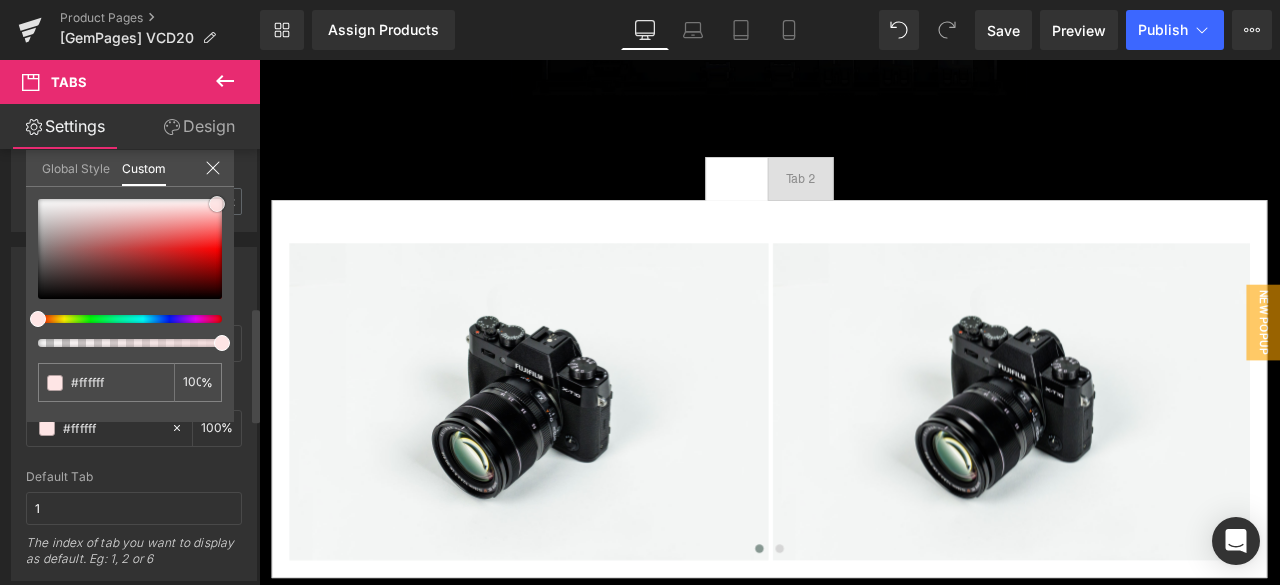 type on "#fee5e5" 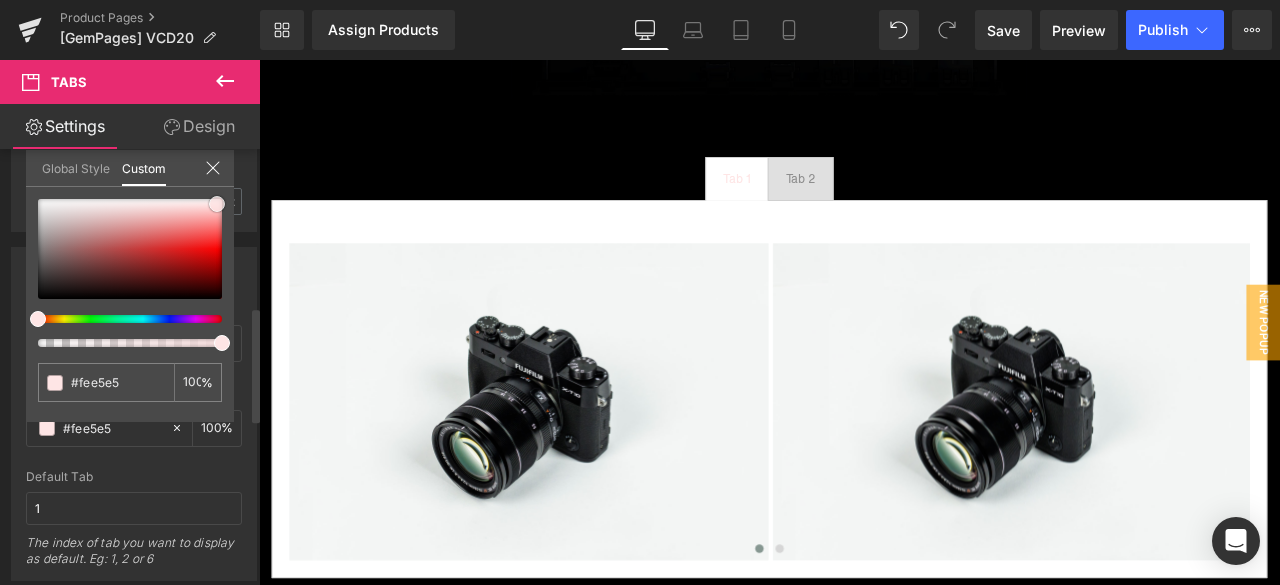 type on "#fed6d6" 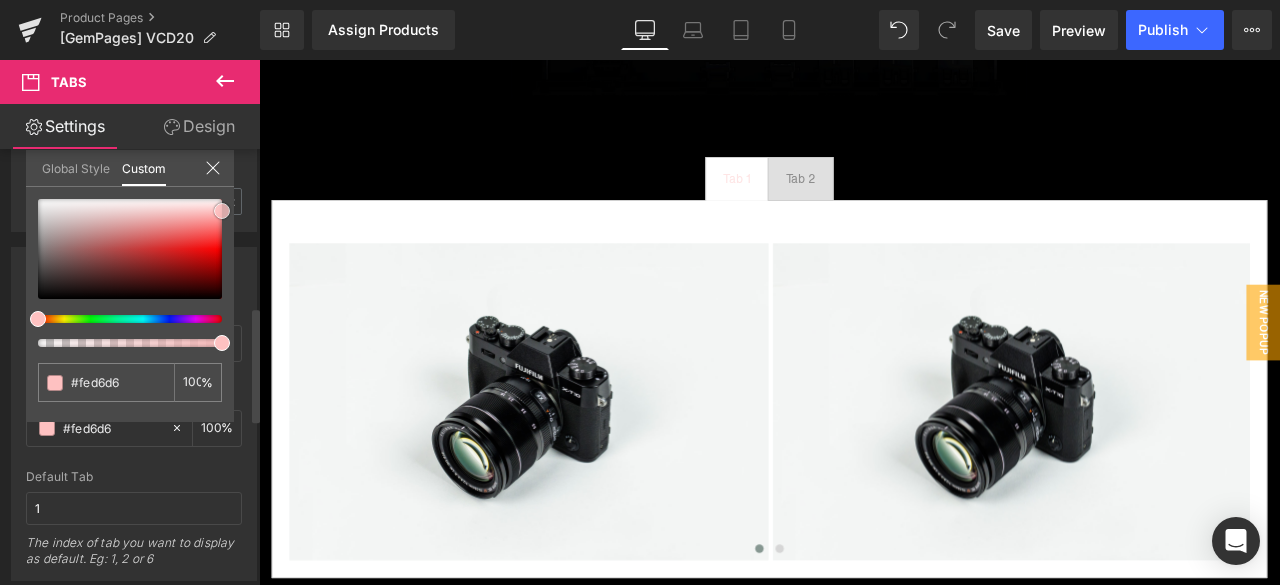 type on "#fecccc" 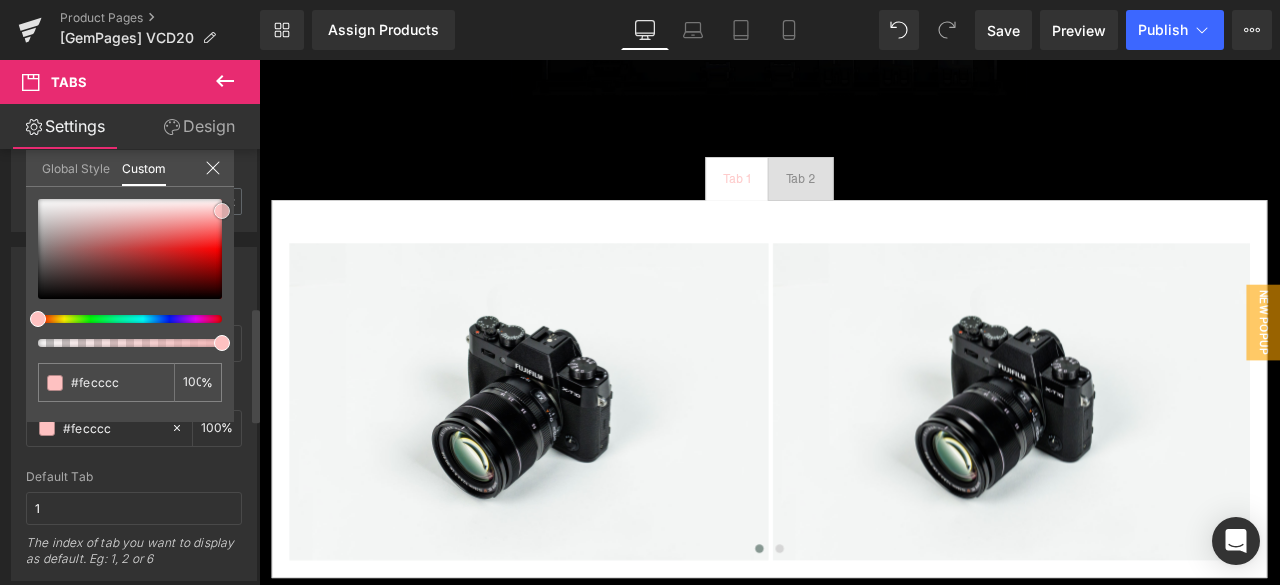 type on "#fec2c2" 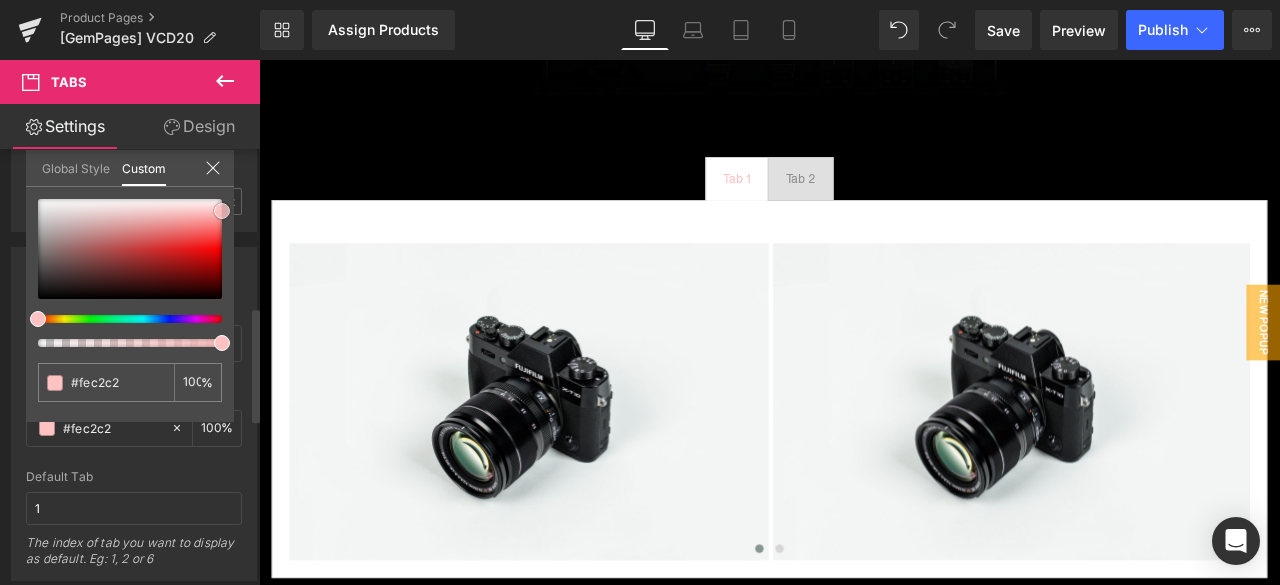 drag, startPoint x: 196, startPoint y: 258, endPoint x: 224, endPoint y: 217, distance: 49.648766 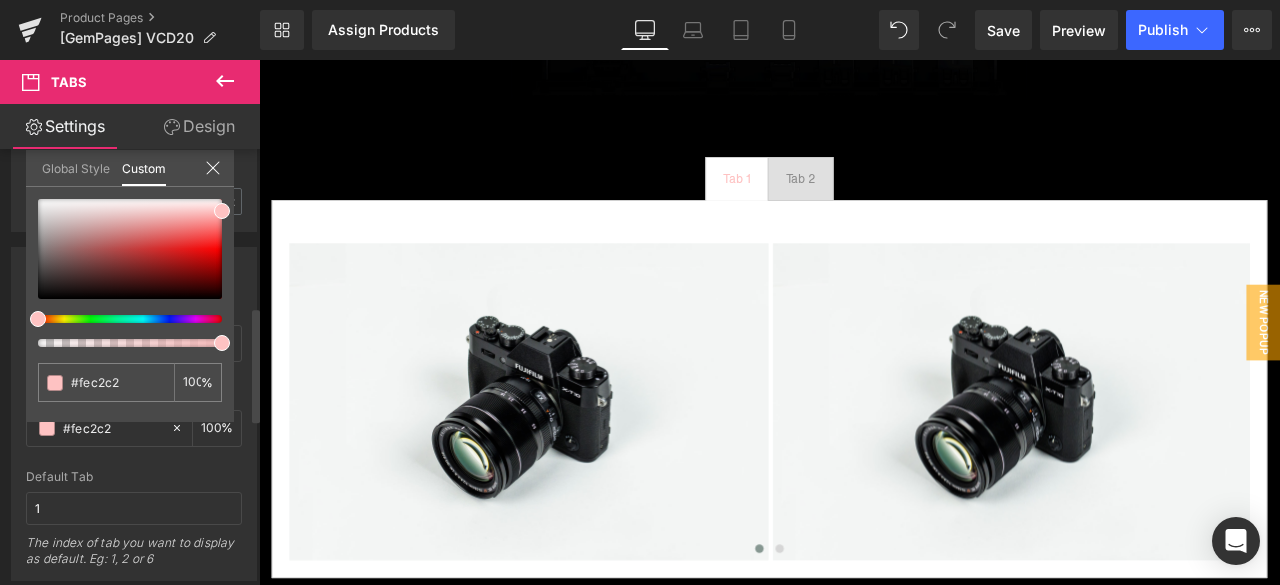 click 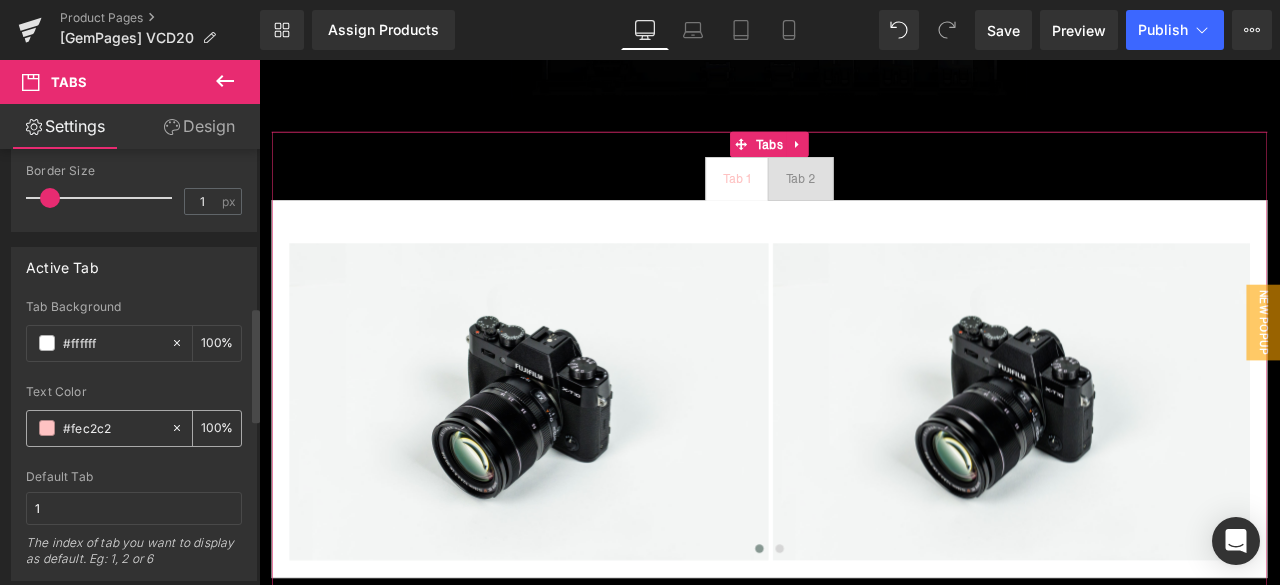 click 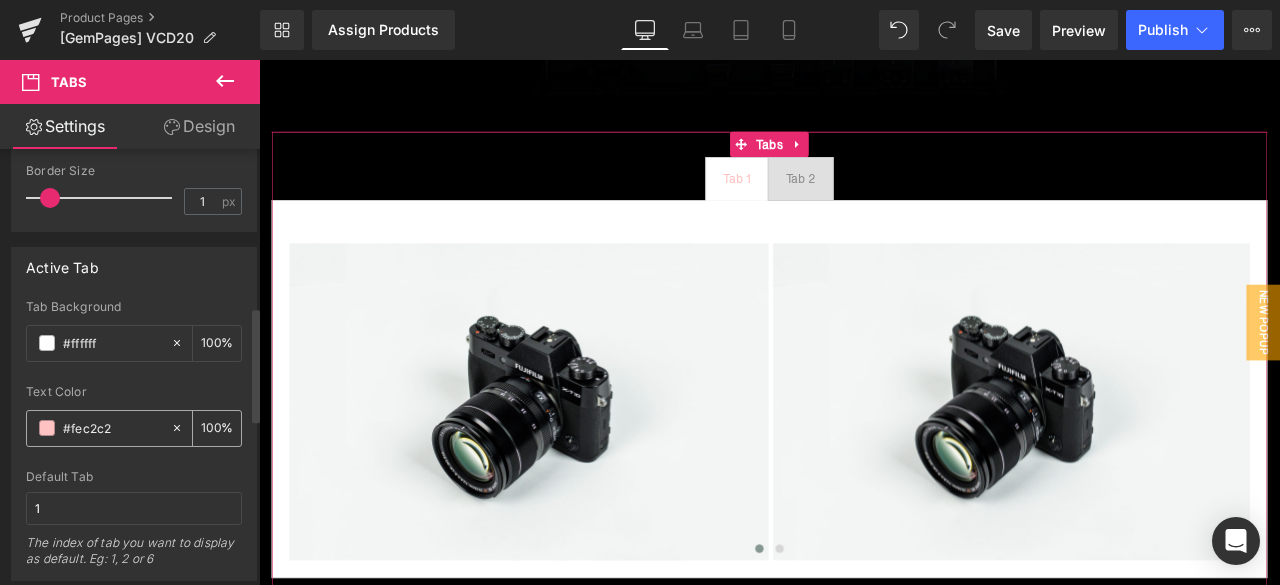 type on "none" 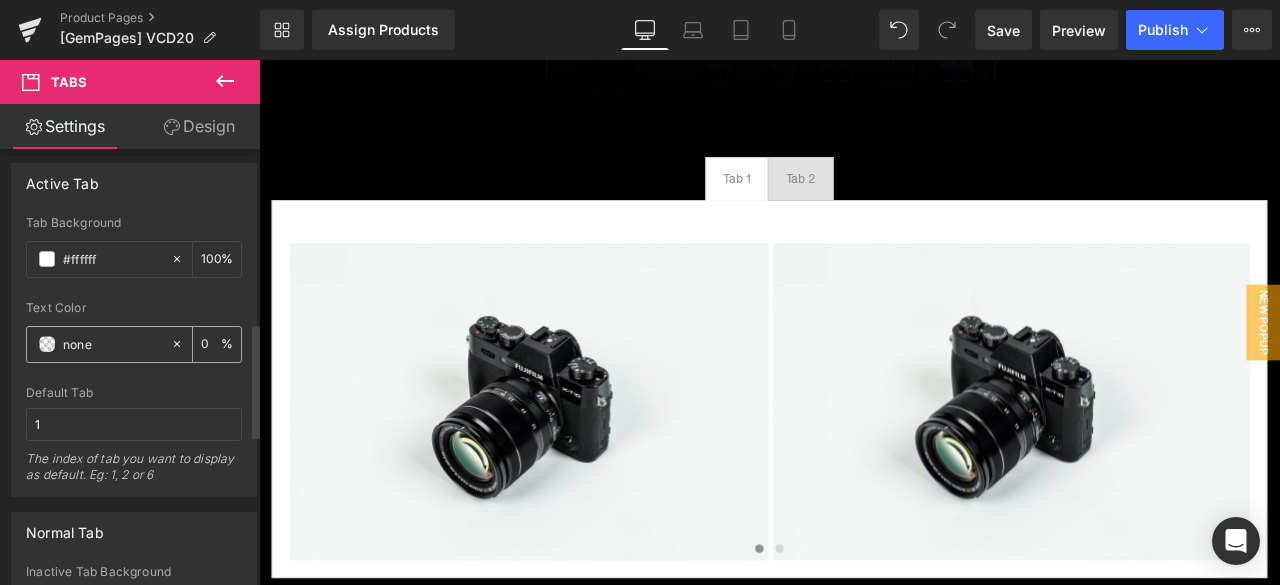 scroll, scrollTop: 900, scrollLeft: 0, axis: vertical 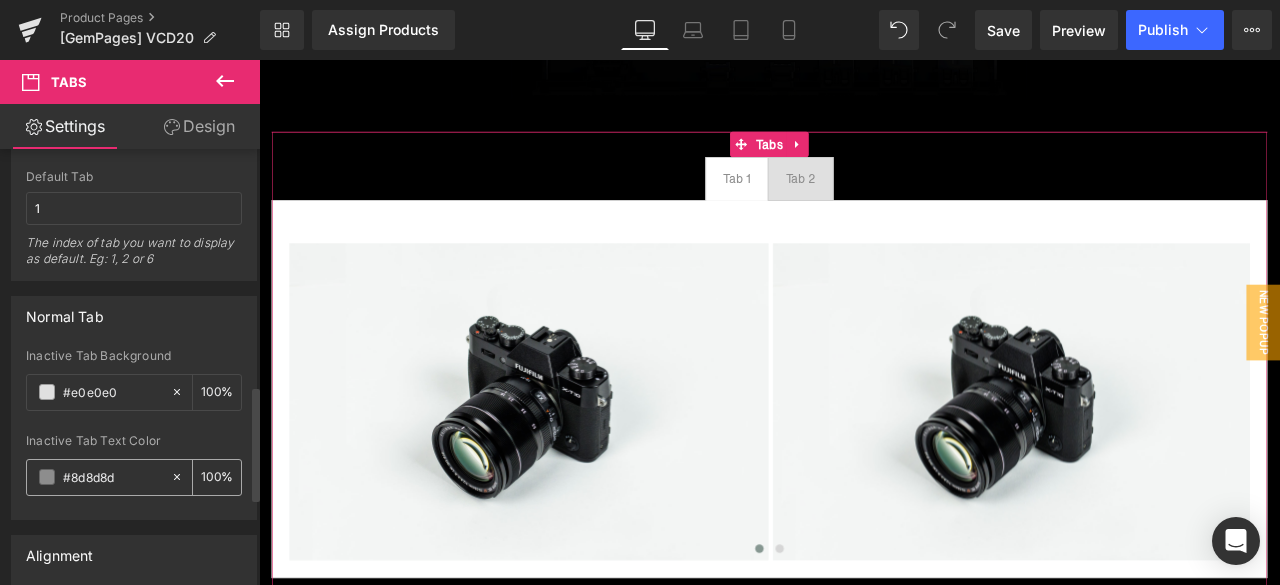 click on "#8d8d8d" at bounding box center [112, 477] 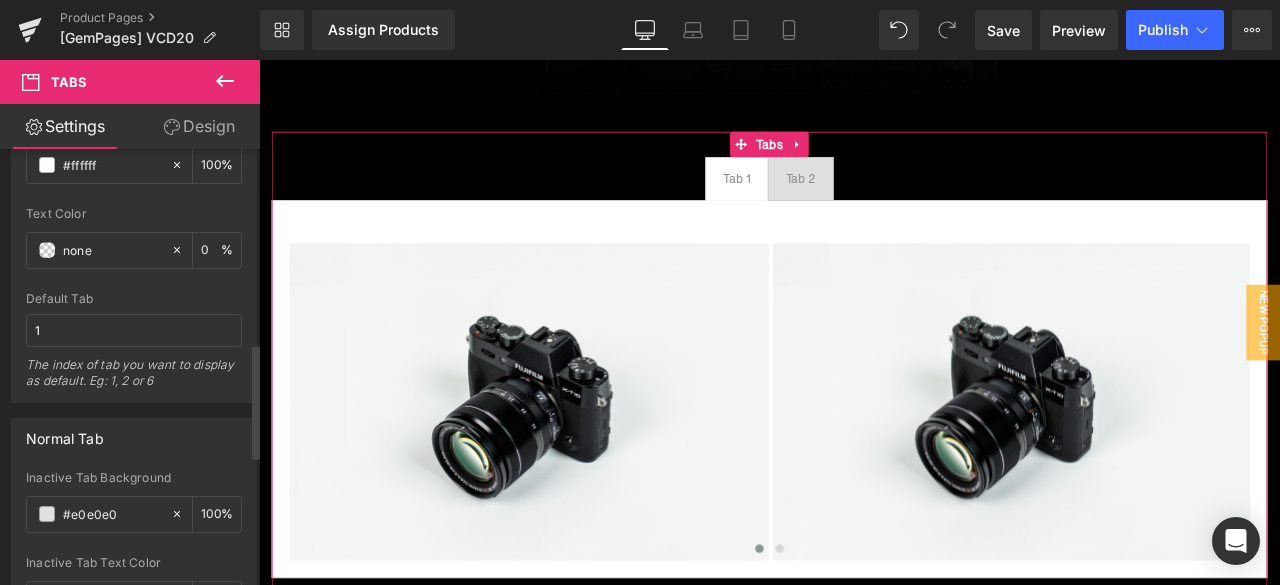 scroll, scrollTop: 700, scrollLeft: 0, axis: vertical 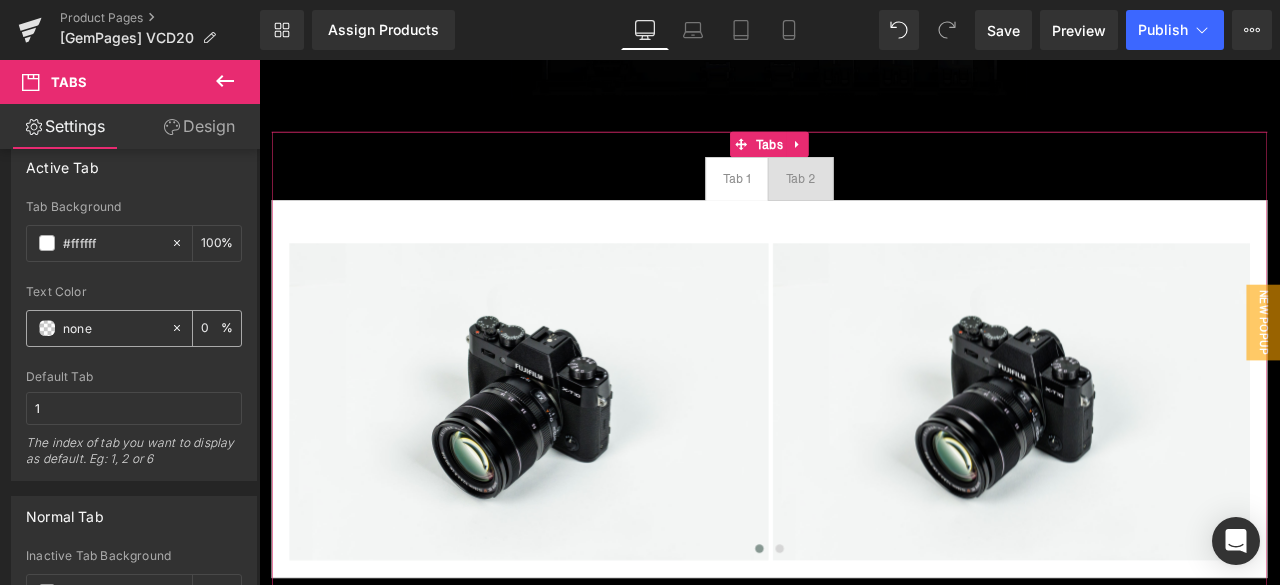 click at bounding box center [47, 328] 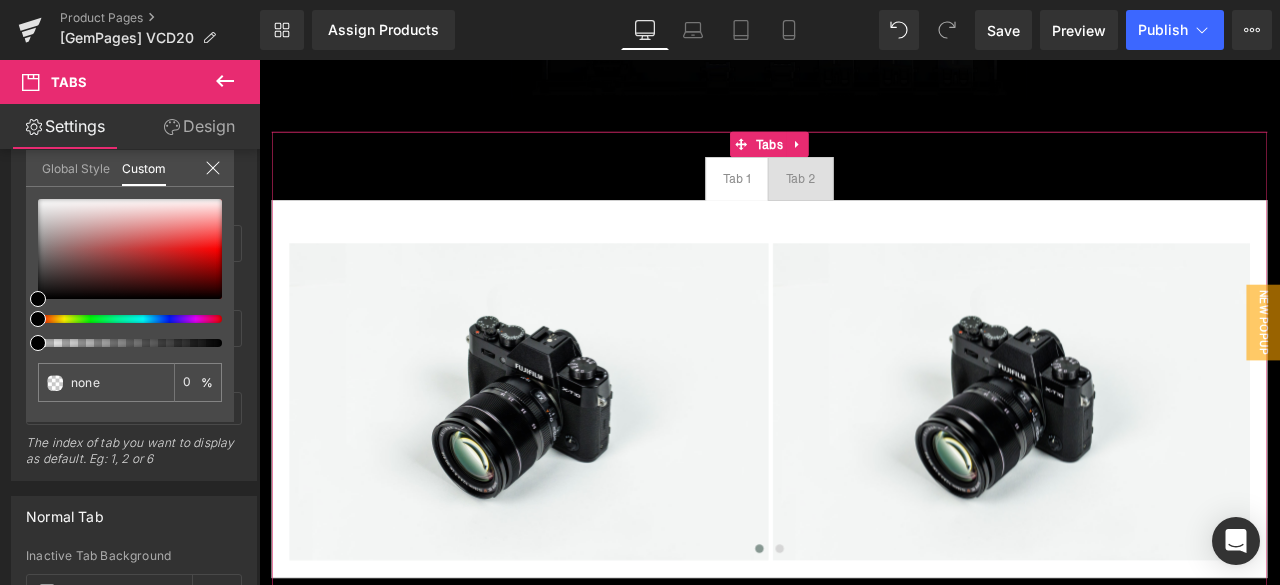type on "#000000" 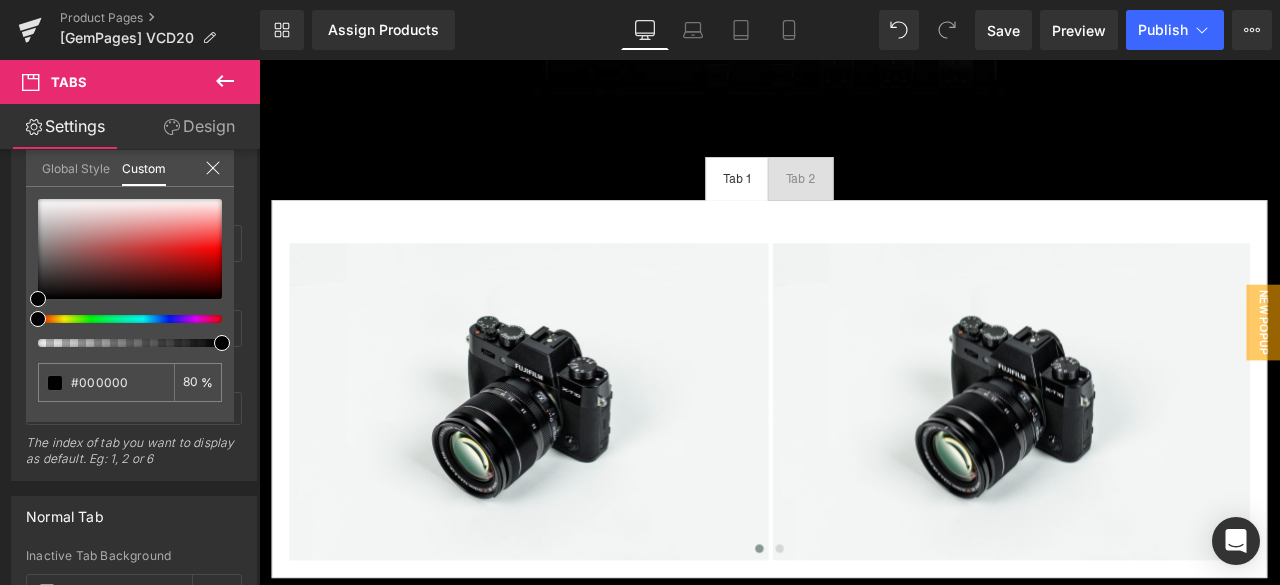 type on "100" 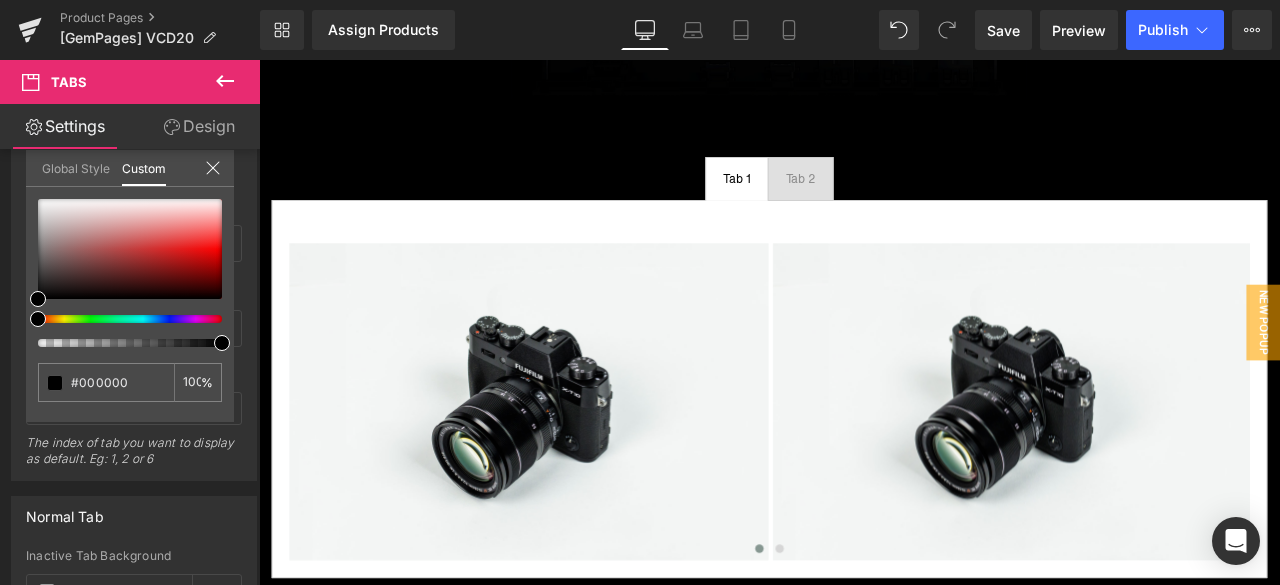 drag, startPoint x: 228, startPoint y: 349, endPoint x: 264, endPoint y: 349, distance: 36 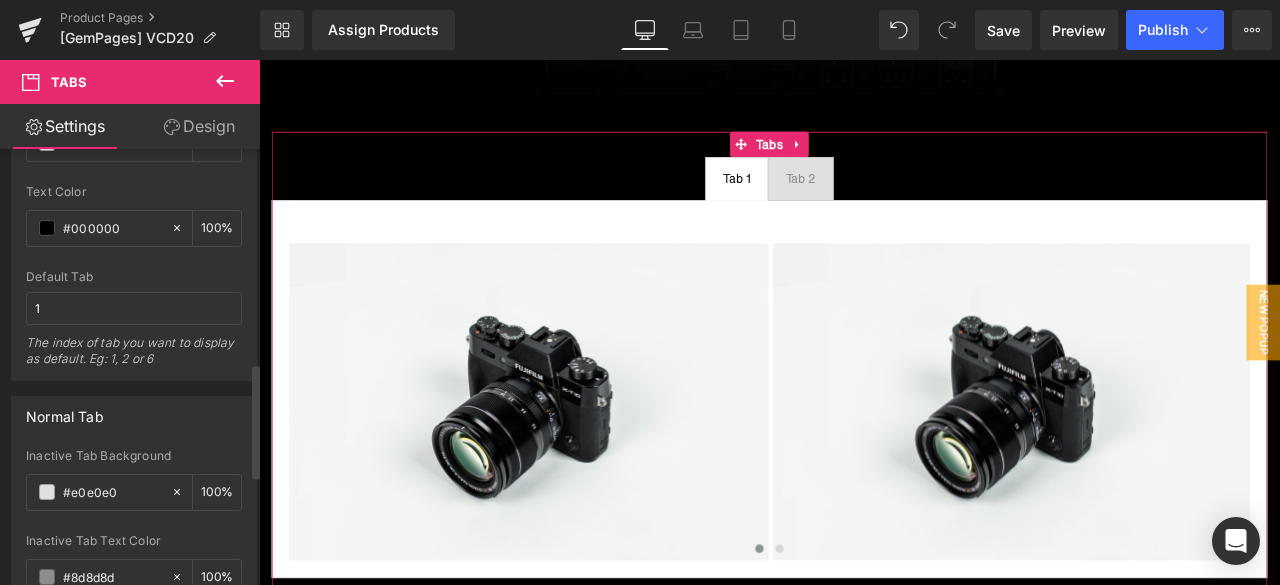 scroll, scrollTop: 900, scrollLeft: 0, axis: vertical 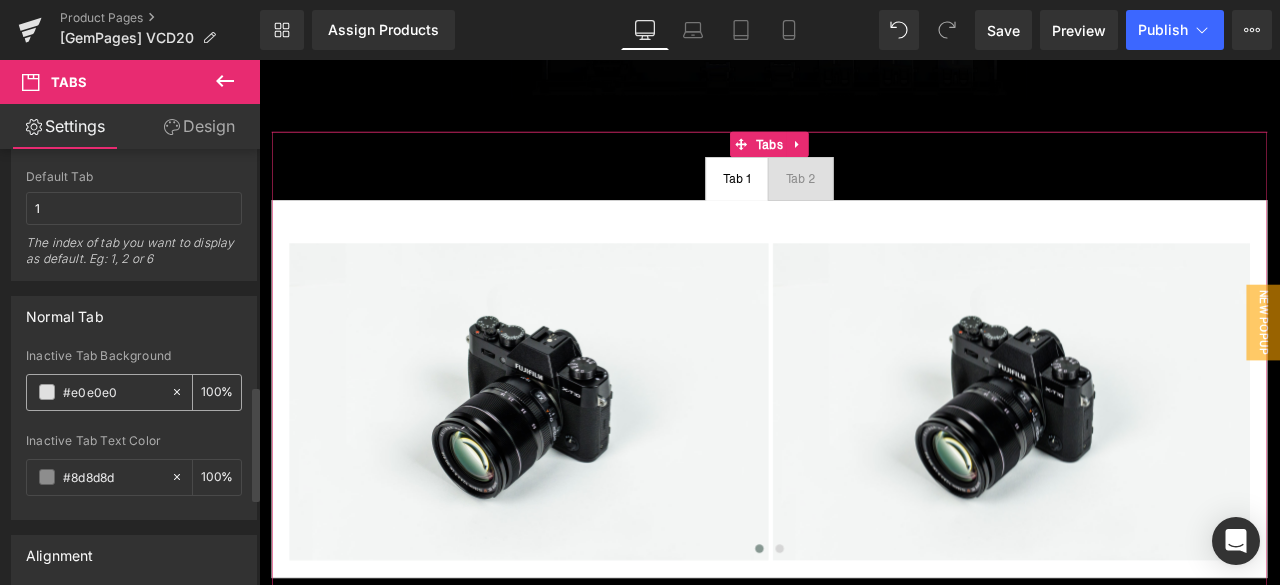 click on "#e0e0e0" at bounding box center [112, 392] 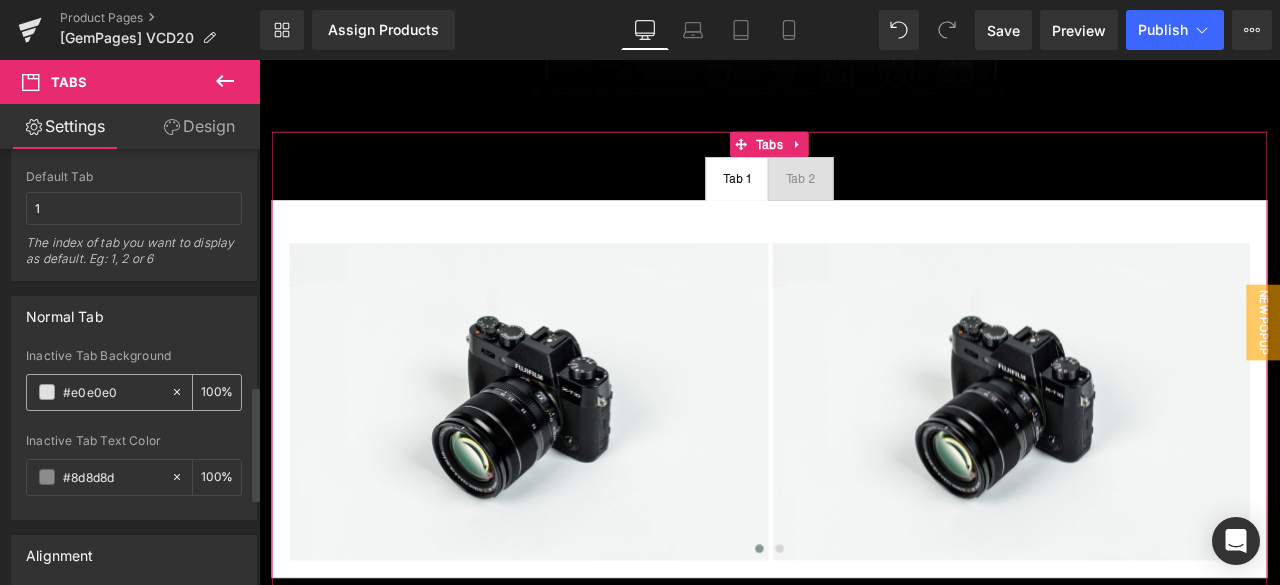 click at bounding box center [47, 392] 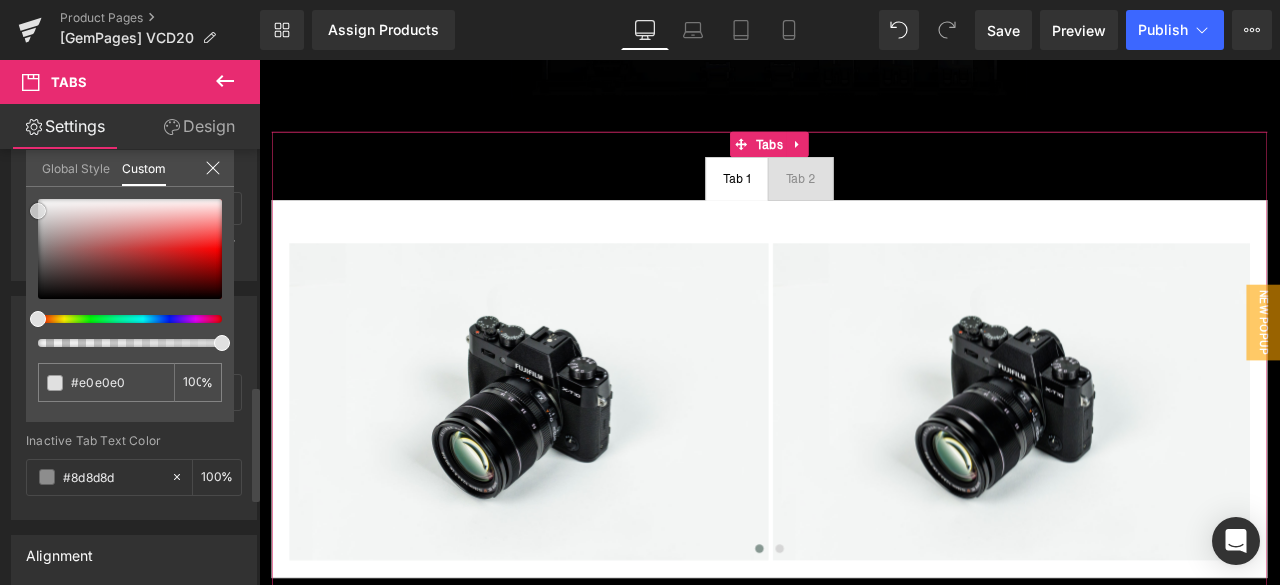 type on "#d1c6c6" 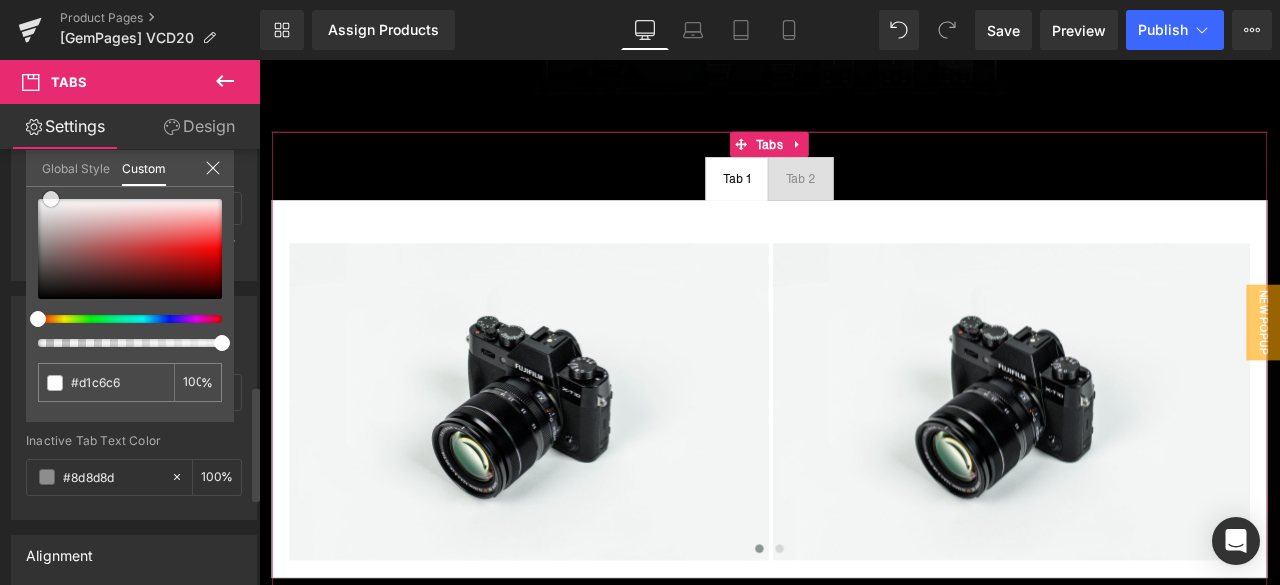 type on "#f1eeee" 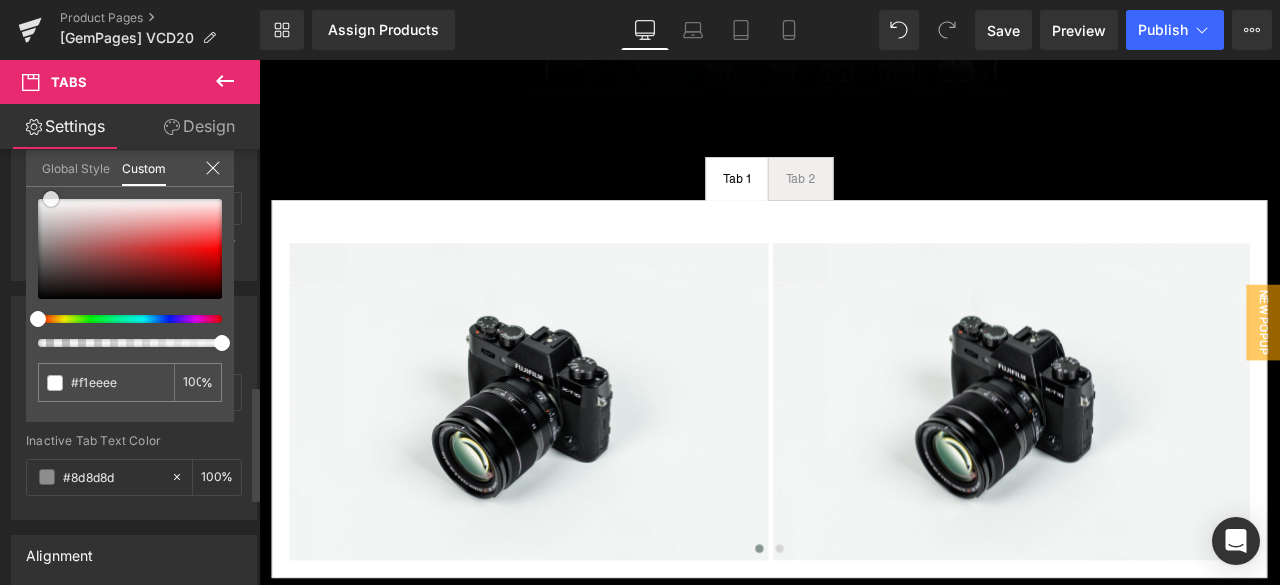 type on "#ffffff" 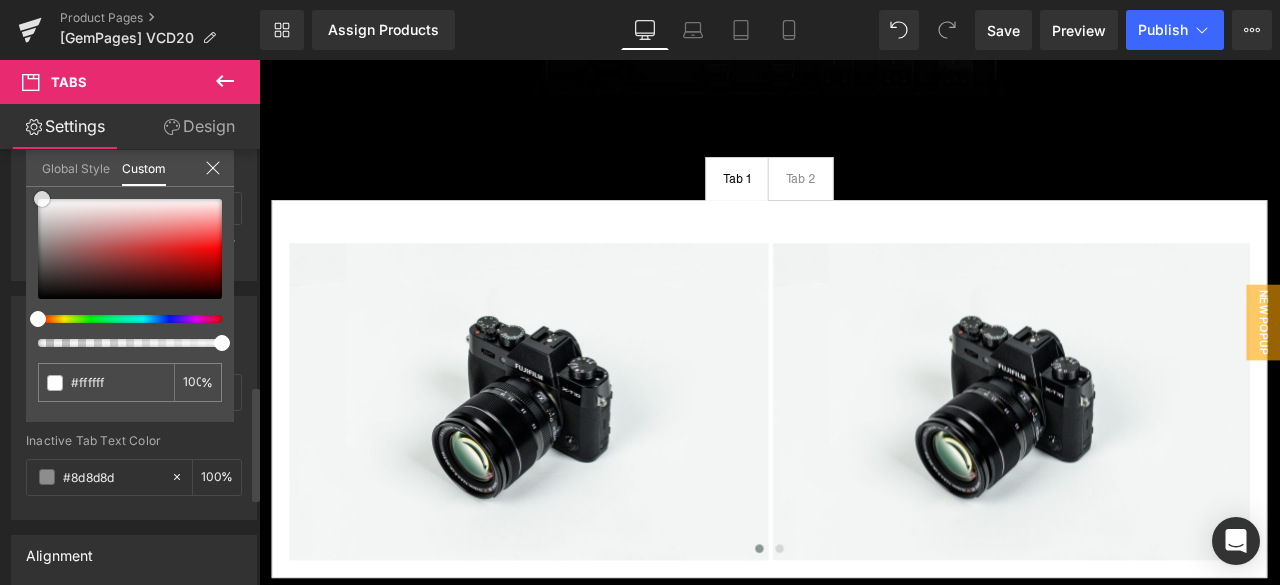 drag, startPoint x: 51, startPoint y: 195, endPoint x: 42, endPoint y: 187, distance: 12.0415945 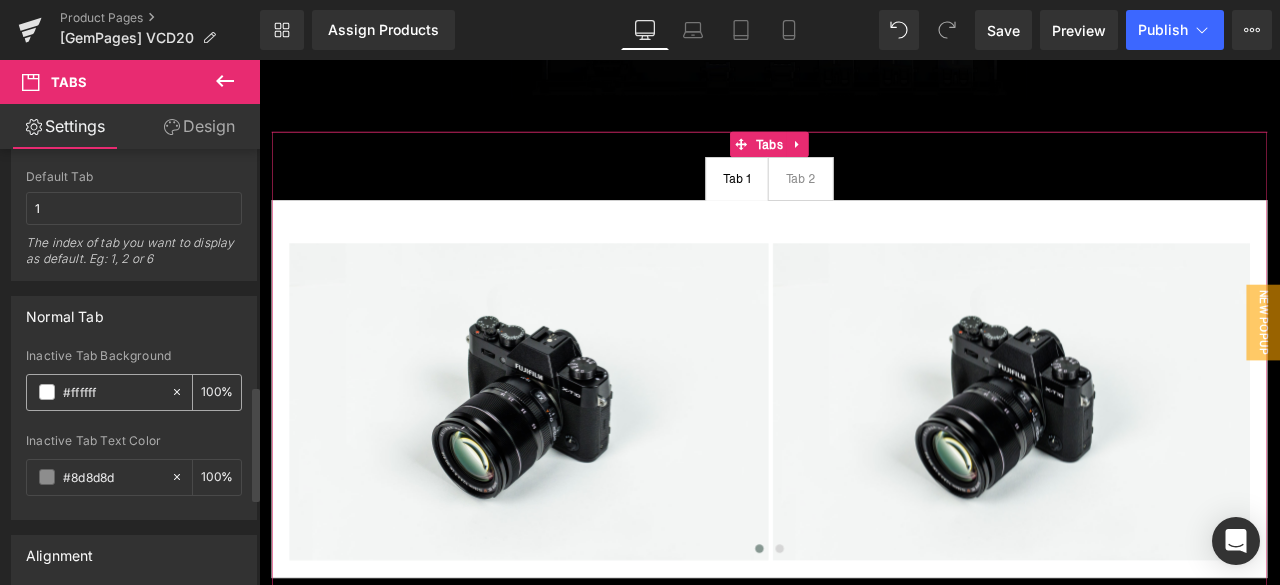 click at bounding box center (47, 392) 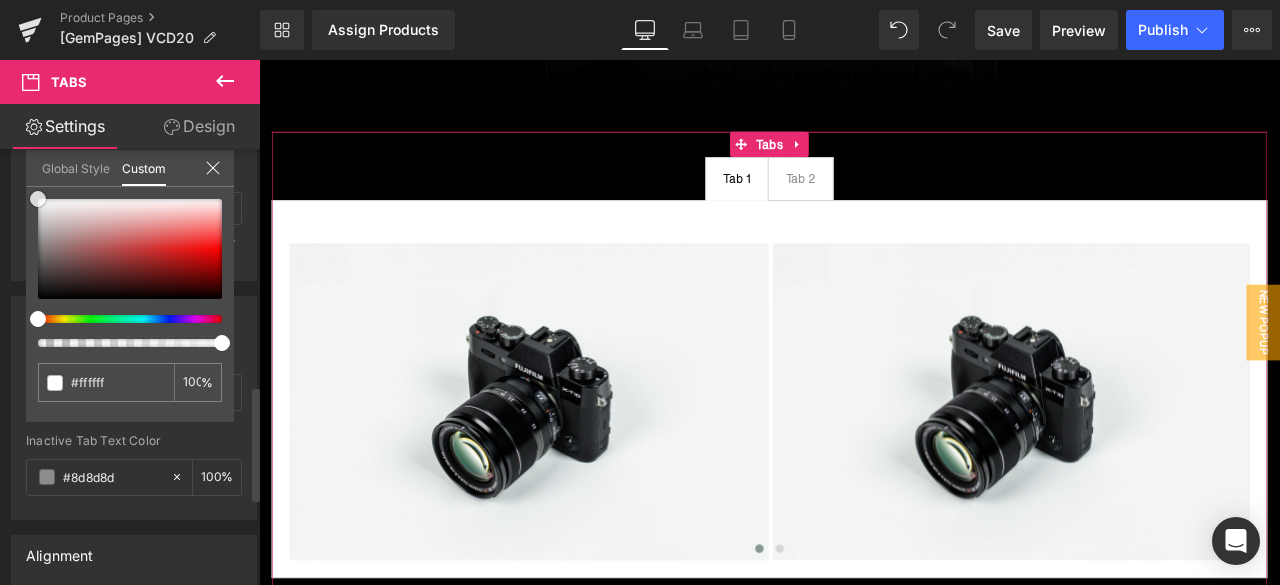 type on "#be5454" 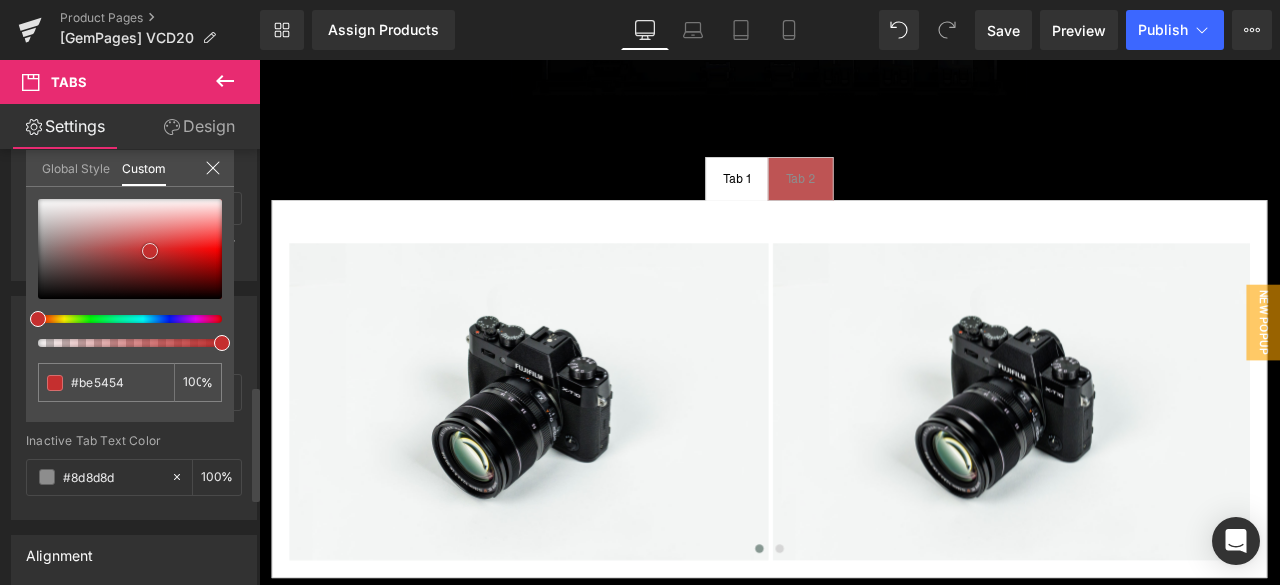type on "#c93535" 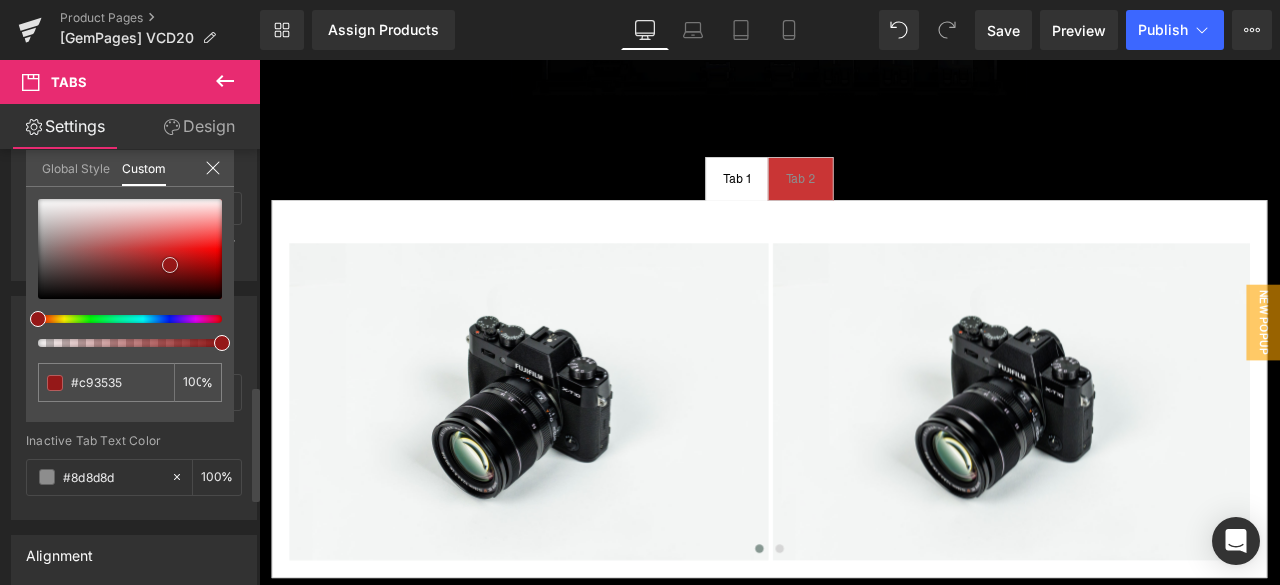 type on "#951818" 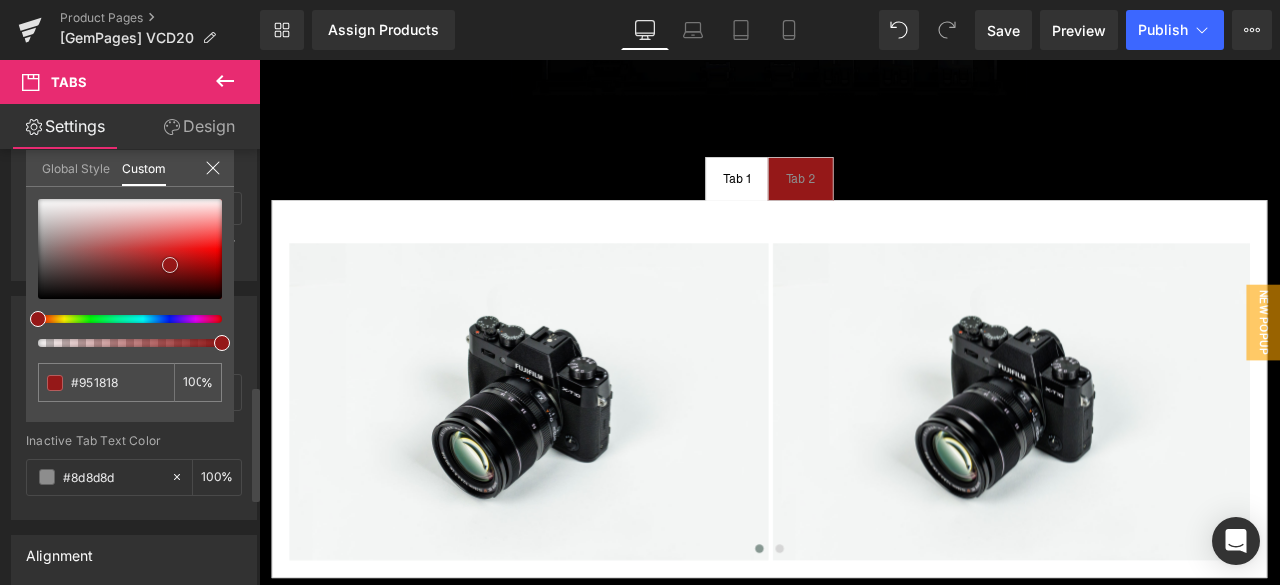 type on "#911616" 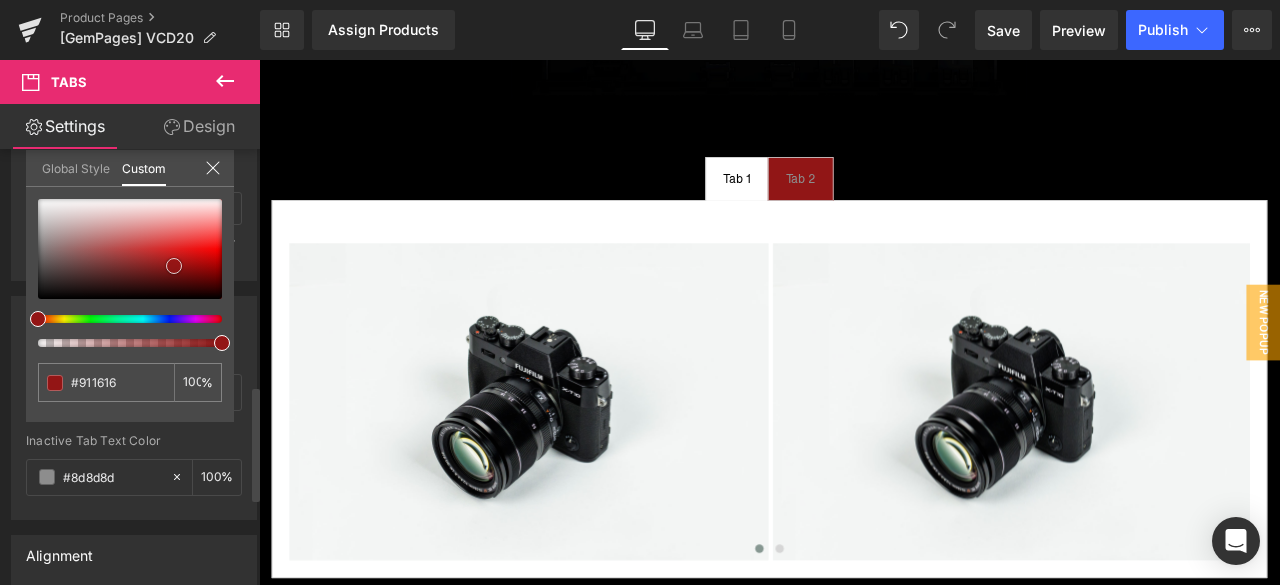 type on "#[HEX]" 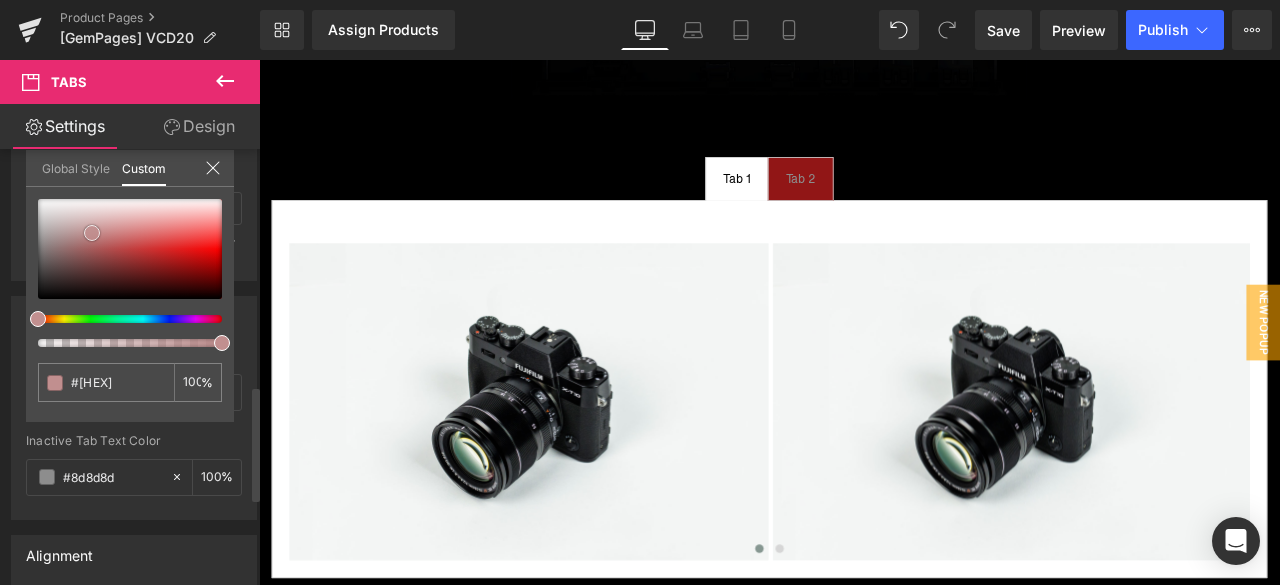 type on "#ba7777" 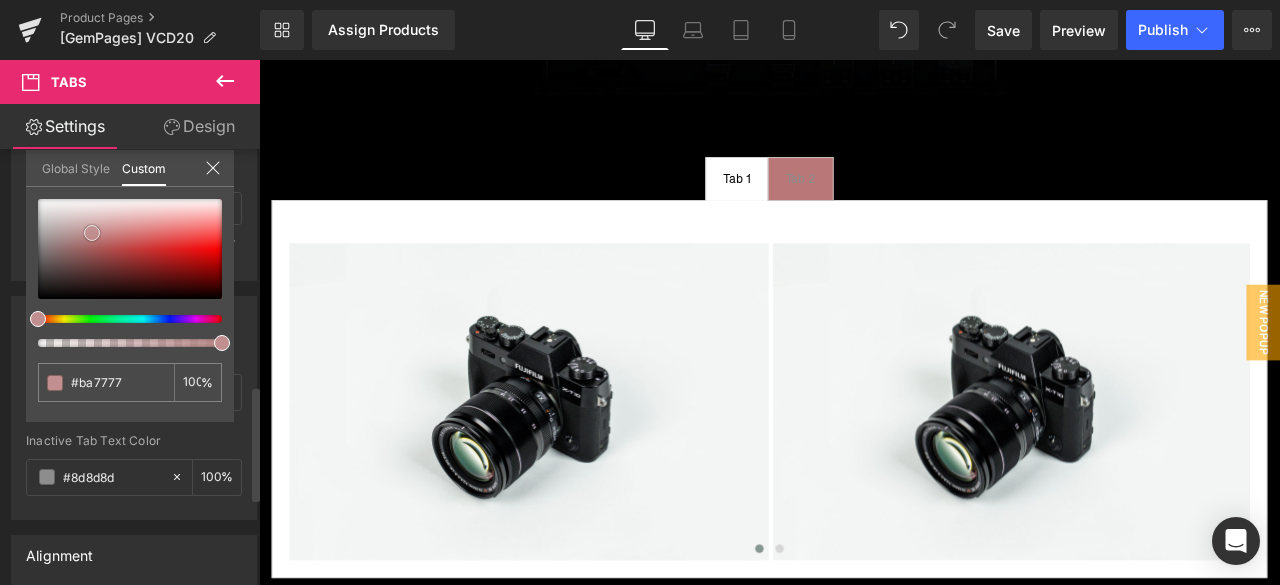 type on "#dccfcf" 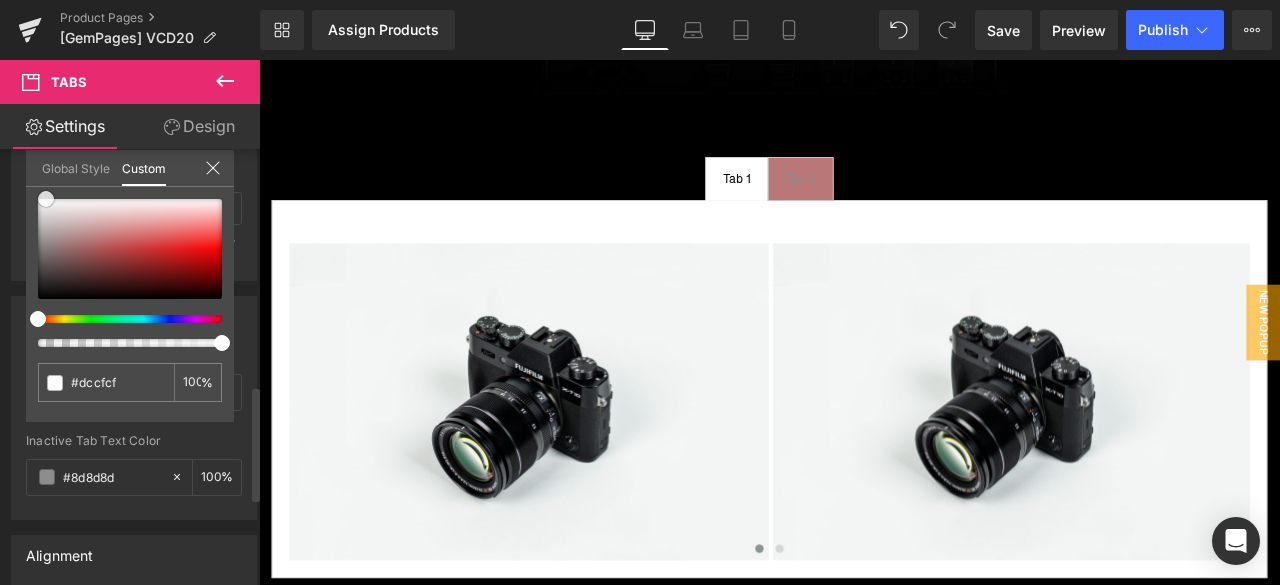 type on "#ffffff" 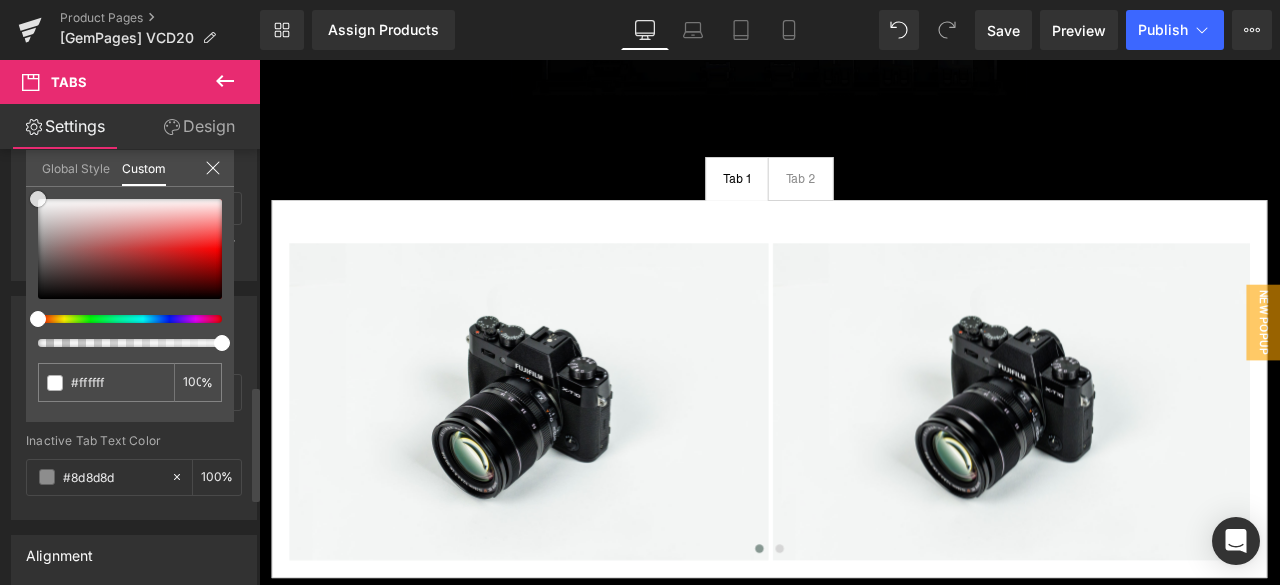 drag, startPoint x: 150, startPoint y: 251, endPoint x: 38, endPoint y: 194, distance: 125.670204 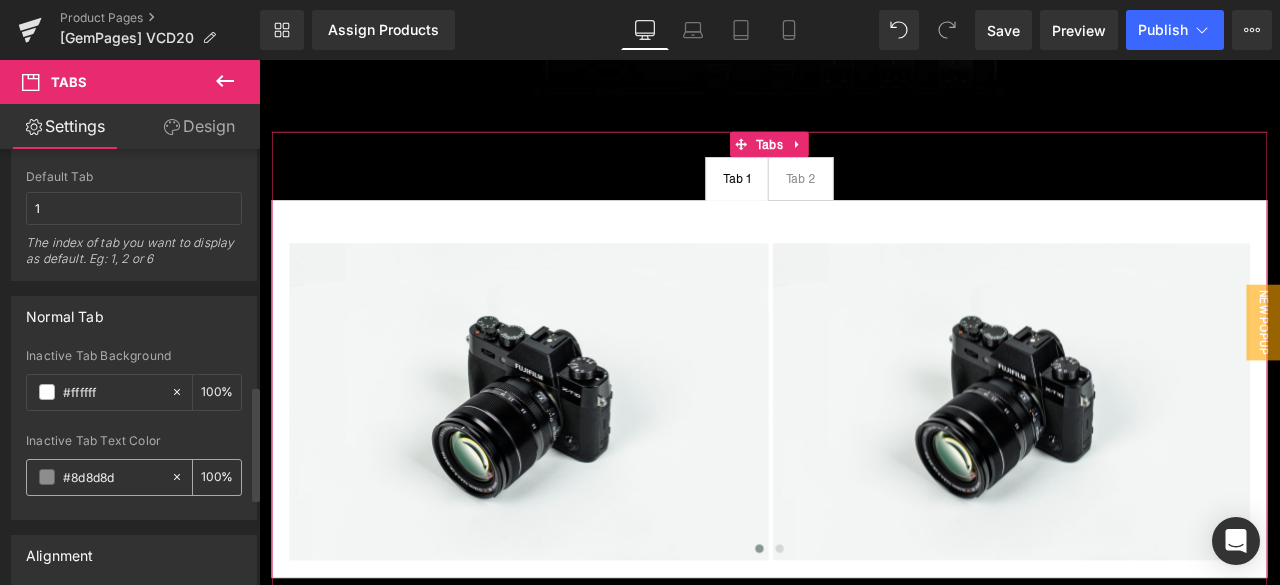 click at bounding box center [47, 477] 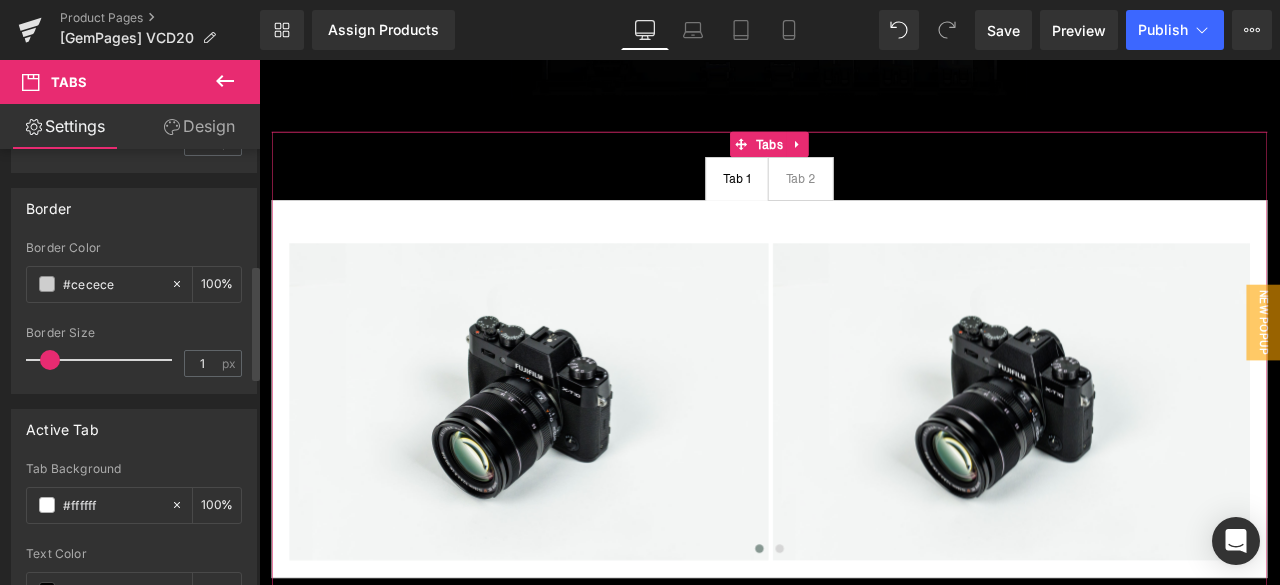 scroll, scrollTop: 400, scrollLeft: 0, axis: vertical 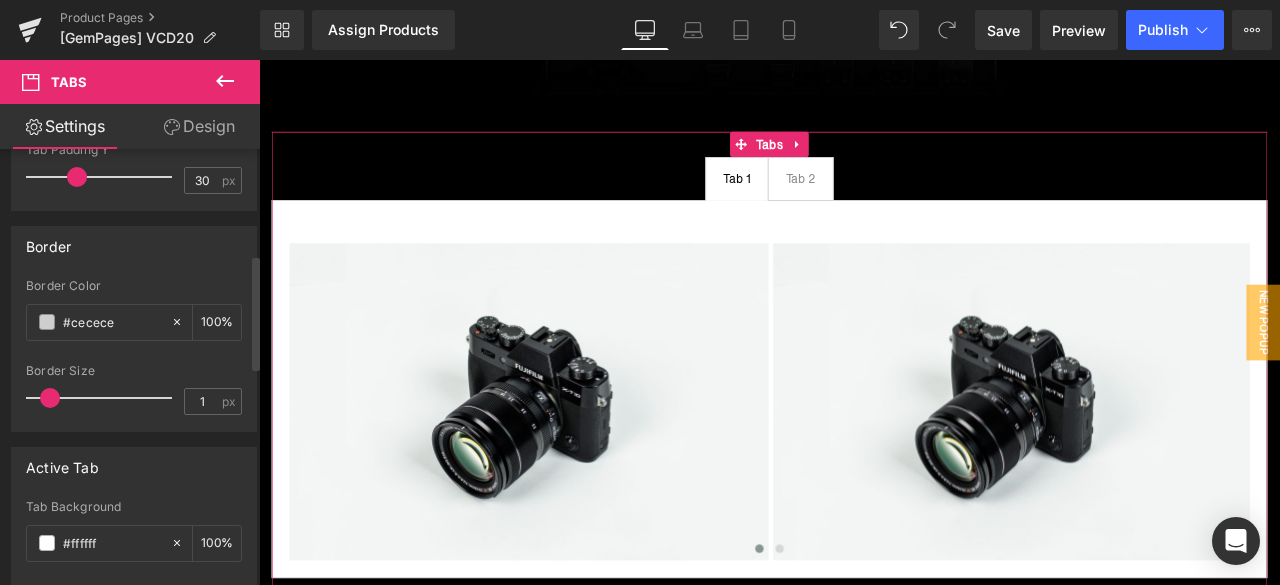 type on "0" 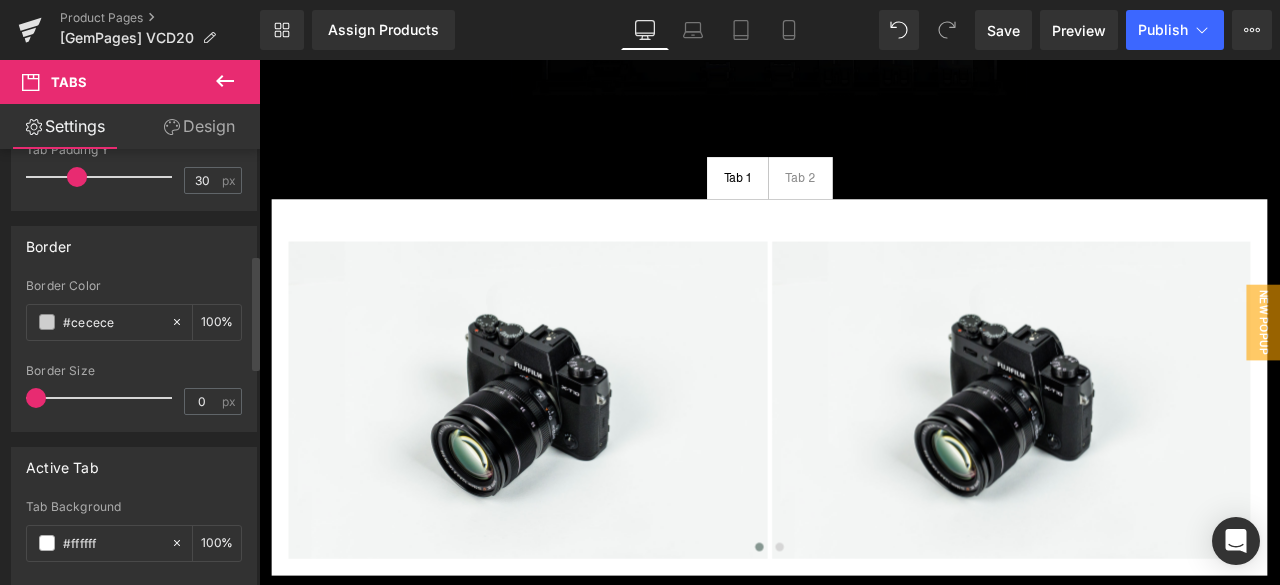 drag, startPoint x: 42, startPoint y: 395, endPoint x: 7, endPoint y: 389, distance: 35.510563 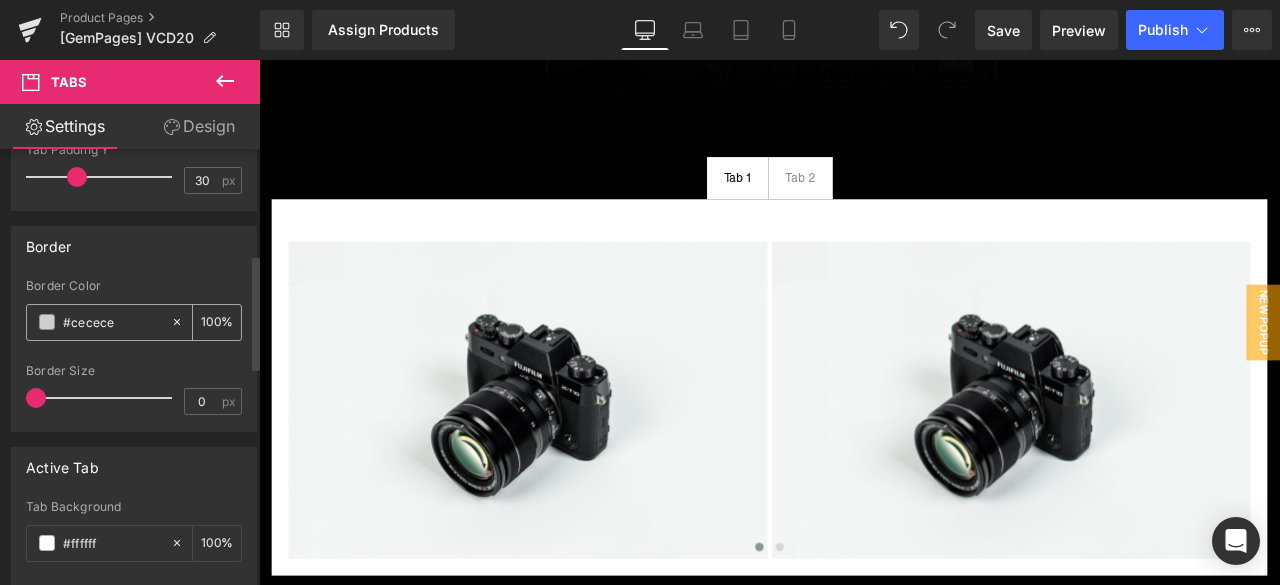 click 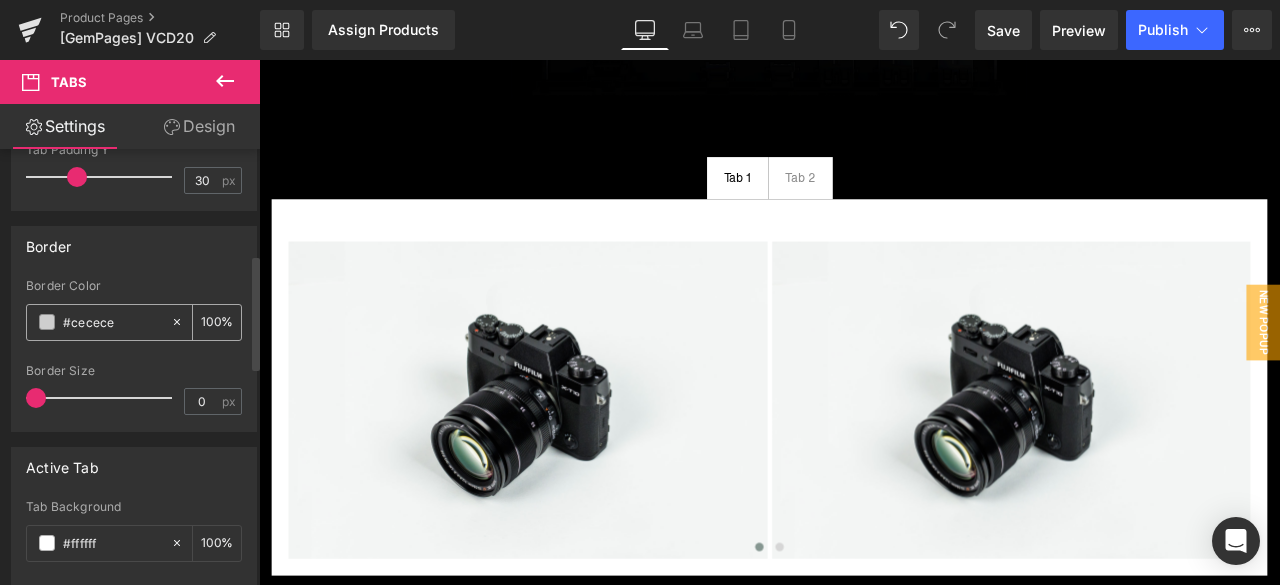 type on "none" 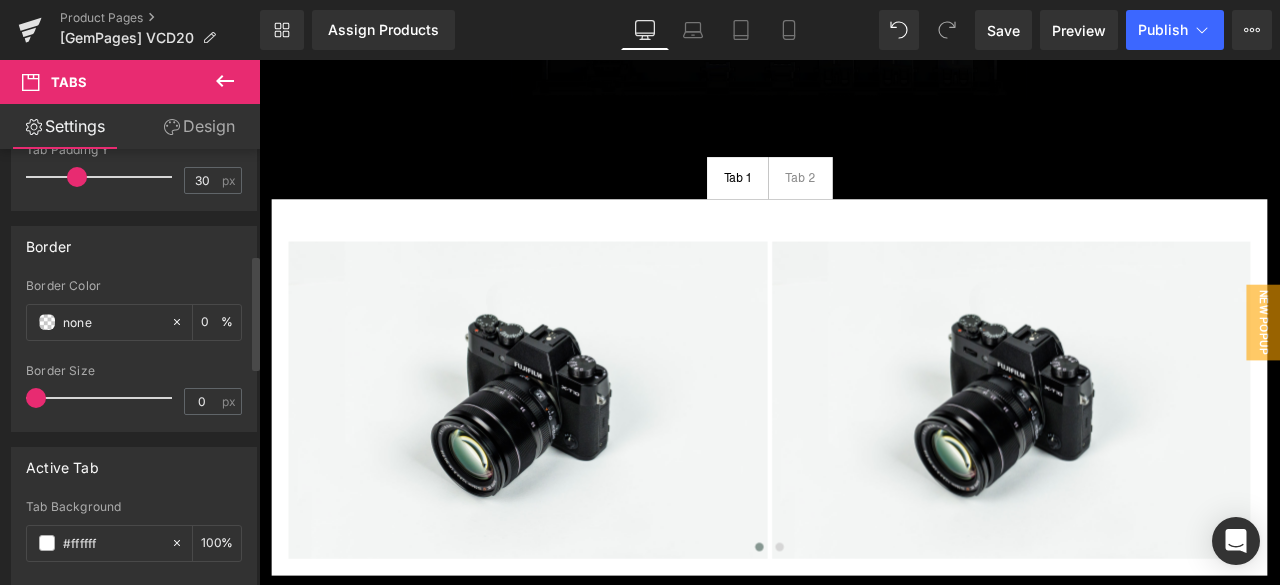click on "Border none Border Color none 0 % 0px Border Size 0 px" at bounding box center (134, 329) 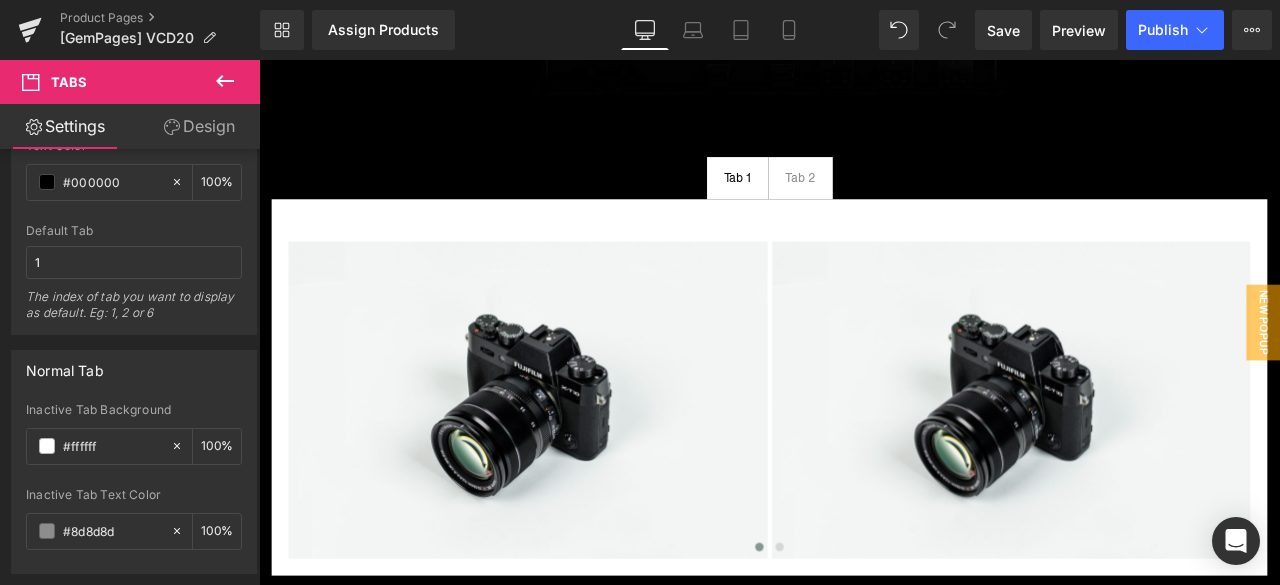 scroll, scrollTop: 900, scrollLeft: 0, axis: vertical 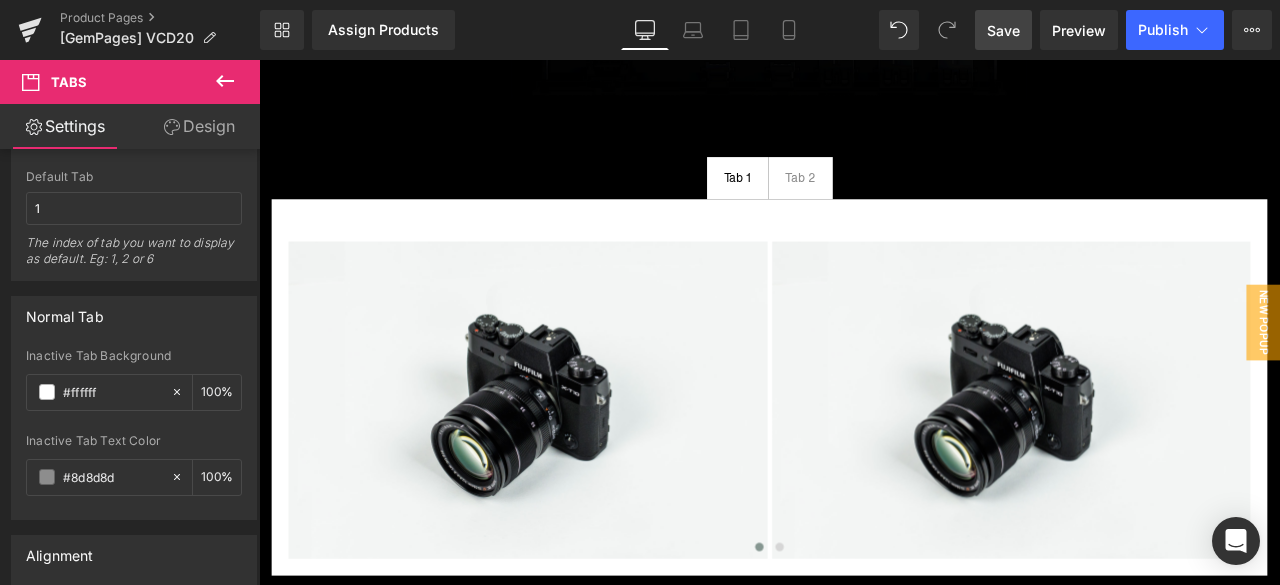 click on "Save" at bounding box center [1003, 30] 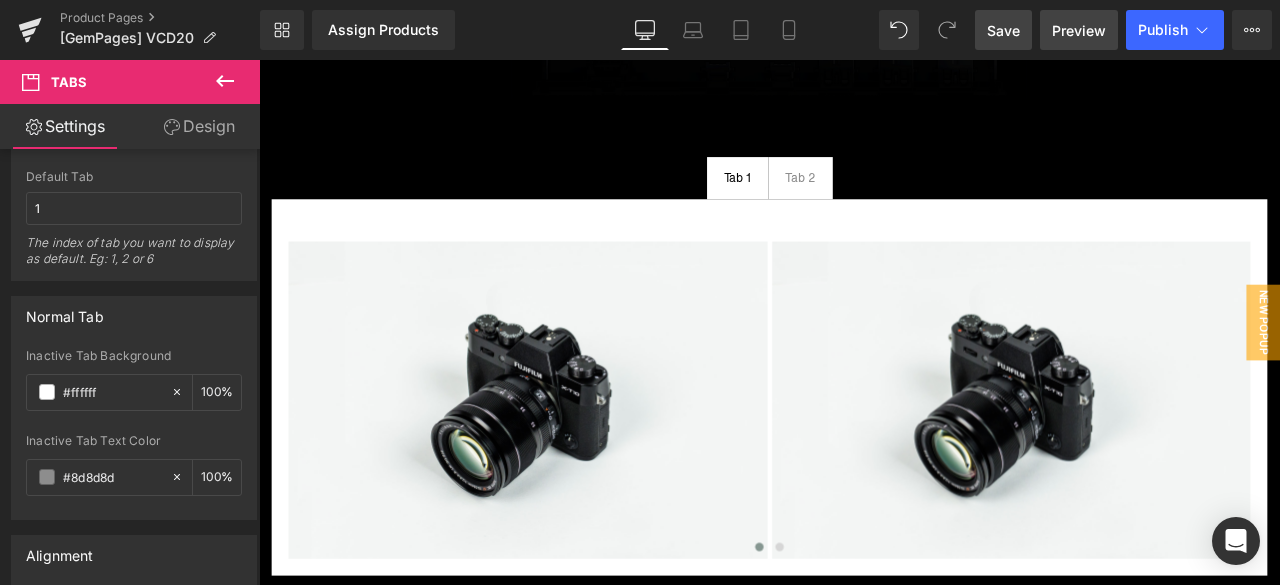 click on "Preview" at bounding box center (1079, 30) 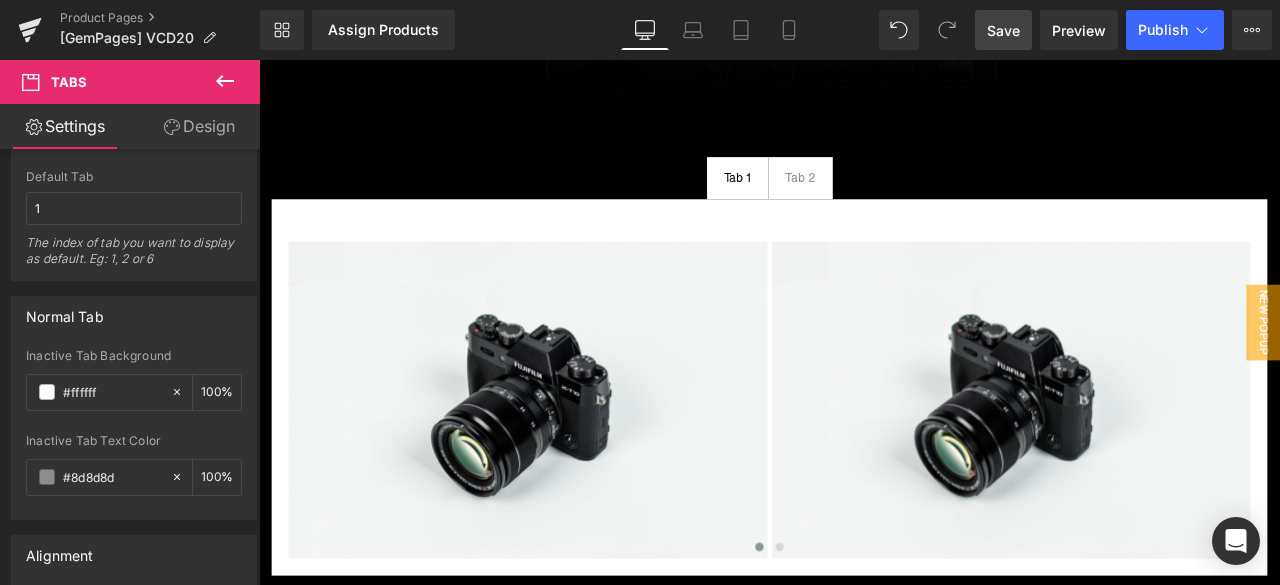 click on "Skip to content
Just added to your cart
Qty:
View cart ( )
Continue shopping
Close search
FusionDock
Video Extender" at bounding box center (864, -1261) 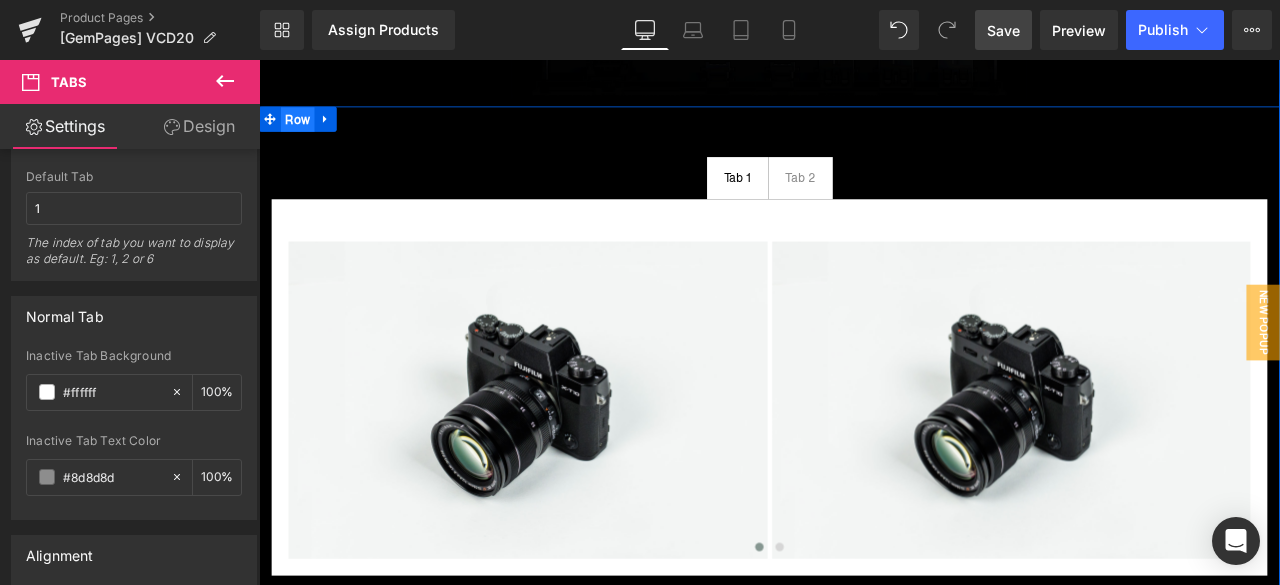 click on "Row" at bounding box center [305, 131] 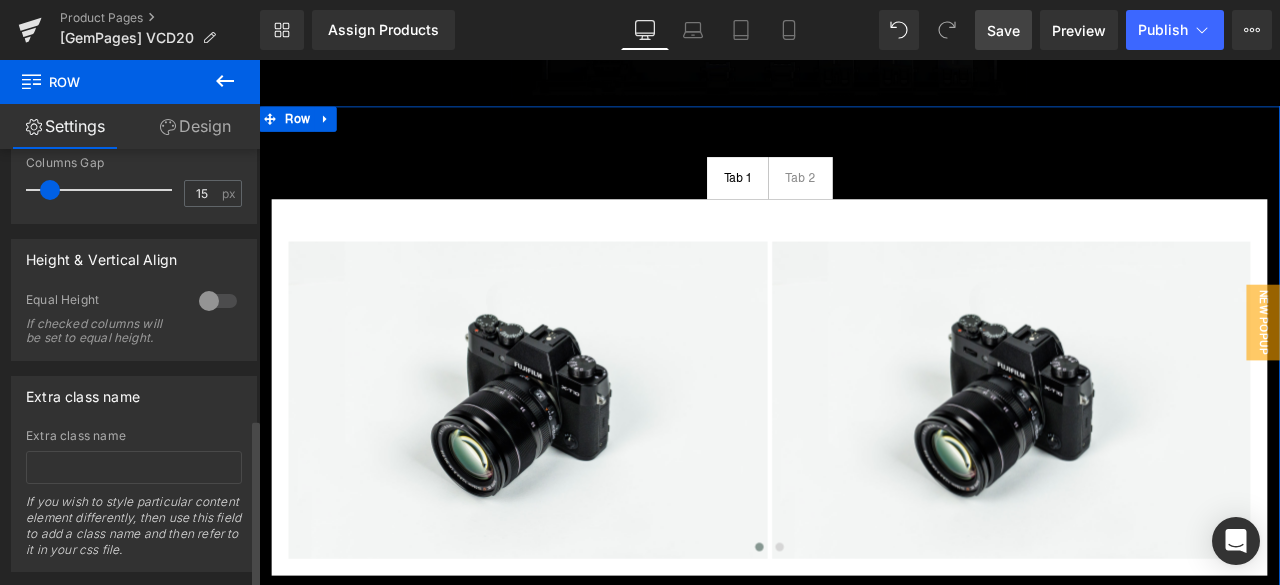 scroll, scrollTop: 707, scrollLeft: 0, axis: vertical 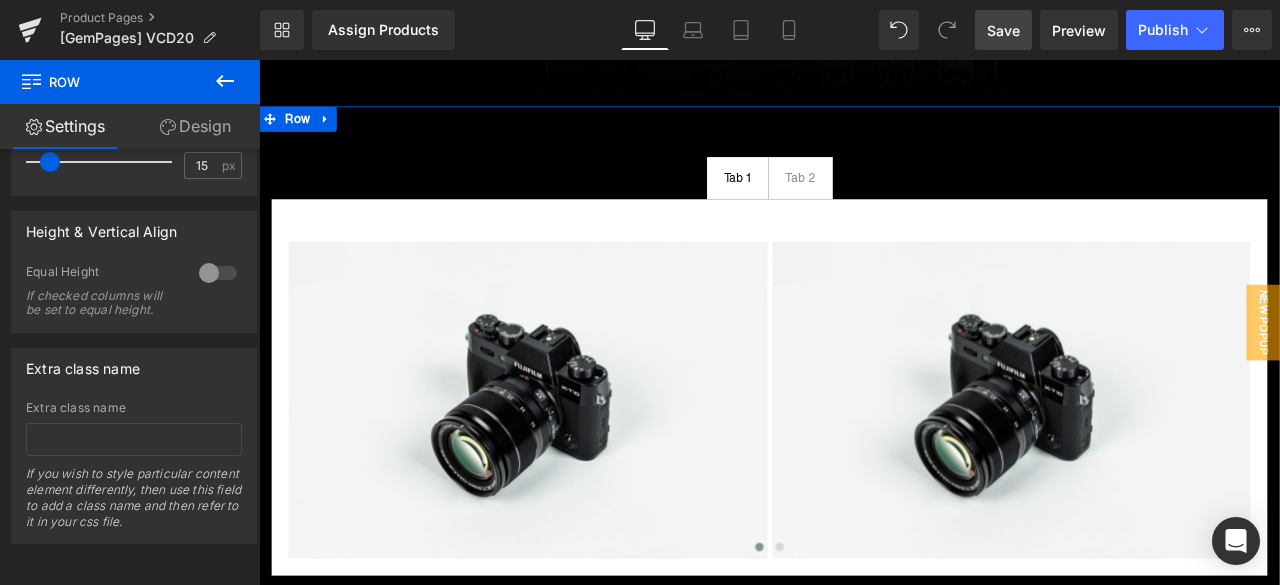 click on "Design" at bounding box center [195, 126] 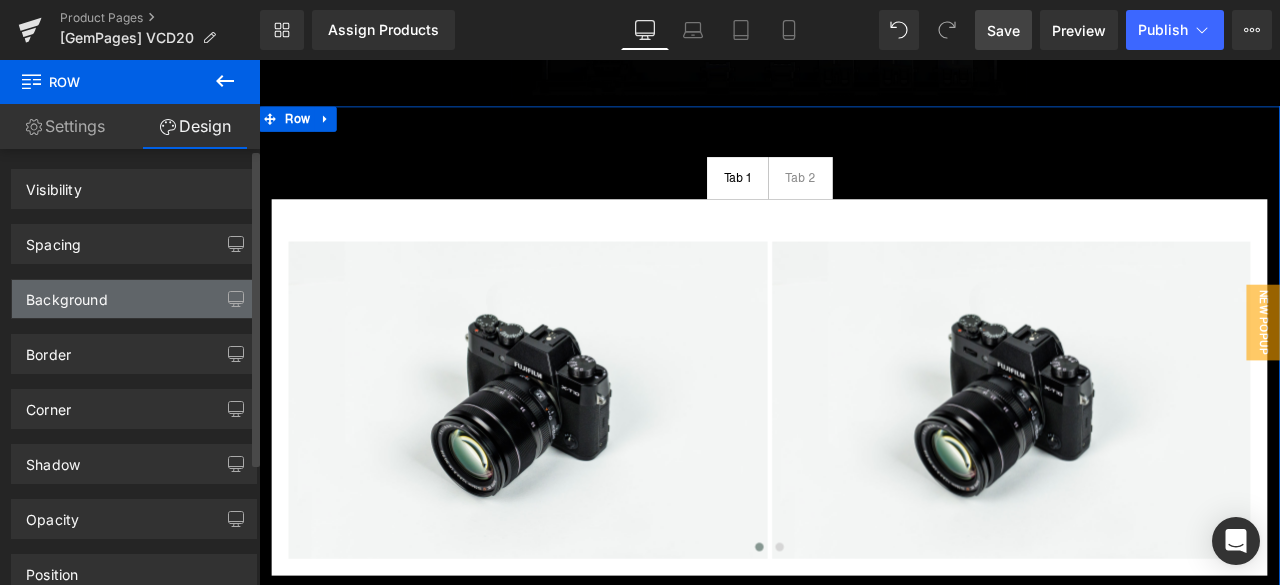 click on "Background" at bounding box center (134, 299) 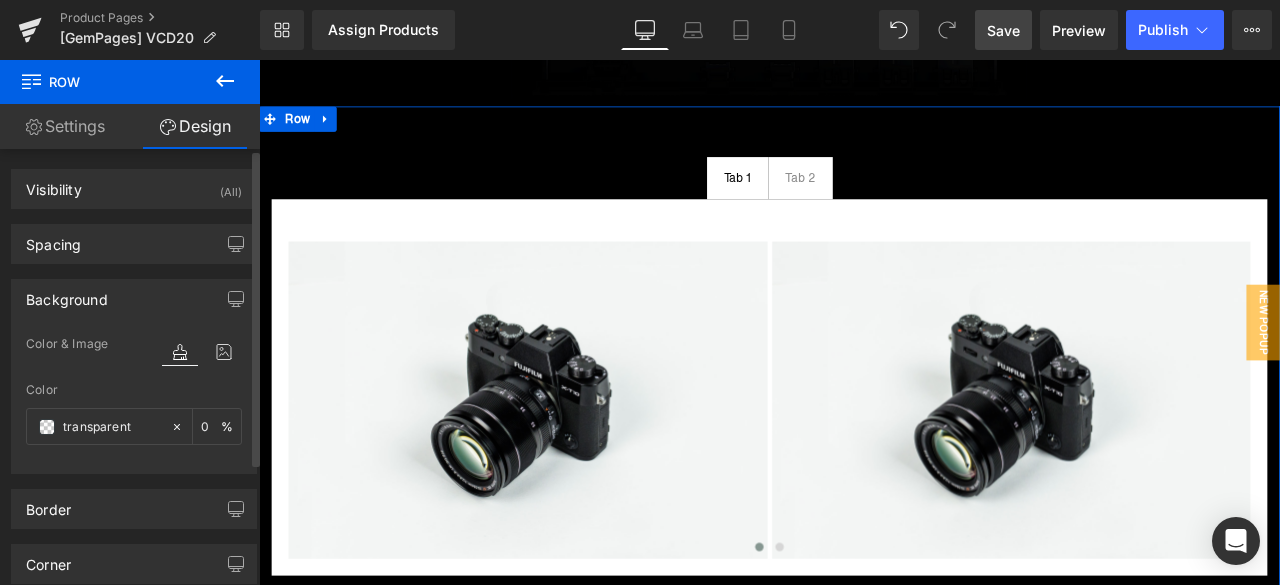 type on "transparent" 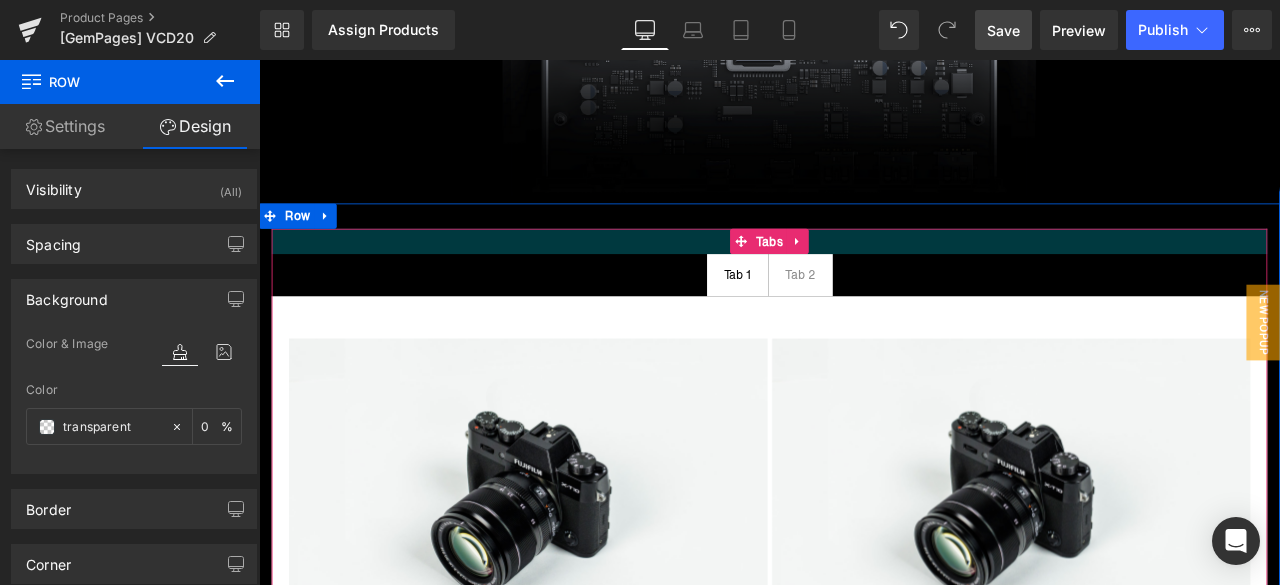 scroll, scrollTop: 5500, scrollLeft: 0, axis: vertical 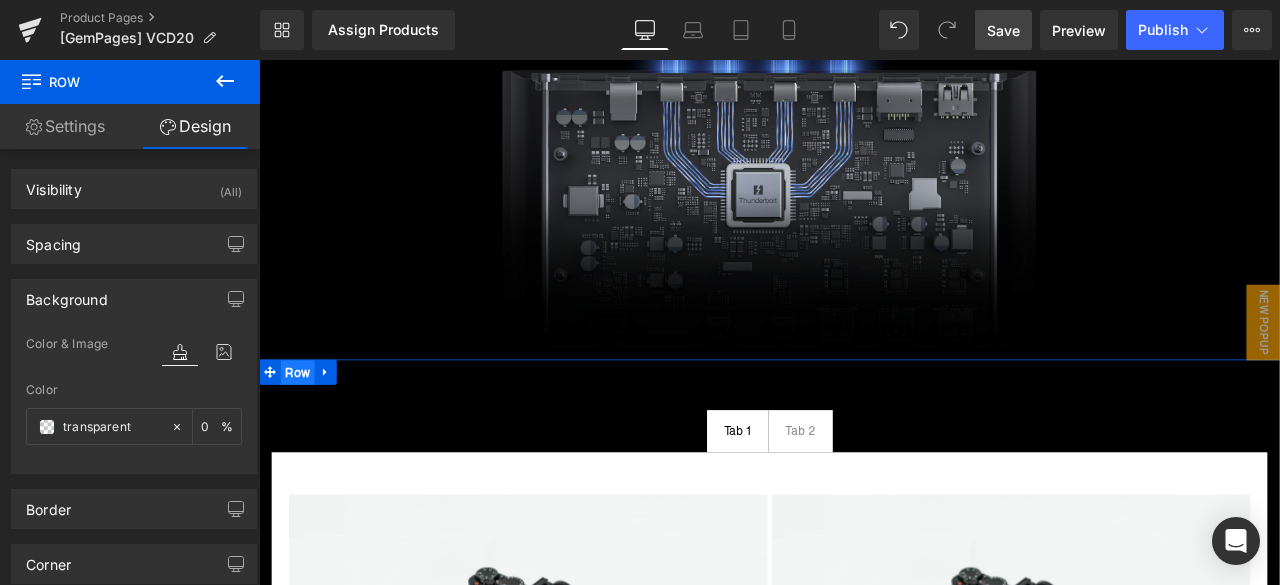 click on "Row" at bounding box center (305, 431) 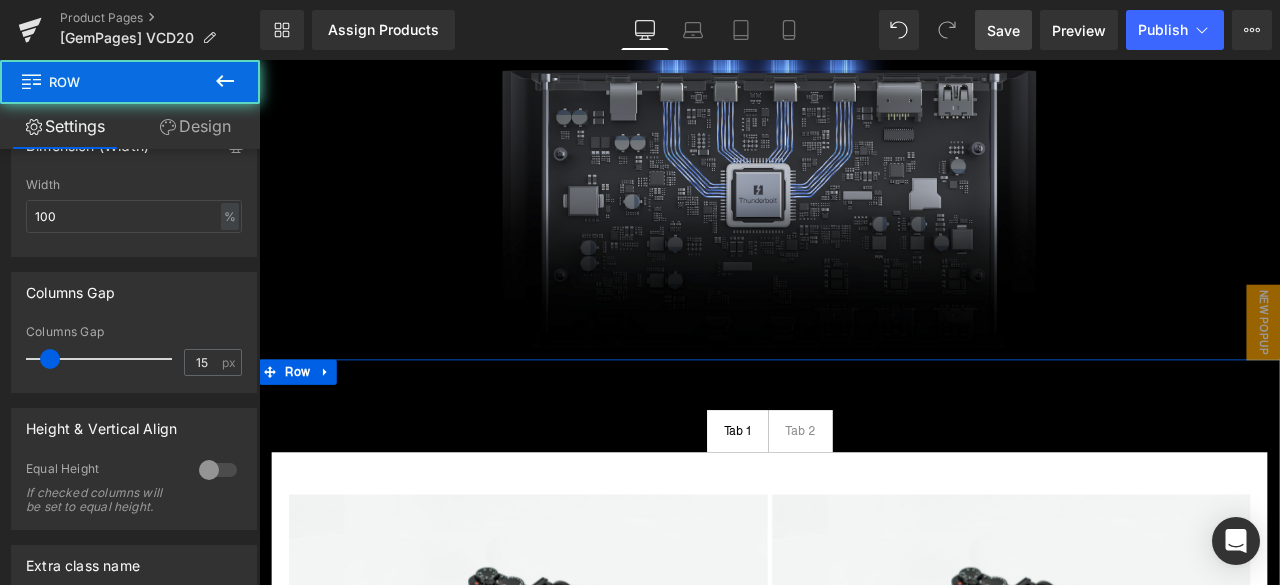 scroll, scrollTop: 500, scrollLeft: 0, axis: vertical 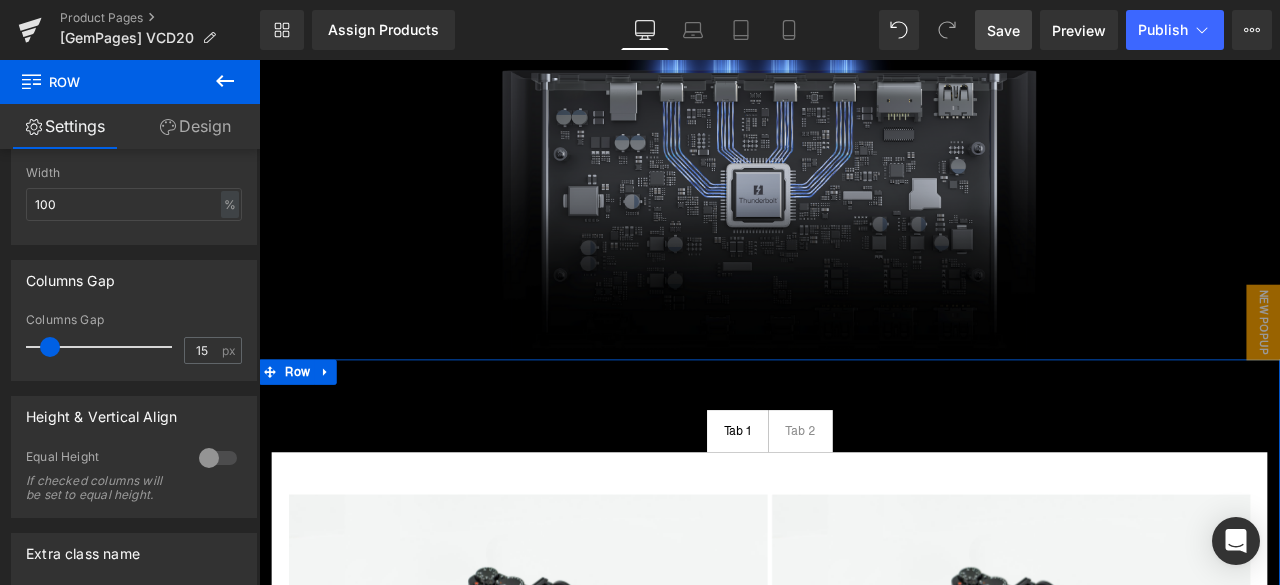 click on "Design" at bounding box center [195, 126] 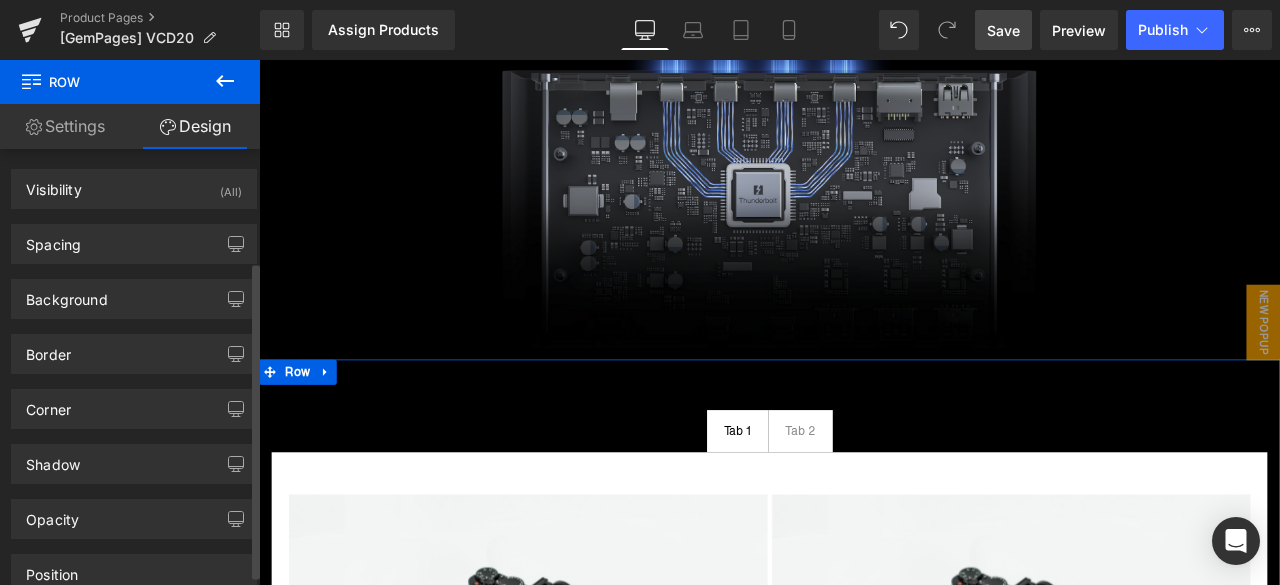 scroll, scrollTop: 0, scrollLeft: 0, axis: both 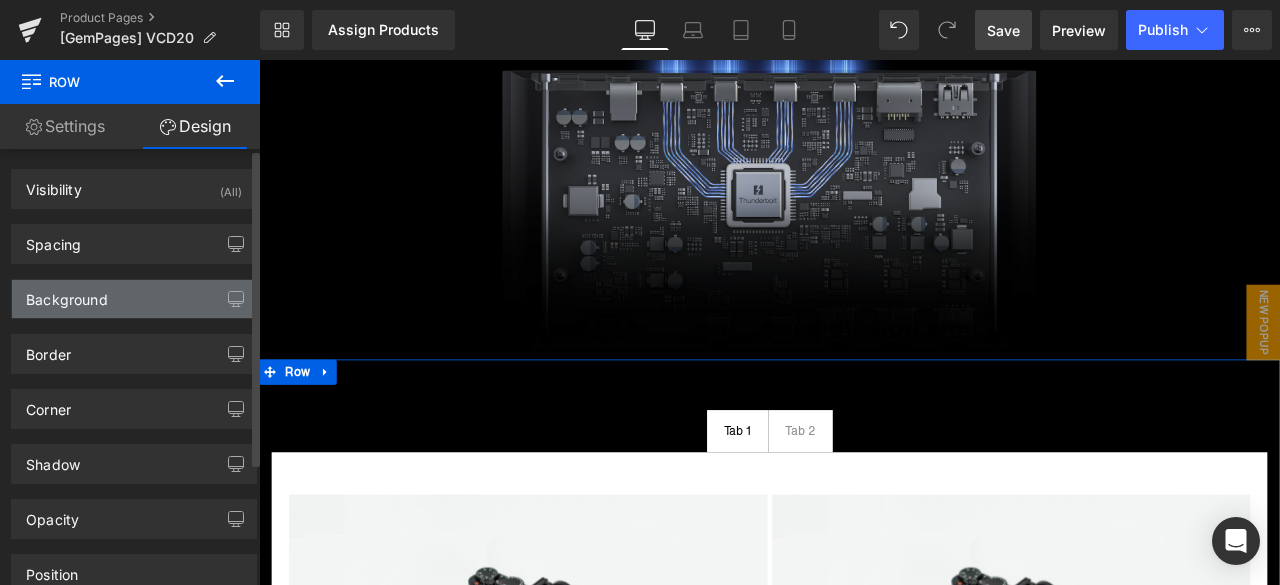 click on "Background" at bounding box center (134, 299) 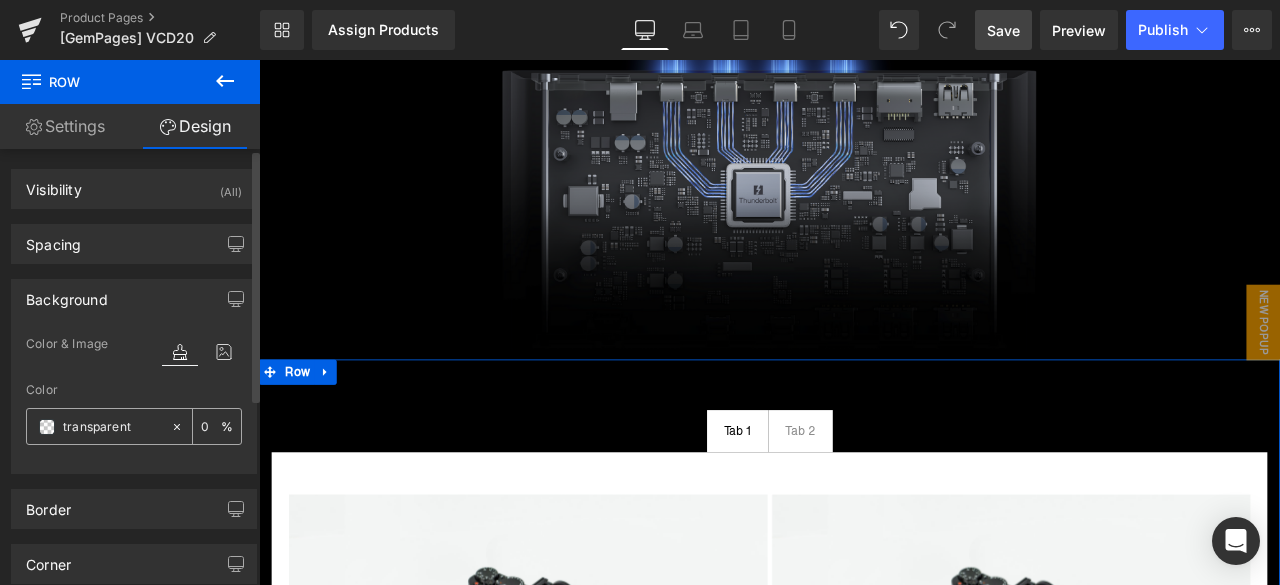 click at bounding box center [47, 427] 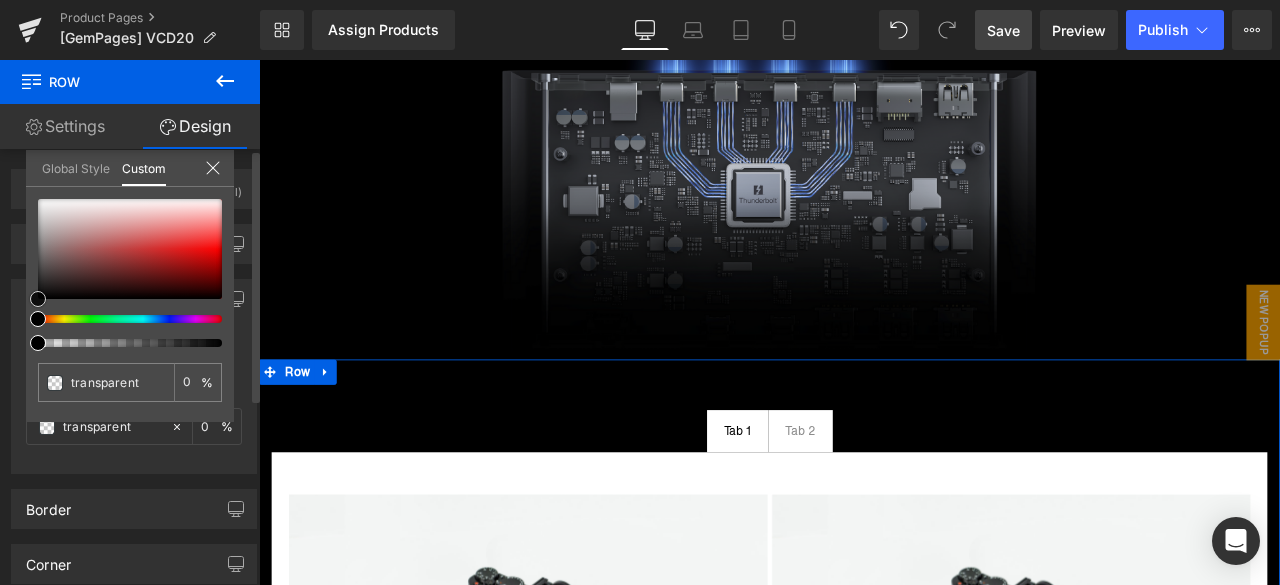 type on "#dcd5d5" 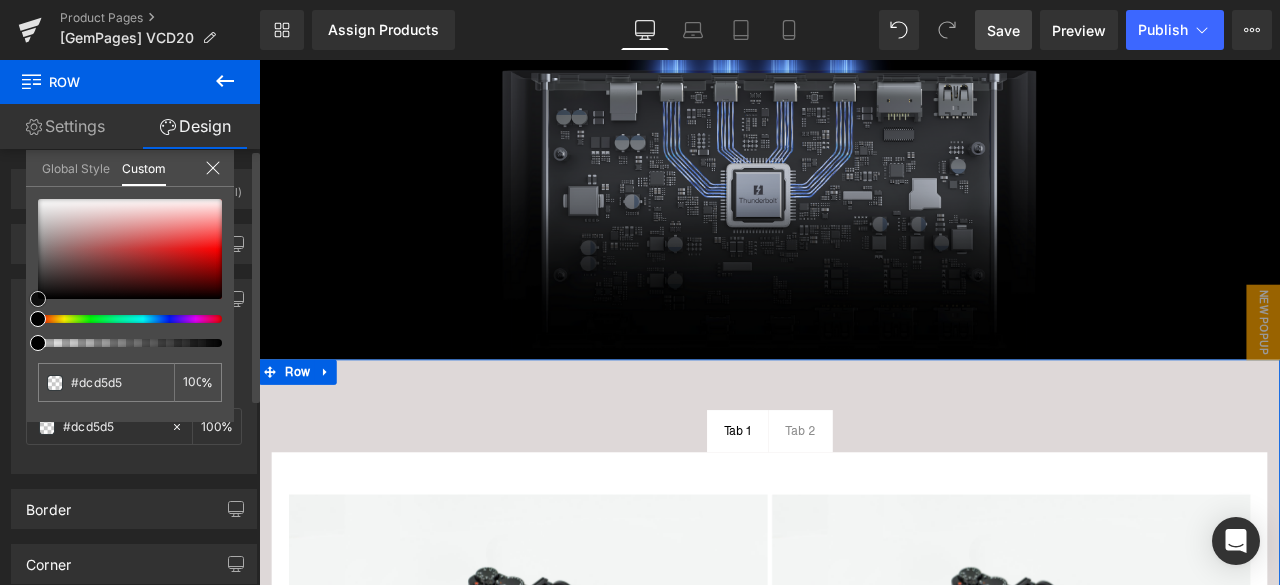 type on "#ded8d8" 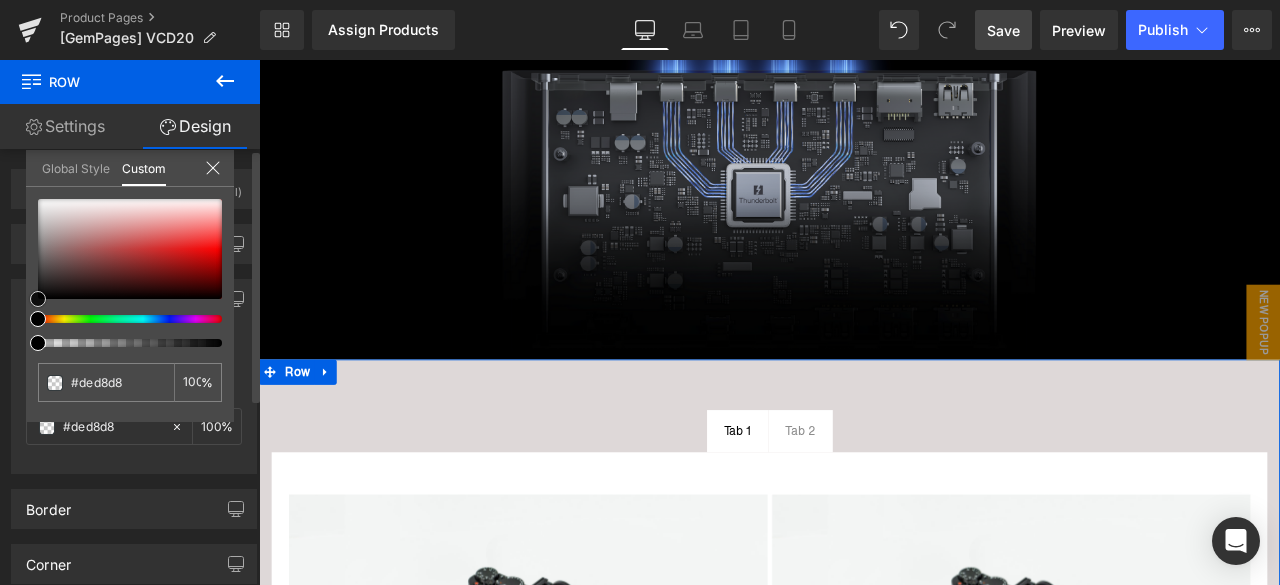 type on "#e2dddd" 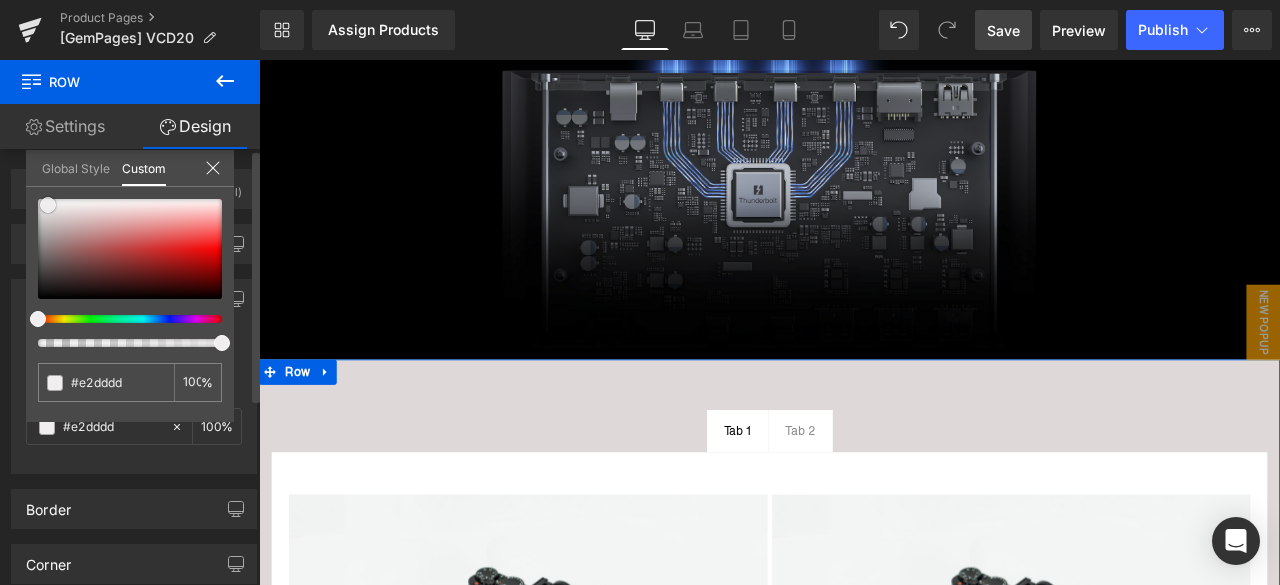 type on "#f5f4f4" 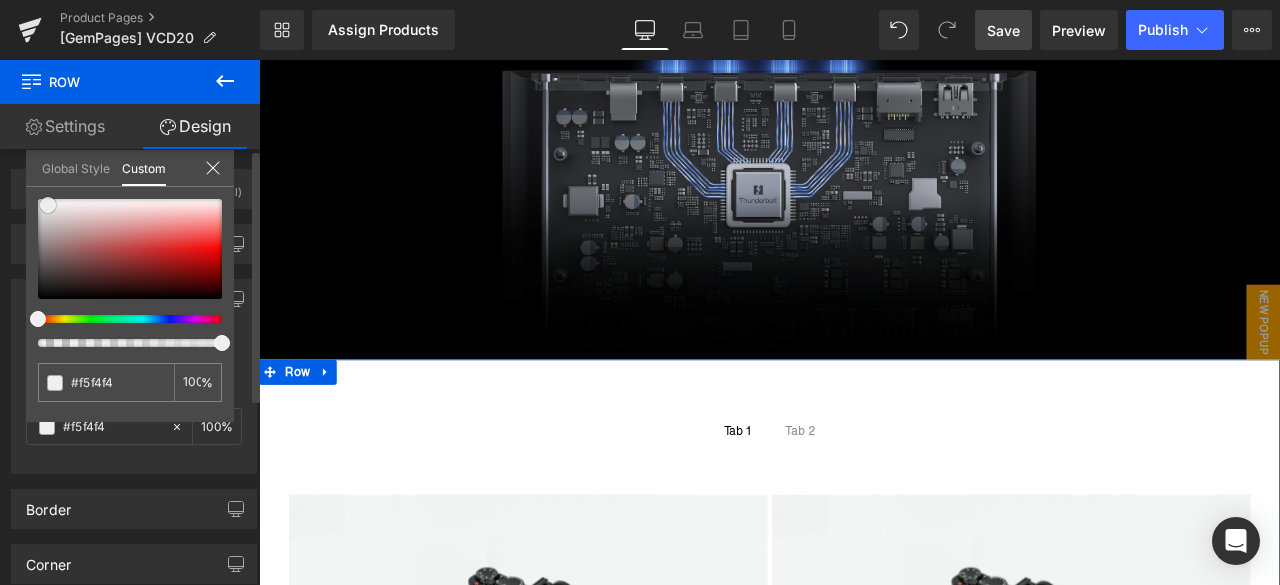 type on "#ffffff" 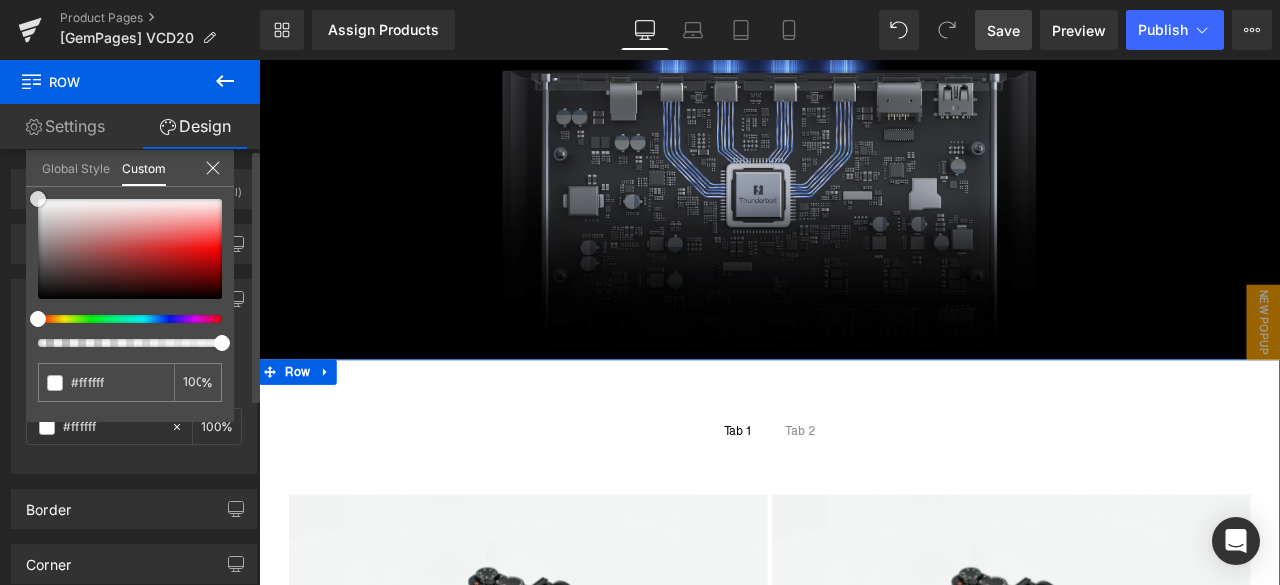 drag, startPoint x: 54, startPoint y: 213, endPoint x: 30, endPoint y: 191, distance: 32.55764 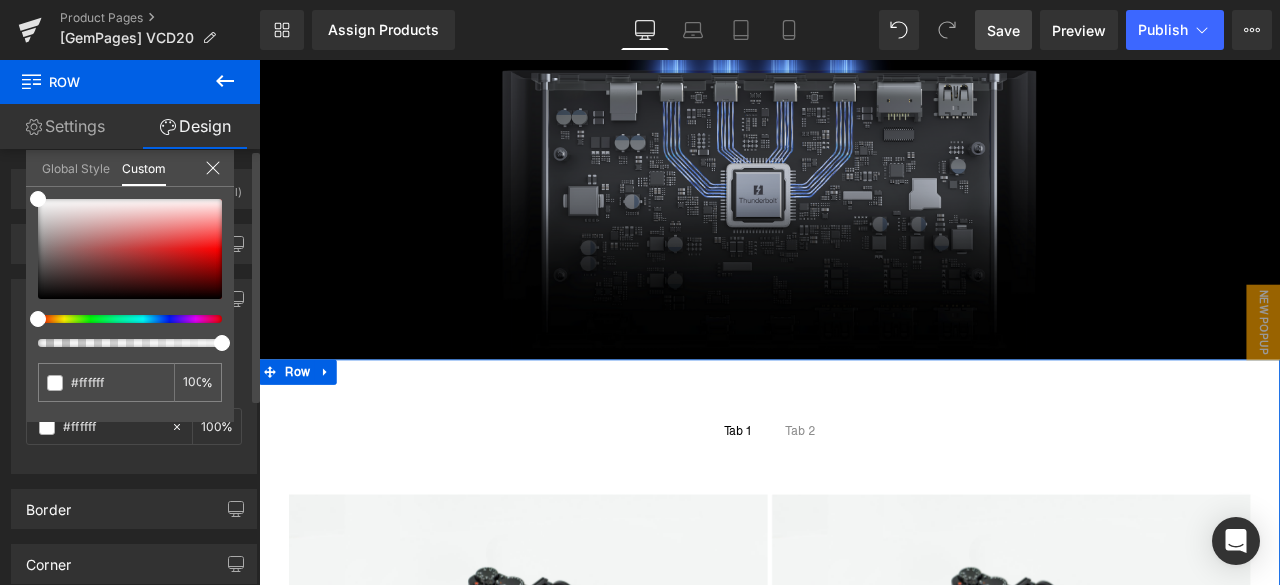 click 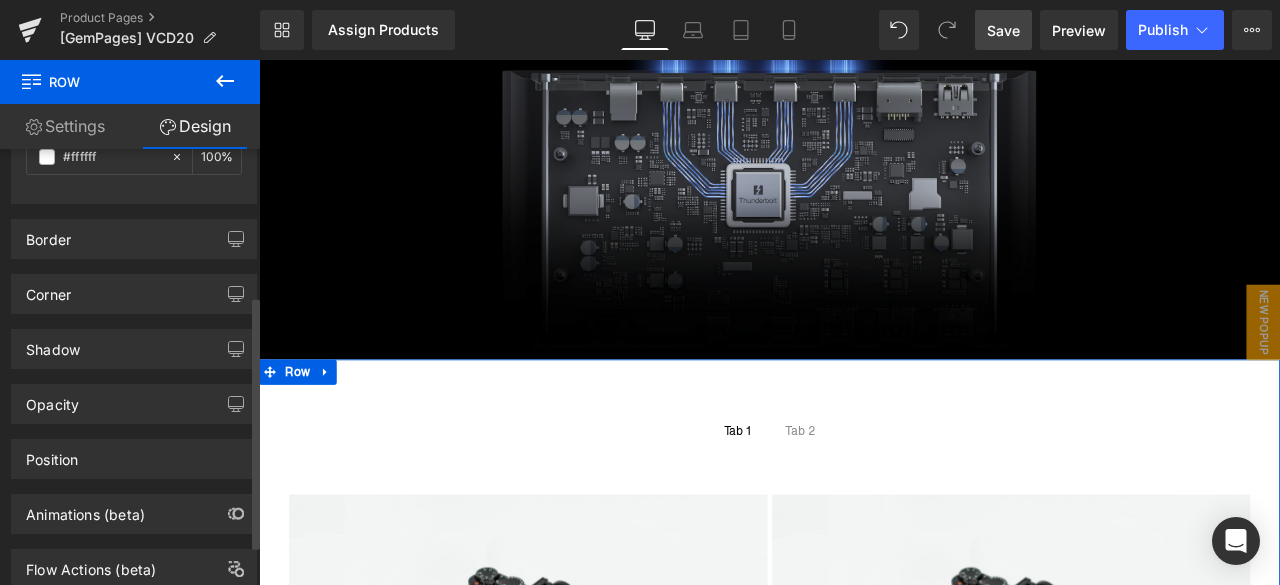 scroll, scrollTop: 322, scrollLeft: 0, axis: vertical 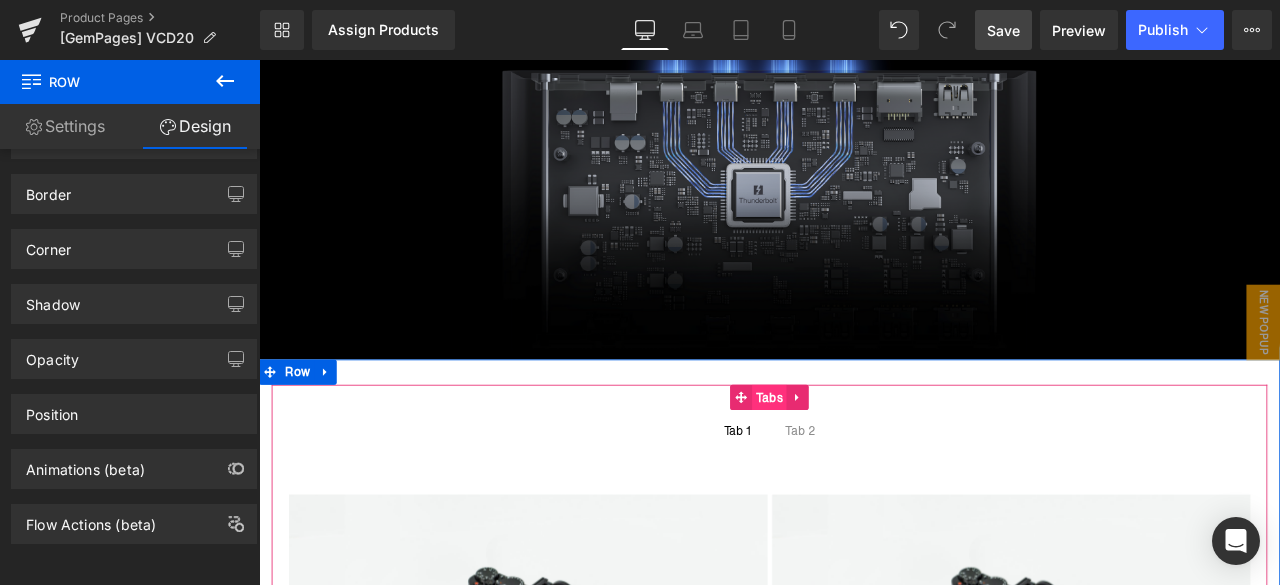 click on "Tabs" at bounding box center (863, 460) 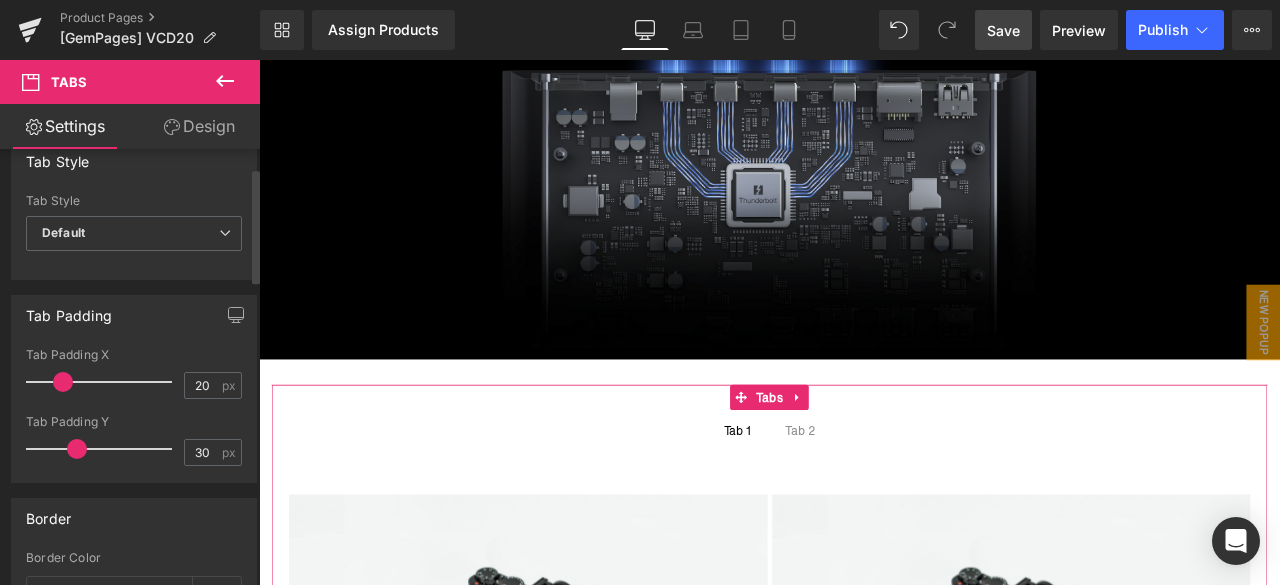 scroll, scrollTop: 0, scrollLeft: 0, axis: both 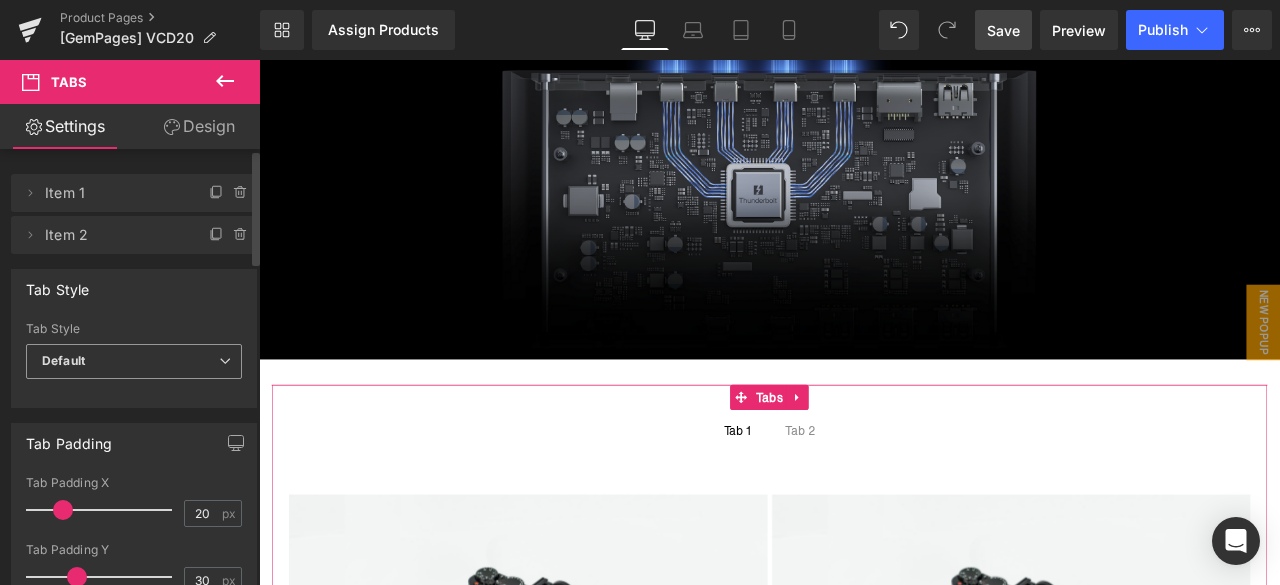 click on "Default" at bounding box center (134, 361) 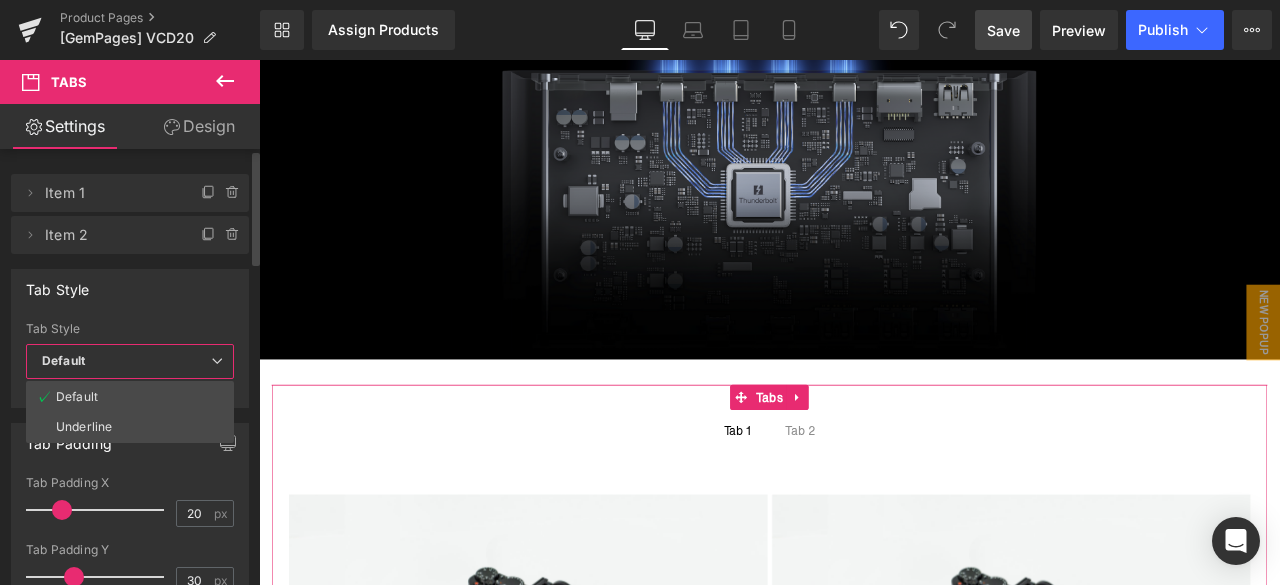 click on "Default" at bounding box center (130, 361) 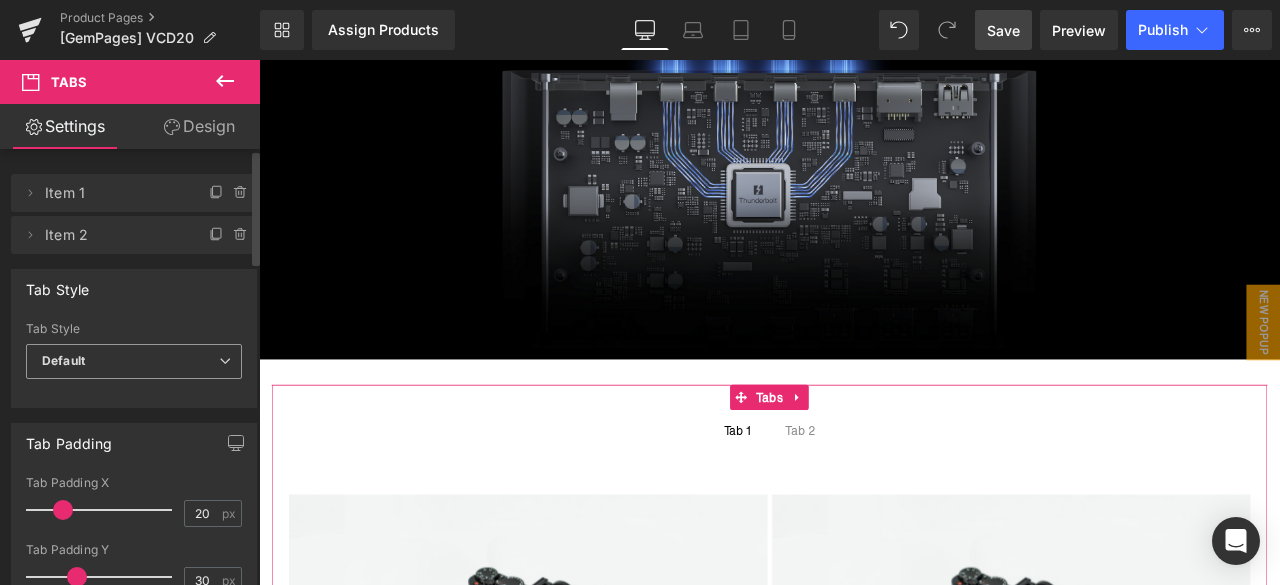 click on "Default" at bounding box center [63, 360] 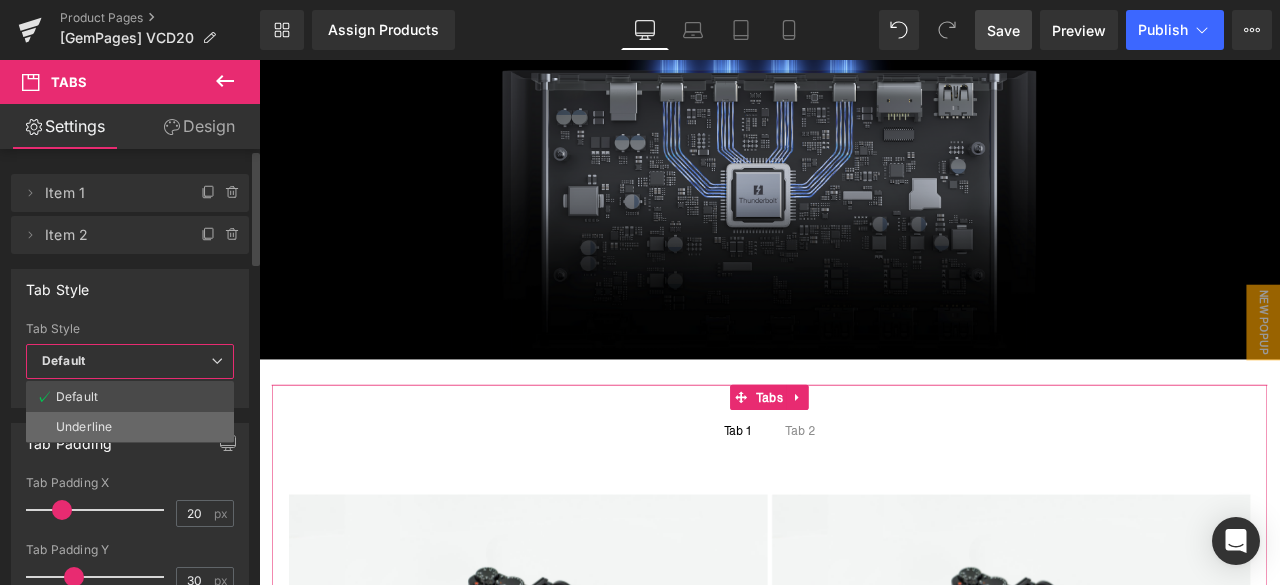click on "Underline" at bounding box center [84, 427] 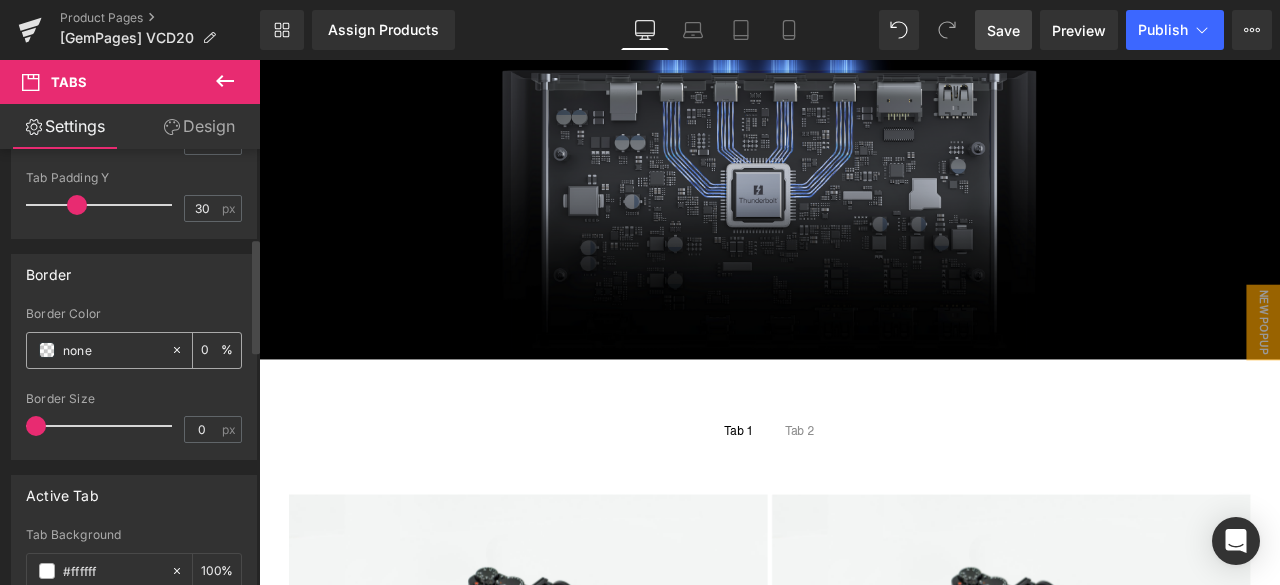 scroll, scrollTop: 335, scrollLeft: 0, axis: vertical 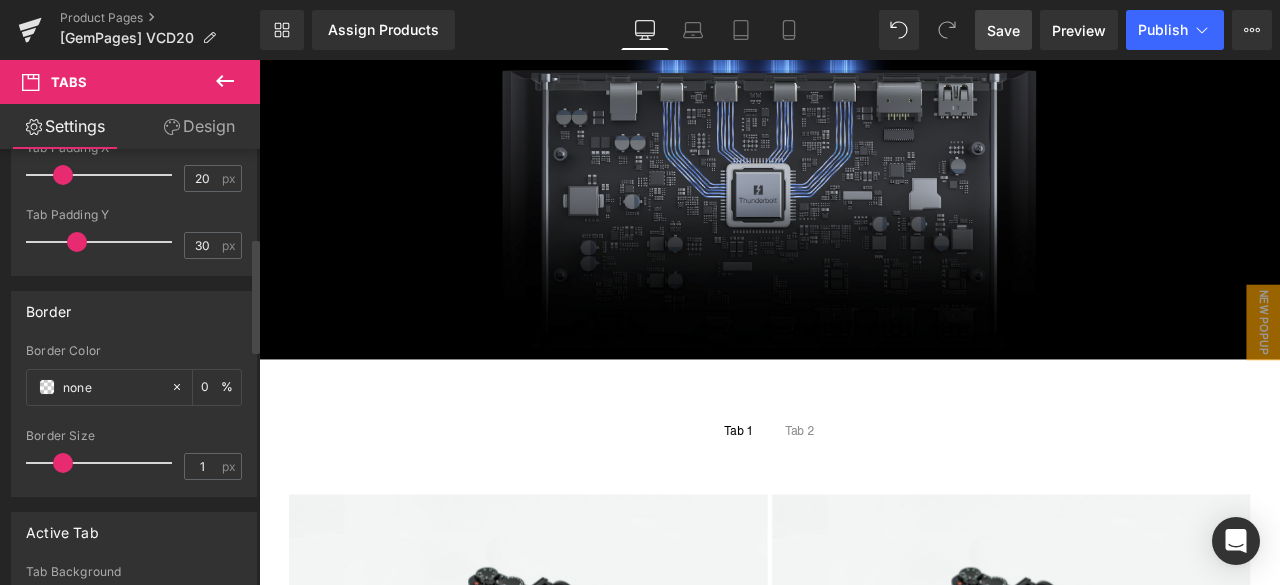 type on "2" 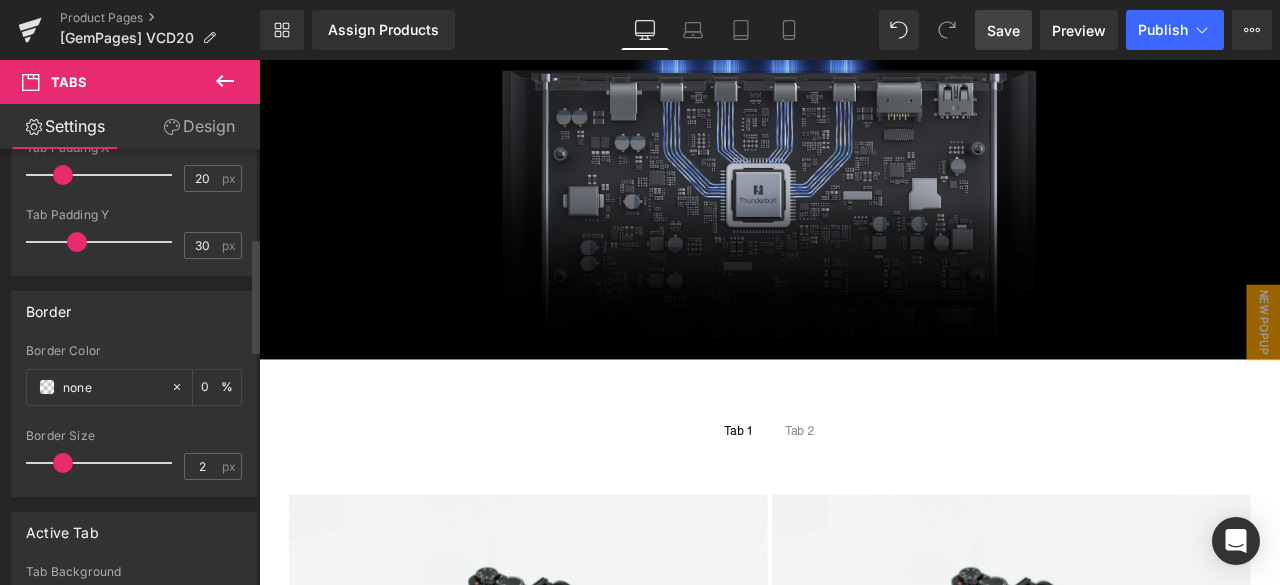 drag, startPoint x: 39, startPoint y: 452, endPoint x: 64, endPoint y: 454, distance: 25.079872 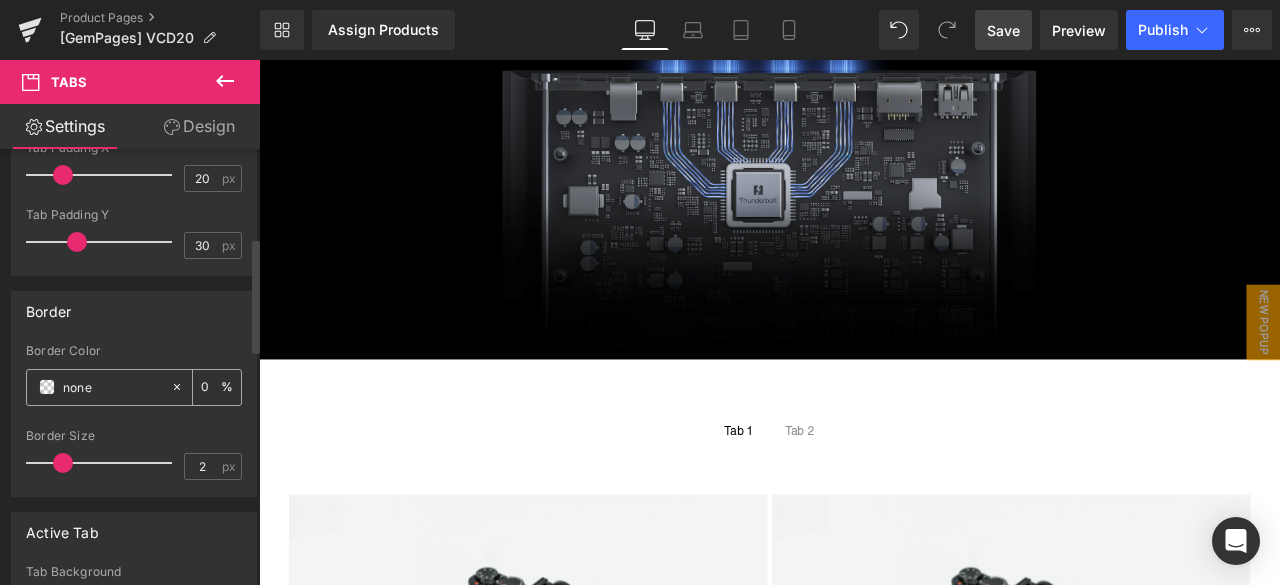 click at bounding box center (47, 387) 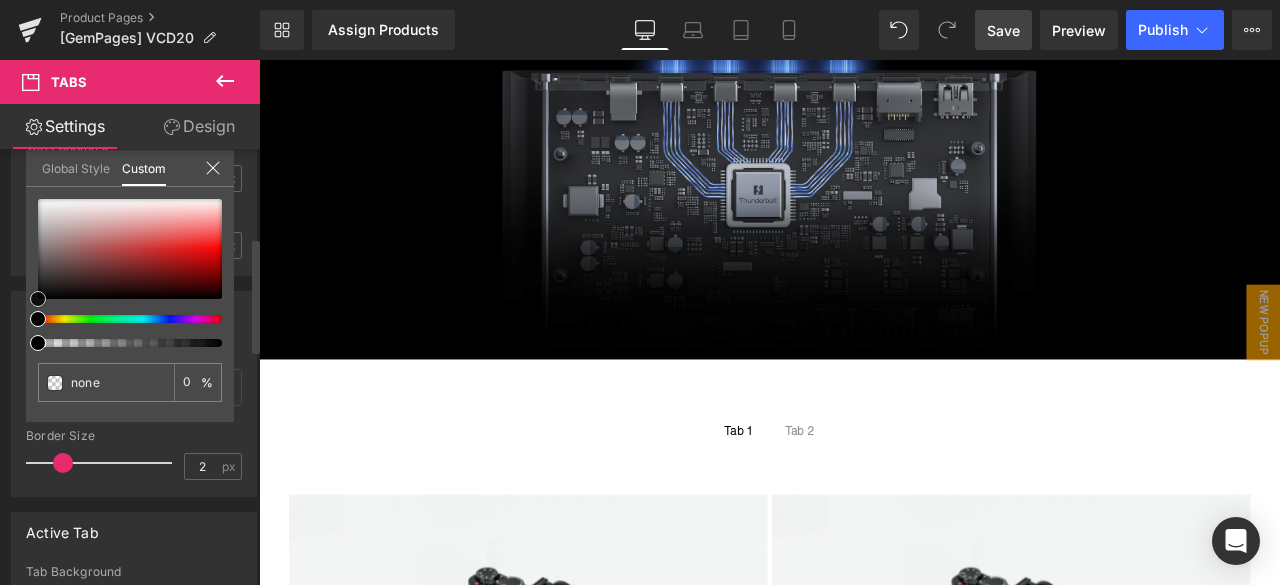 click at bounding box center [130, 249] 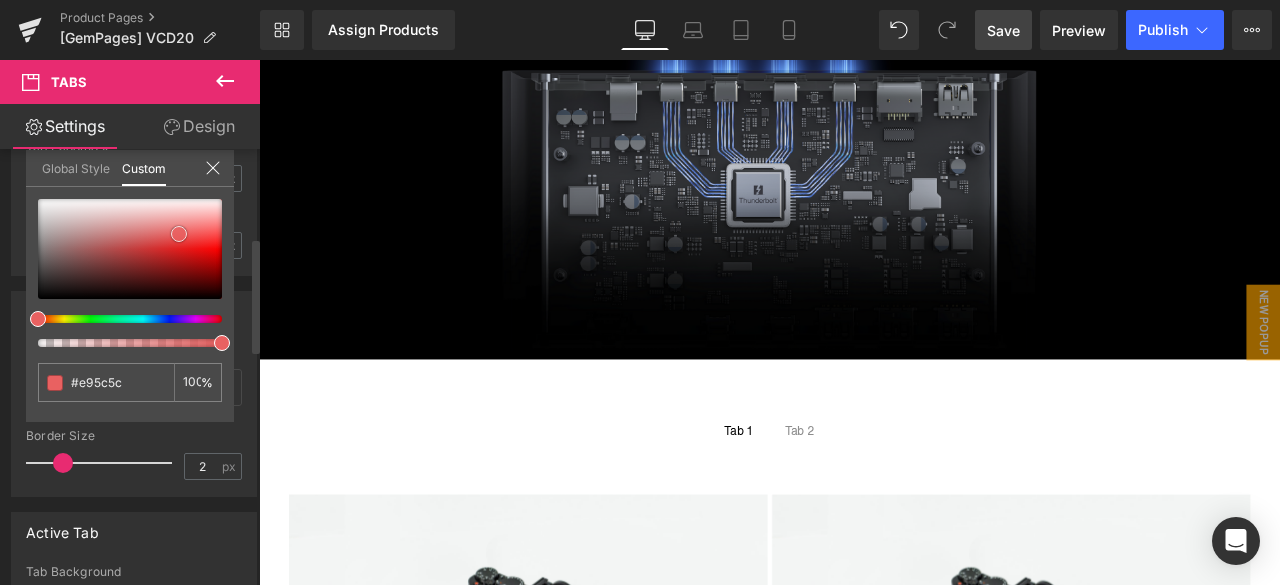 type on "#e96161" 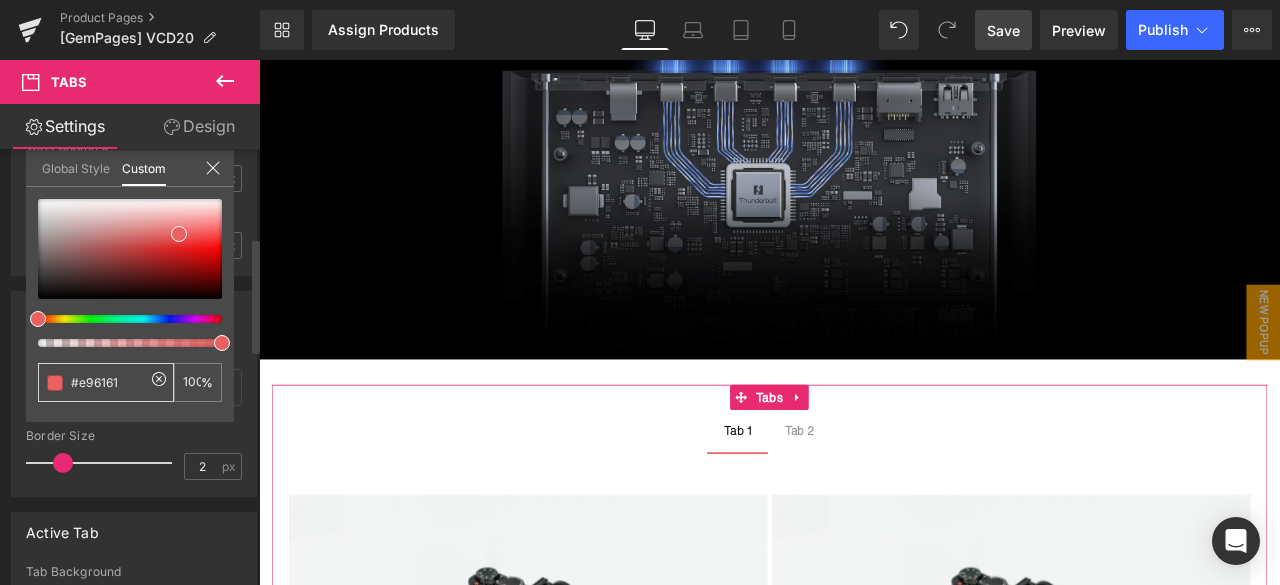 click on "#e96161" at bounding box center [108, 382] 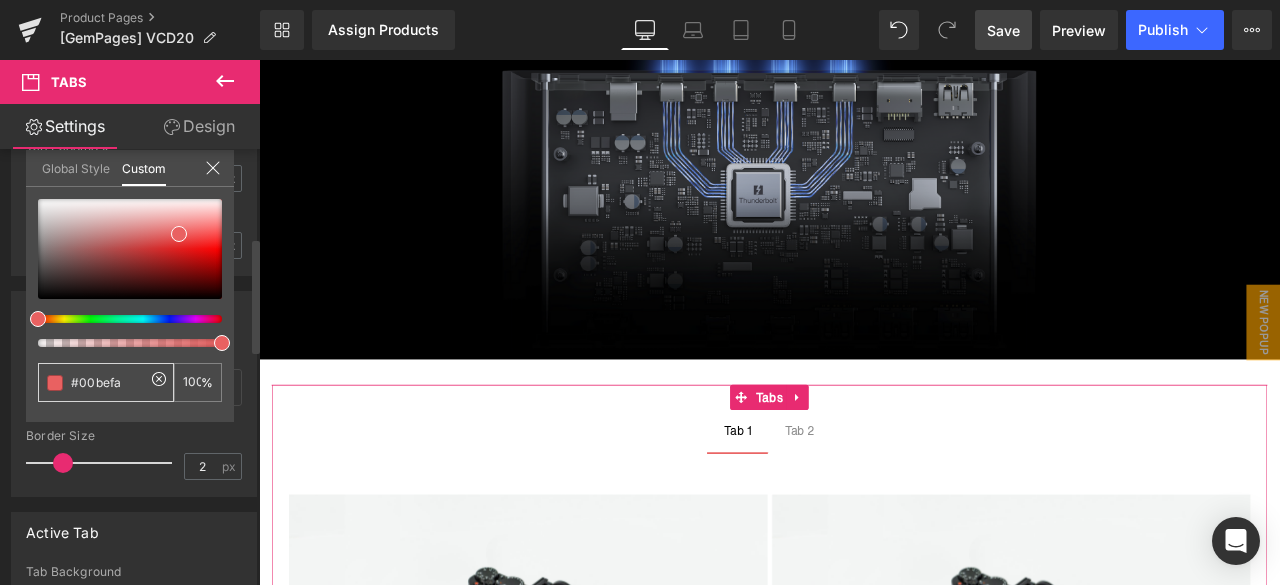 type on "#00befa" 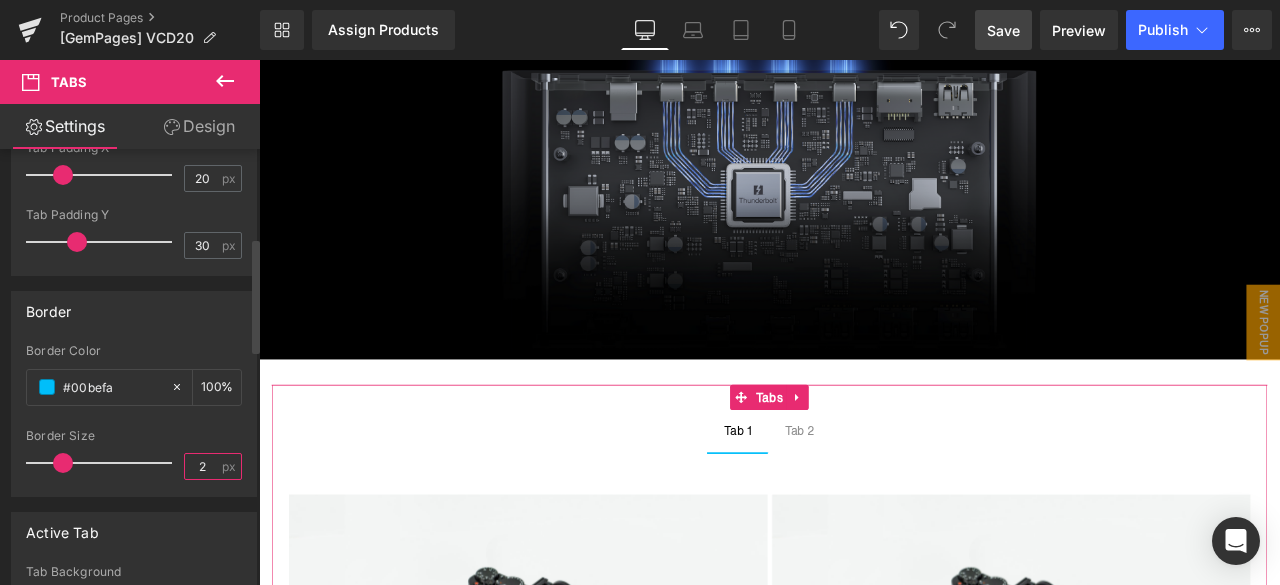 click on "2" at bounding box center (202, 466) 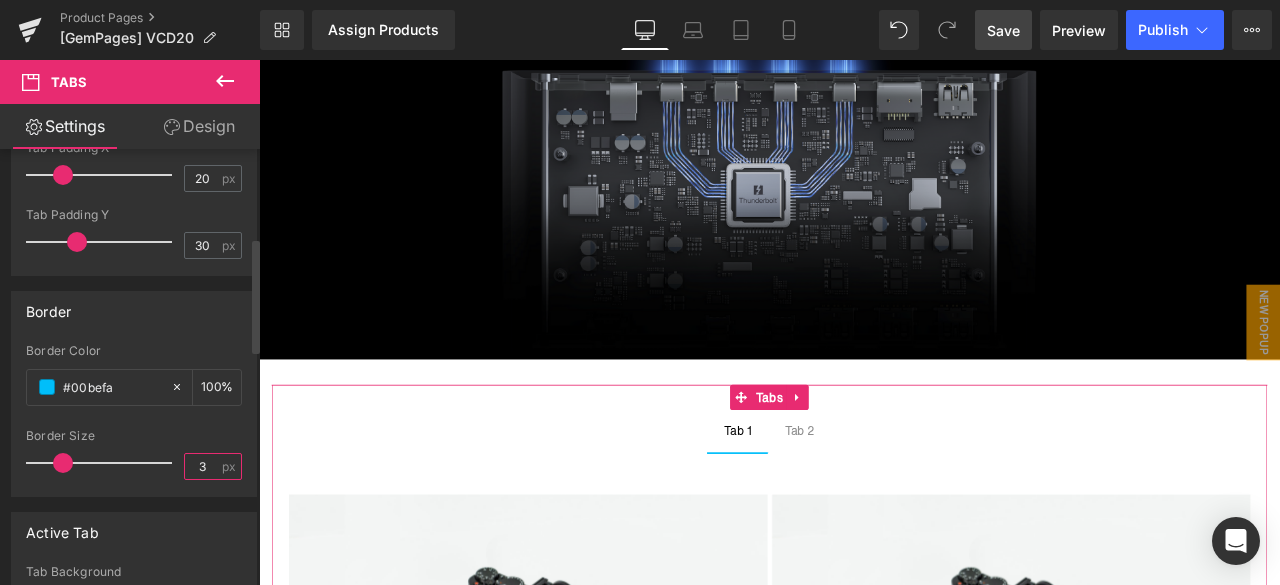 type on "3" 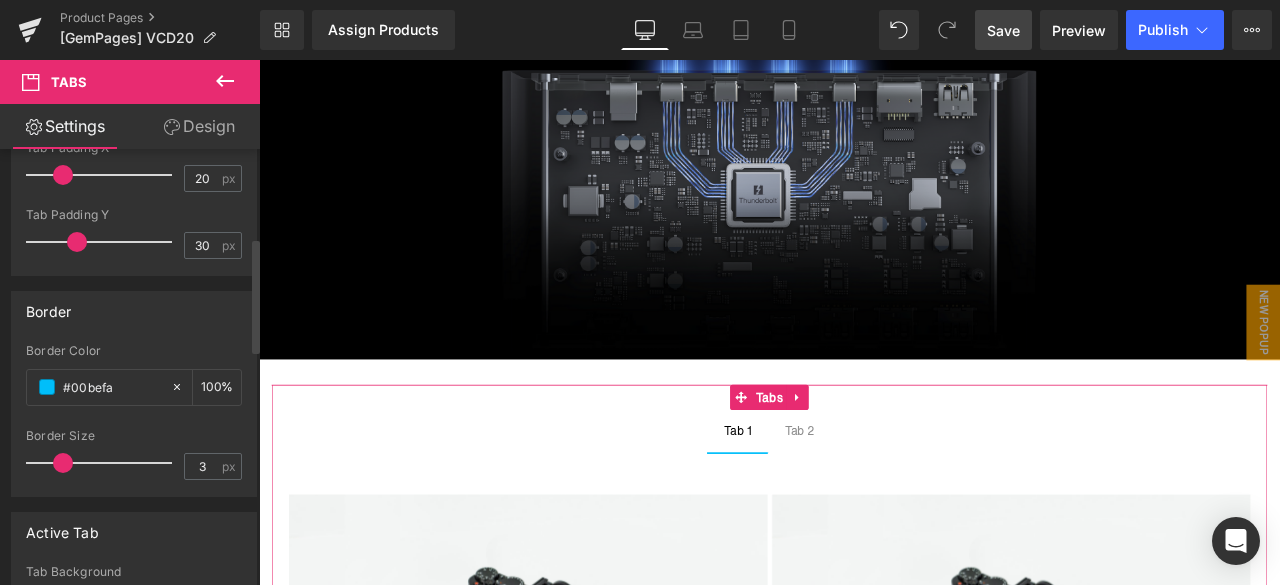 click on "Border Size" at bounding box center [134, 436] 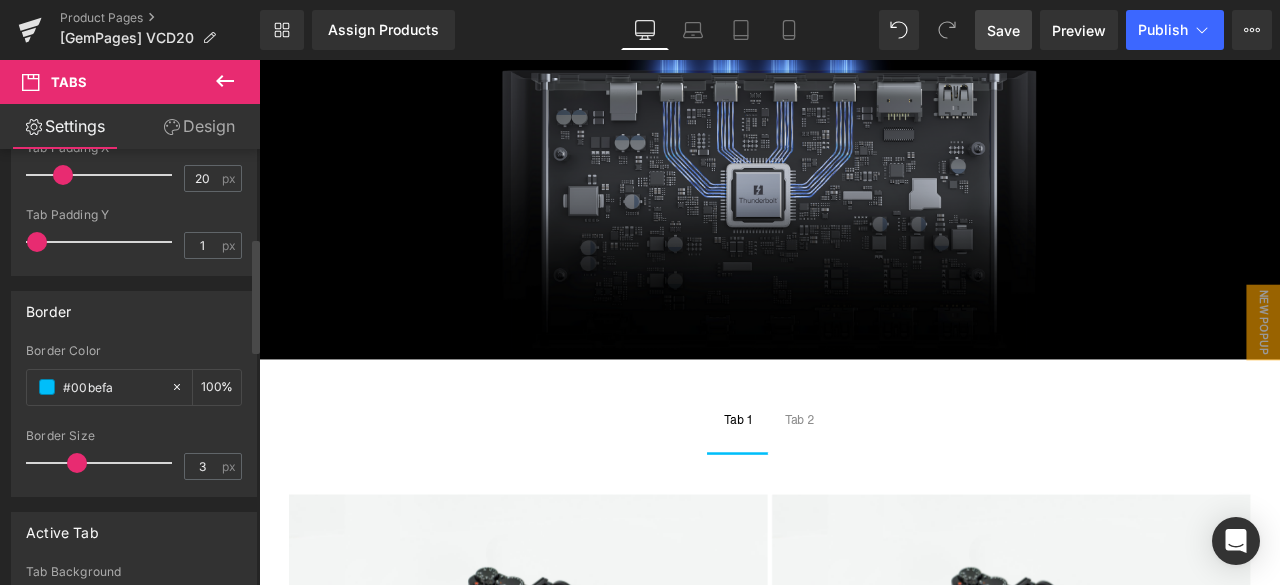 type on "0" 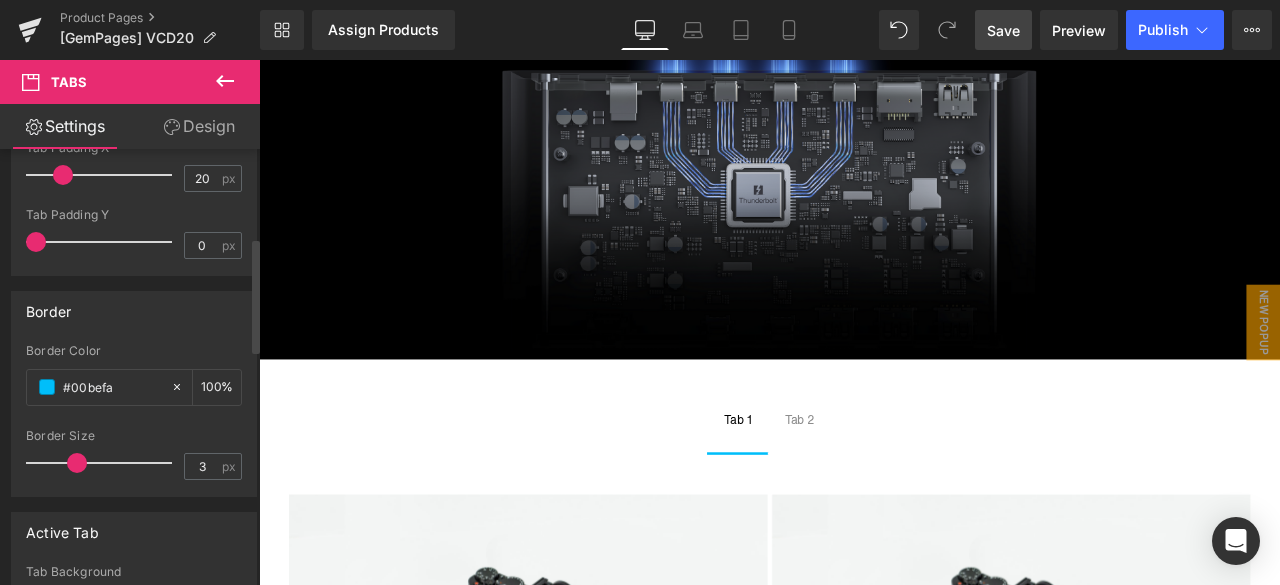 drag, startPoint x: 76, startPoint y: 243, endPoint x: 30, endPoint y: 238, distance: 46.270943 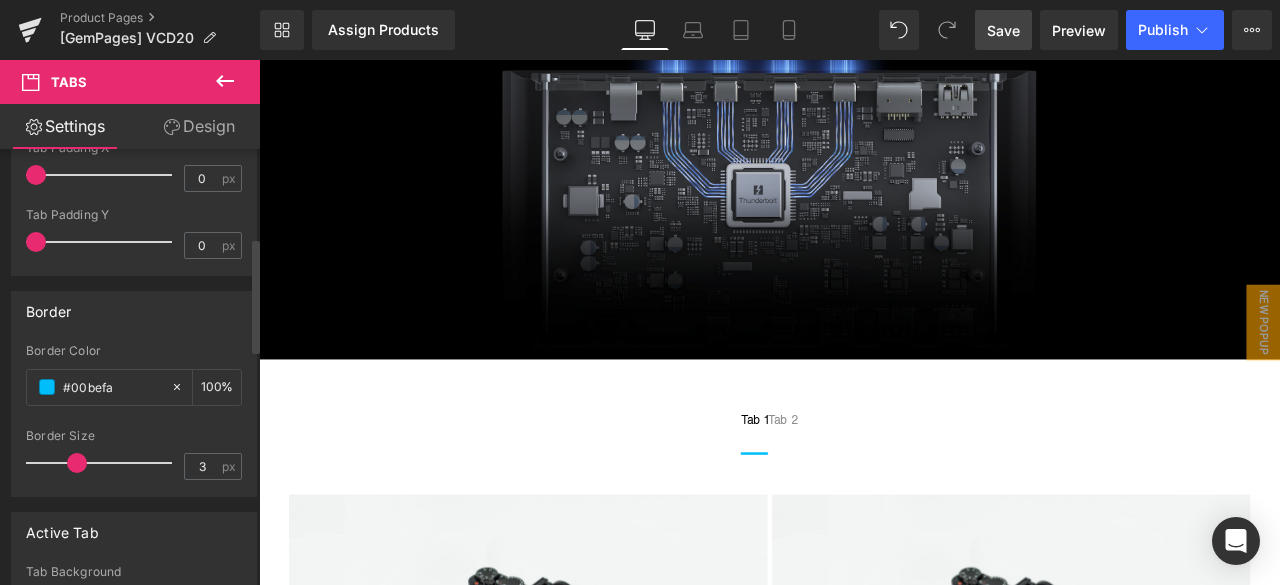 drag, startPoint x: 31, startPoint y: 173, endPoint x: 14, endPoint y: 172, distance: 17.029387 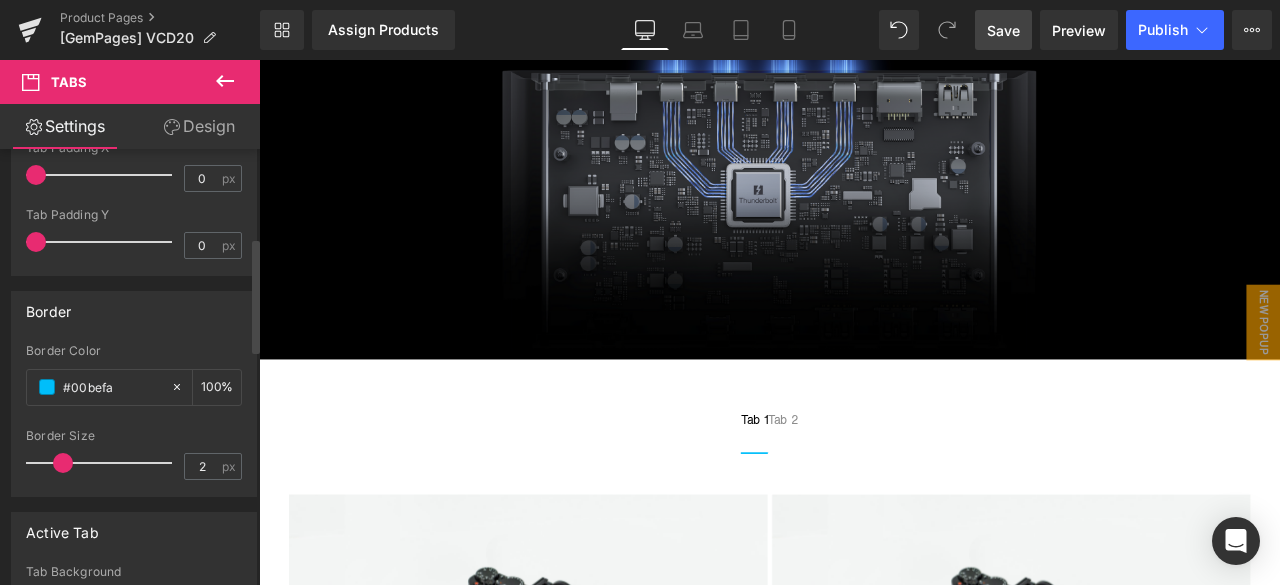 click at bounding box center (134, 201) 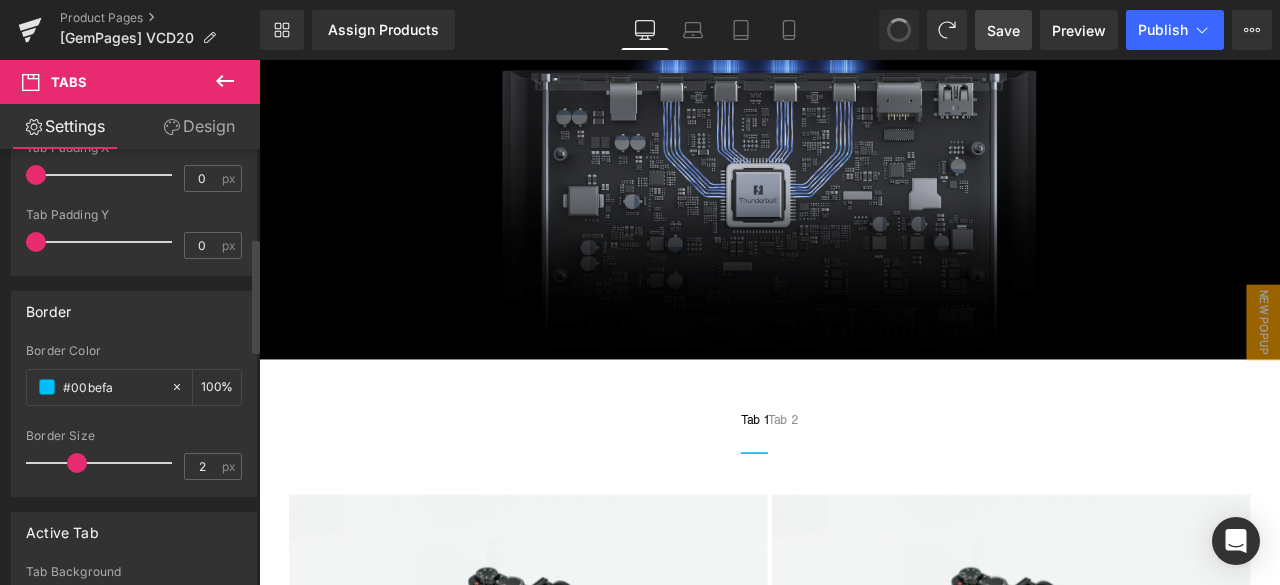 type on "3" 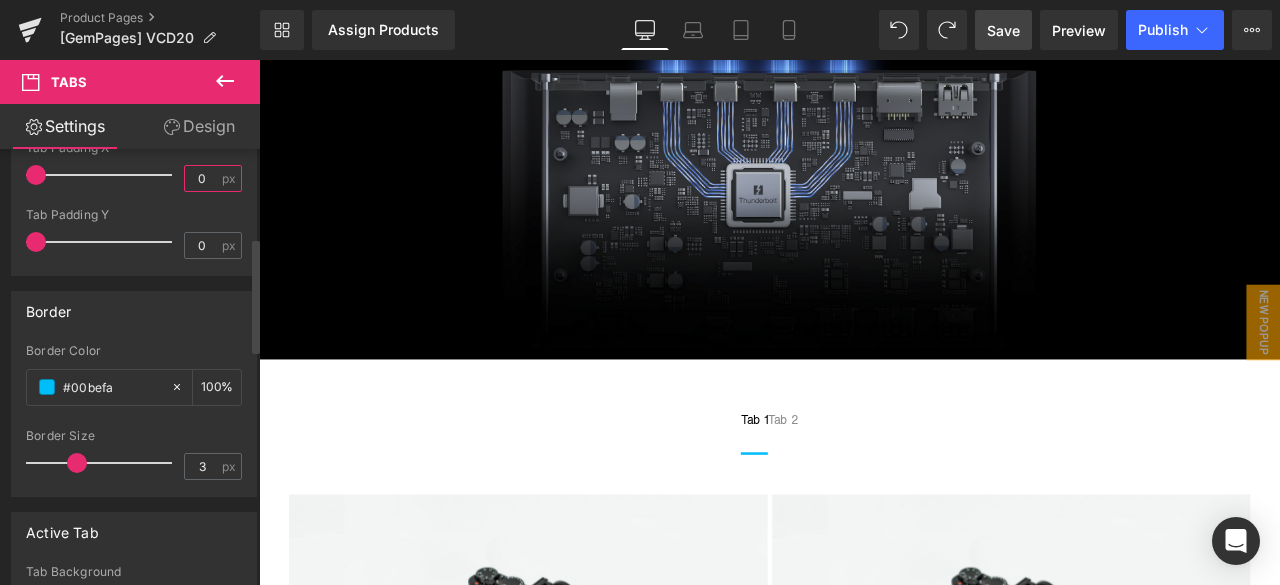 click on "0" at bounding box center (202, 178) 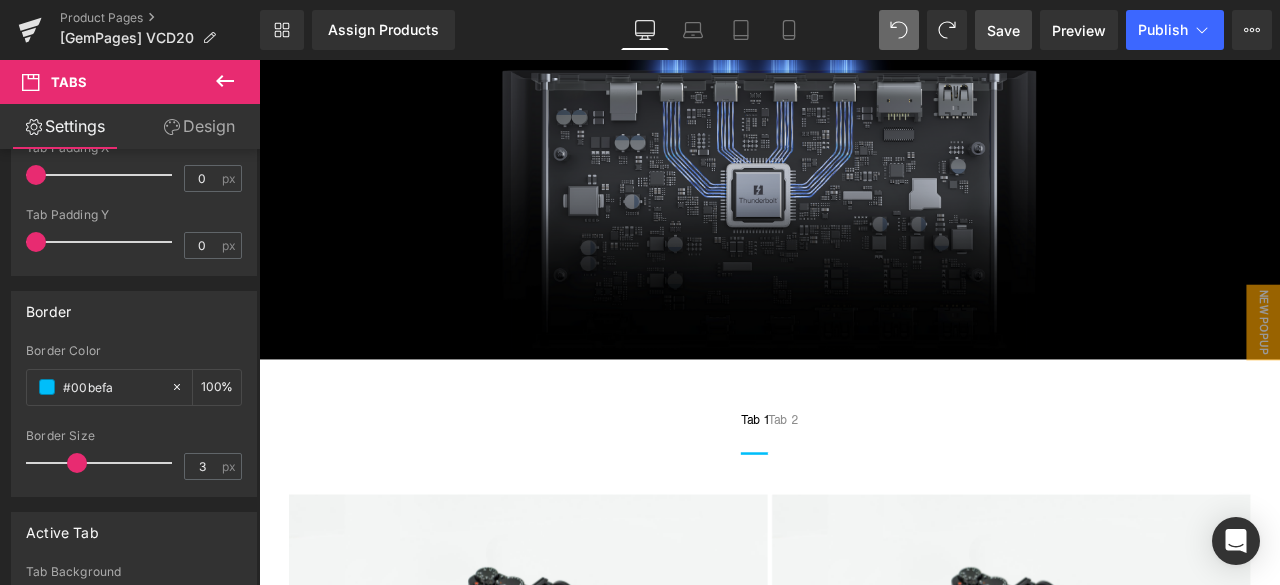 drag, startPoint x: 753, startPoint y: 4, endPoint x: 889, endPoint y: 29, distance: 138.2787 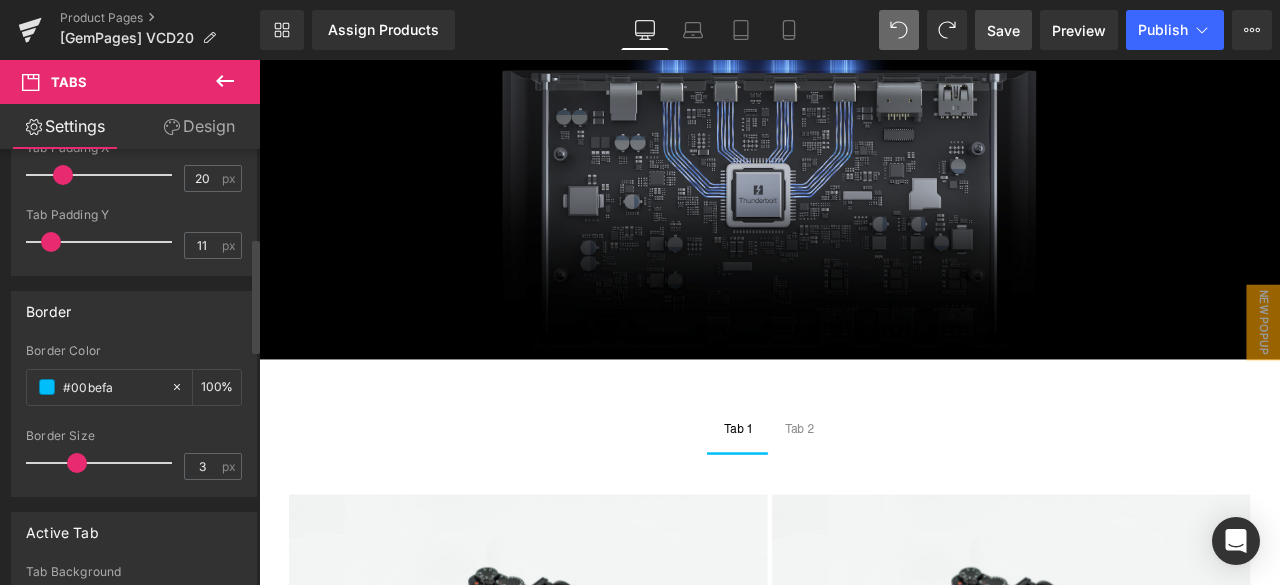 drag, startPoint x: 93, startPoint y: 240, endPoint x: 50, endPoint y: 245, distance: 43.289722 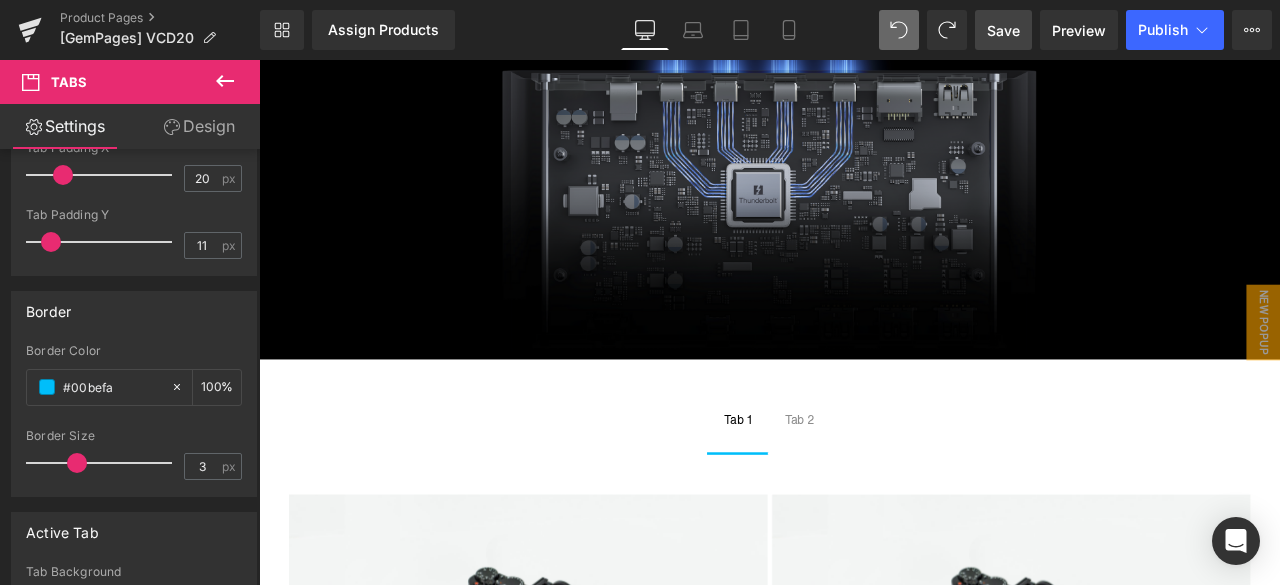 type on "0" 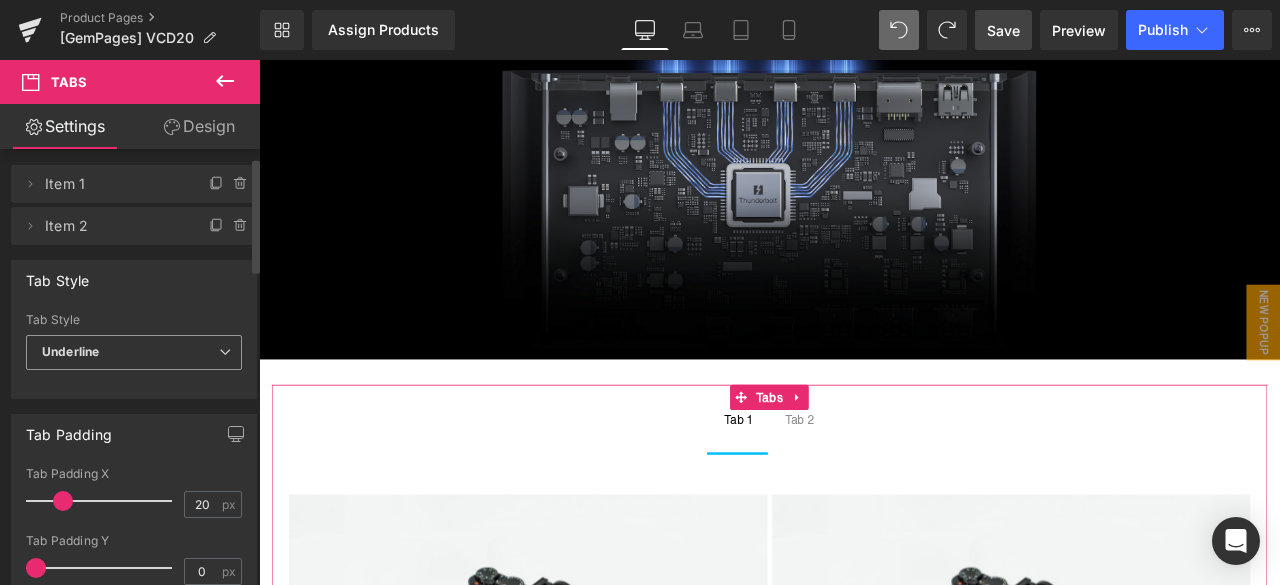 scroll, scrollTop: 0, scrollLeft: 0, axis: both 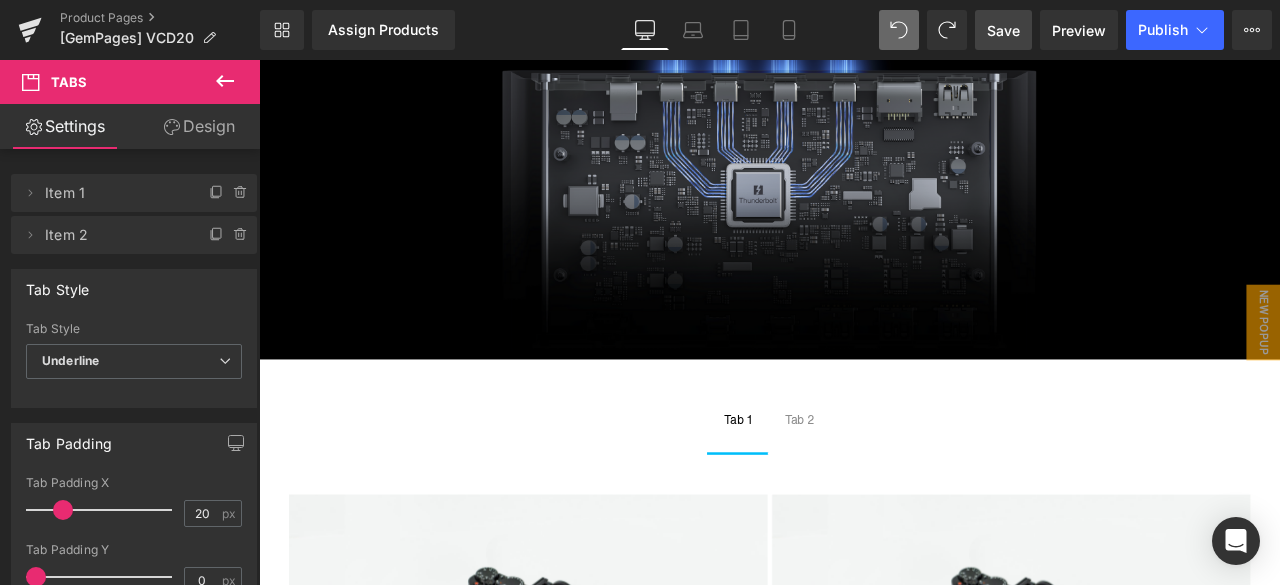click on "Save" at bounding box center [1003, 30] 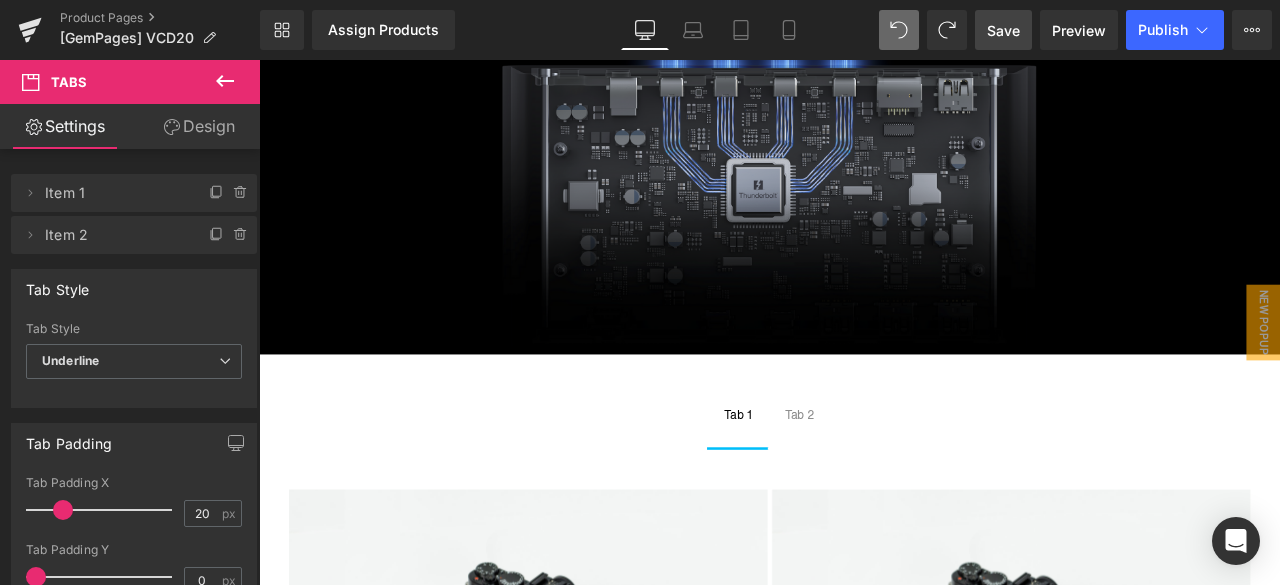 scroll, scrollTop: 5700, scrollLeft: 0, axis: vertical 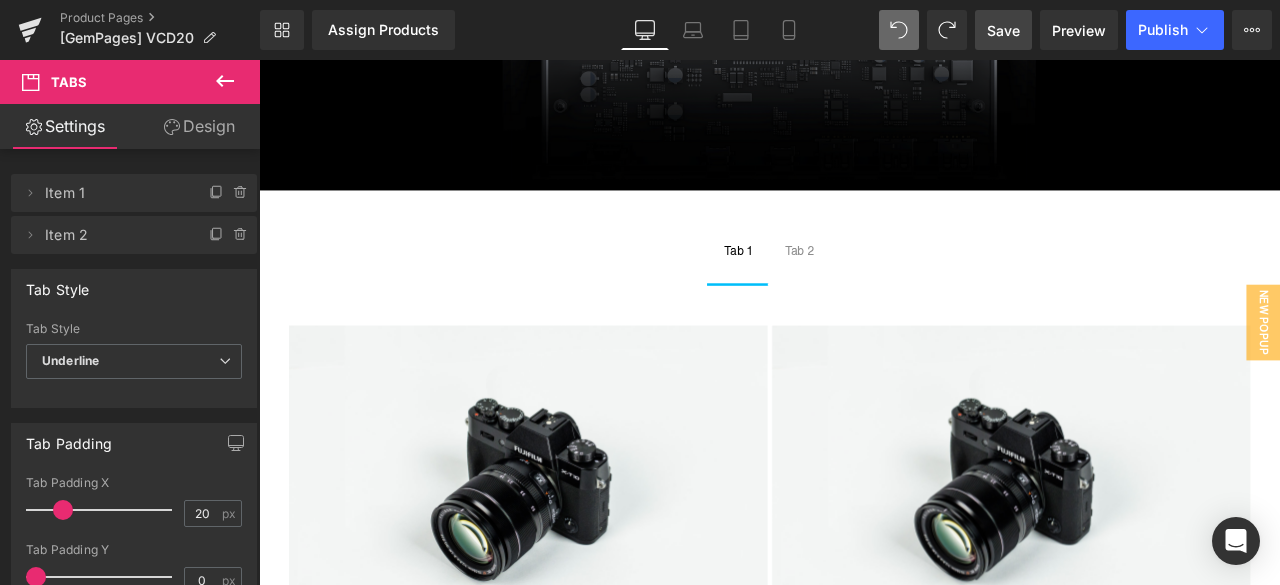click on "Skip to content
Just added to your cart
Qty:
View cart ( )
Continue shopping
Close search
FusionDock
Video Extender" at bounding box center (864, -1159) 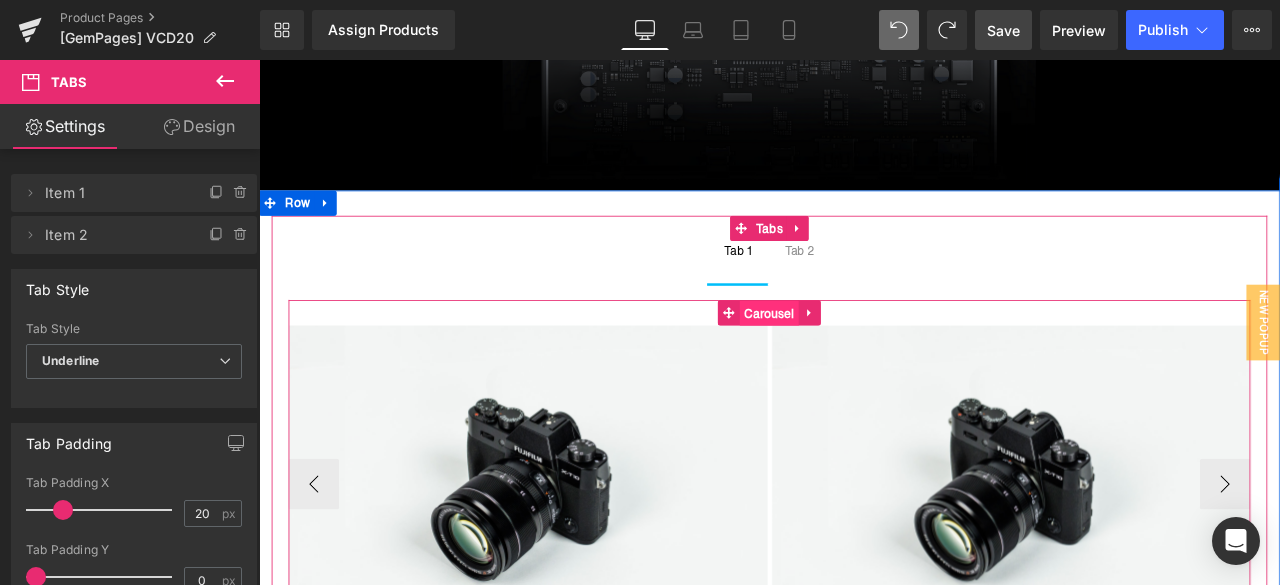 click on "Carousel" at bounding box center [864, 361] 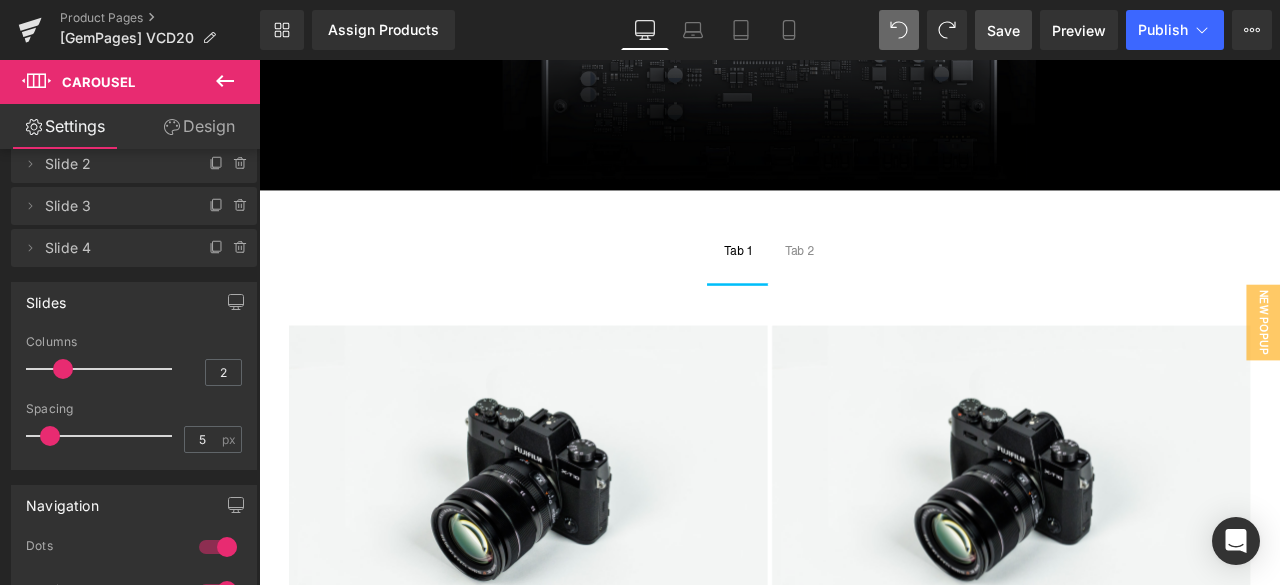 scroll, scrollTop: 0, scrollLeft: 0, axis: both 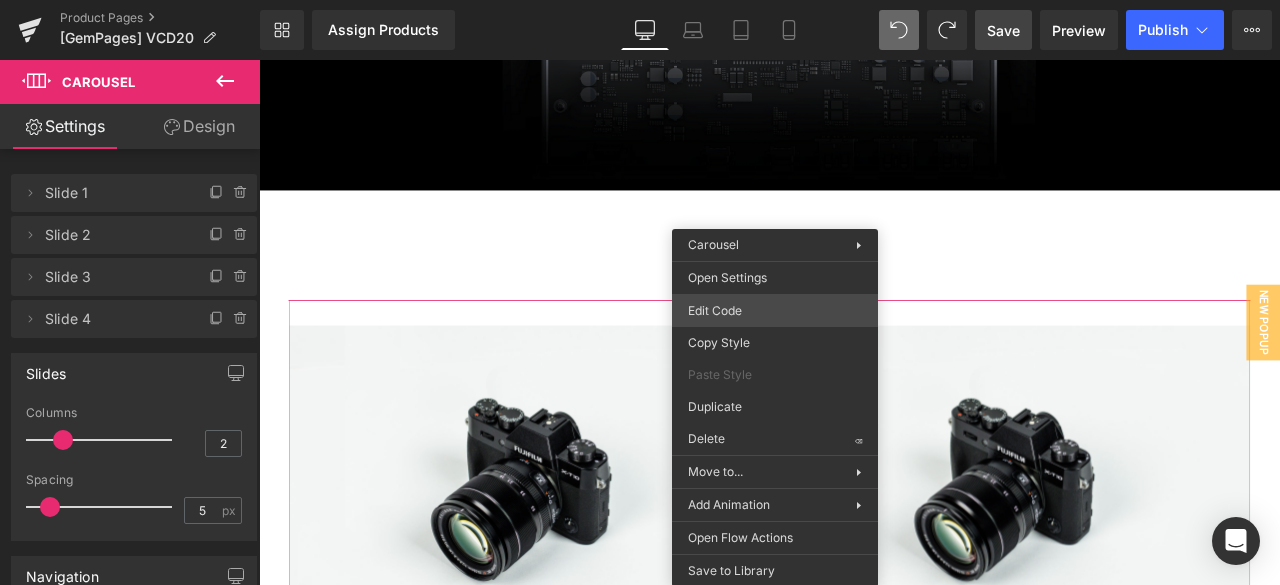 click on "Carousel You are previewing how the will restyle your page. You can not edit Elements in Preset Preview Mode. Product Pages [GemPages] VCD20 Library Assign Products Product Preview
No product match your search. Please try another keyword Manage assigned products Desktop Desktop Laptop Tablet Mobile Save Preview Publish Scheduled View Live Page View with current Template Save Template to Library Schedule Publish Optimize Publish Settings Shortcuts Your page can’t be published You've reached the maximum number of published pages on your plan (43/999999). You need to upgrade your plan or unpublish all your pages to get 1 publish slot. Unpublish pages Upgrade plan Elements Global Style Base Row rows, columns, layouts, div Heading headings, titles, h1,h2,h3,h4,h5,h6 Text Block texts, paragraphs, contents, blocks Image images, photos, alts, uploads Icon icons, symbols Button button, call to action, cta Separator separators, dividers, horizontal lines Liquid Banner Parallax" at bounding box center [640, 0] 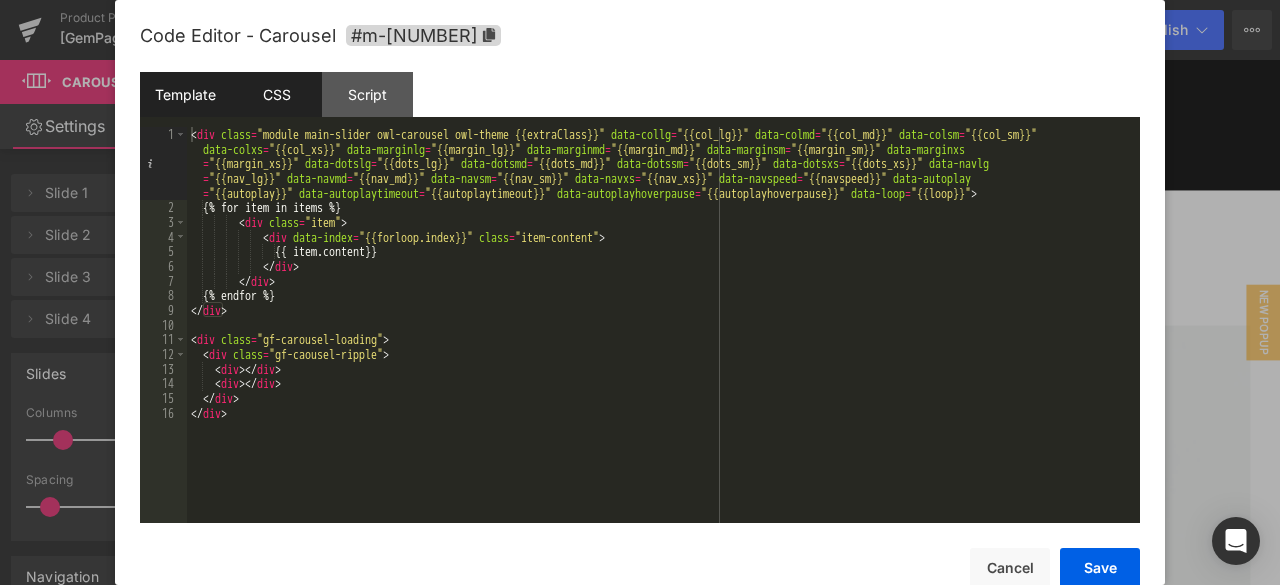 click on "CSS" at bounding box center [276, 94] 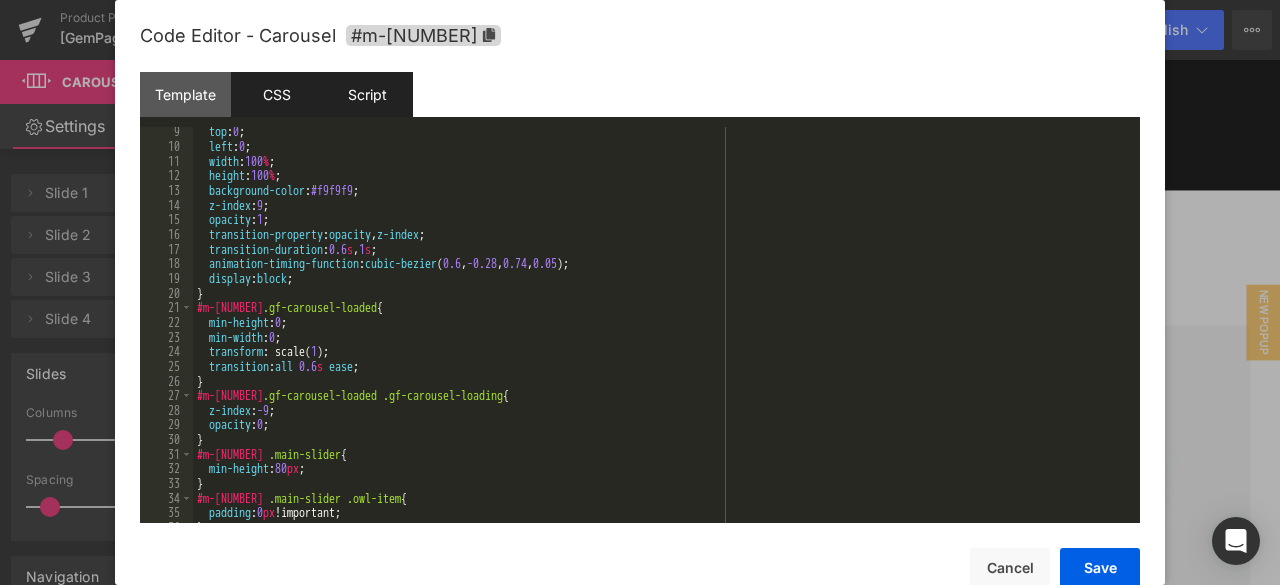 scroll, scrollTop: 120, scrollLeft: 0, axis: vertical 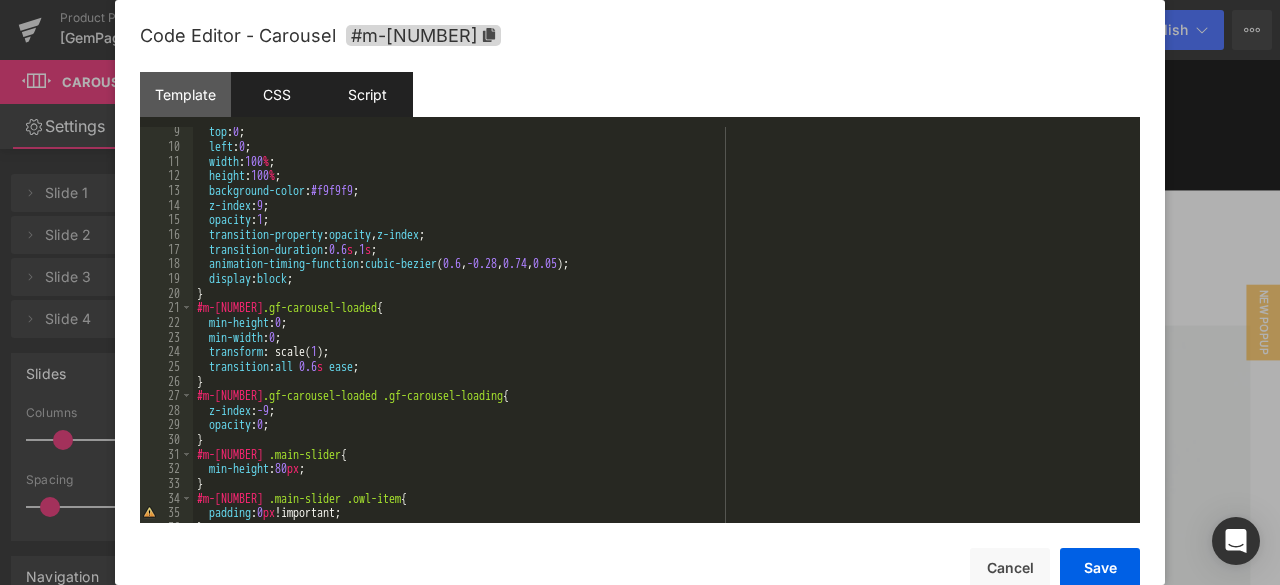 click on "Script" at bounding box center [367, 94] 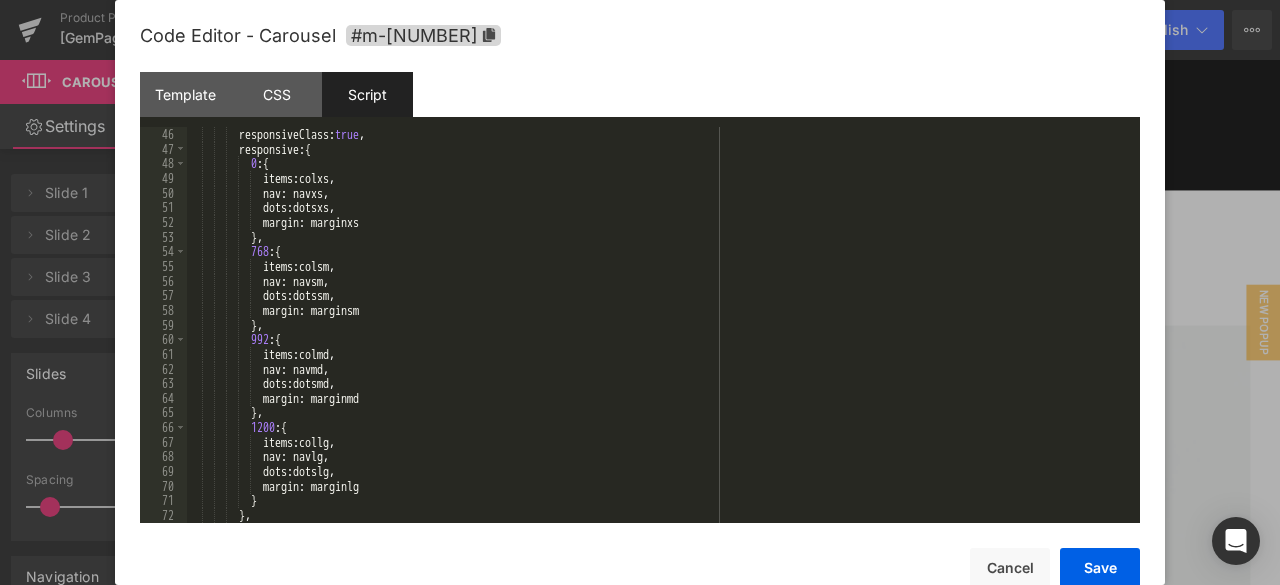 scroll, scrollTop: 600, scrollLeft: 0, axis: vertical 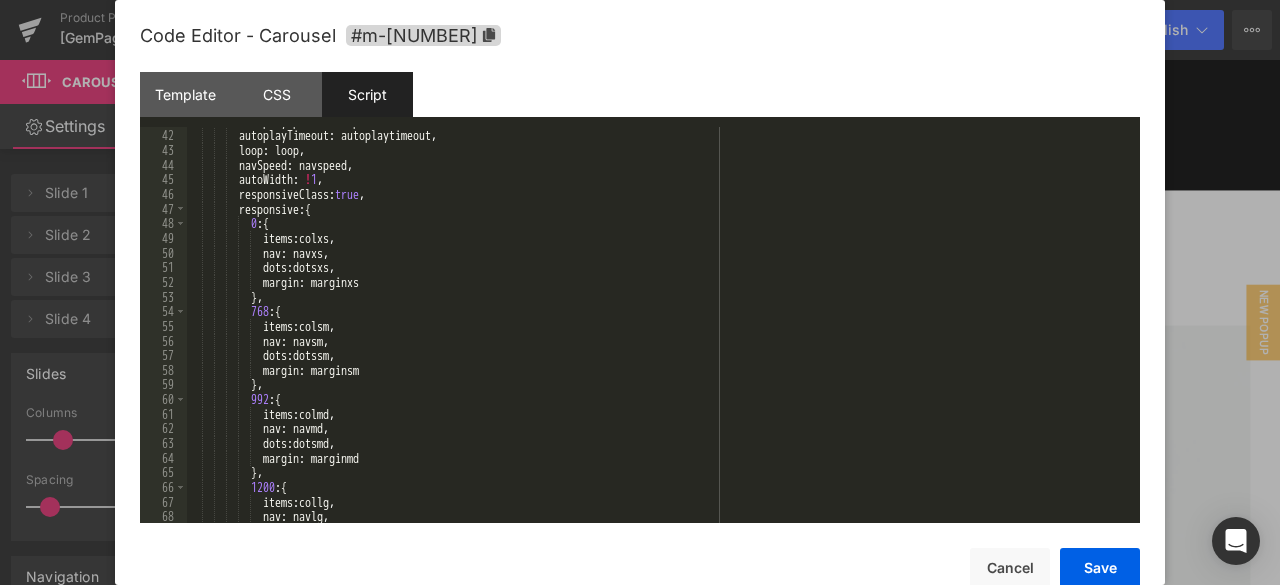click on "items : colxs , nav : navxs , dots : dotsxs , margin : marginxs } , 768 : { items : colsm , nav : navsm , dots : dotssm , margin : marginsm } , 992 : { items : colmd , nav : navmd , dots : dotsmd , margin : marginmd } , 1200 : { items : collg , nav : navlg ," at bounding box center [659, 326] 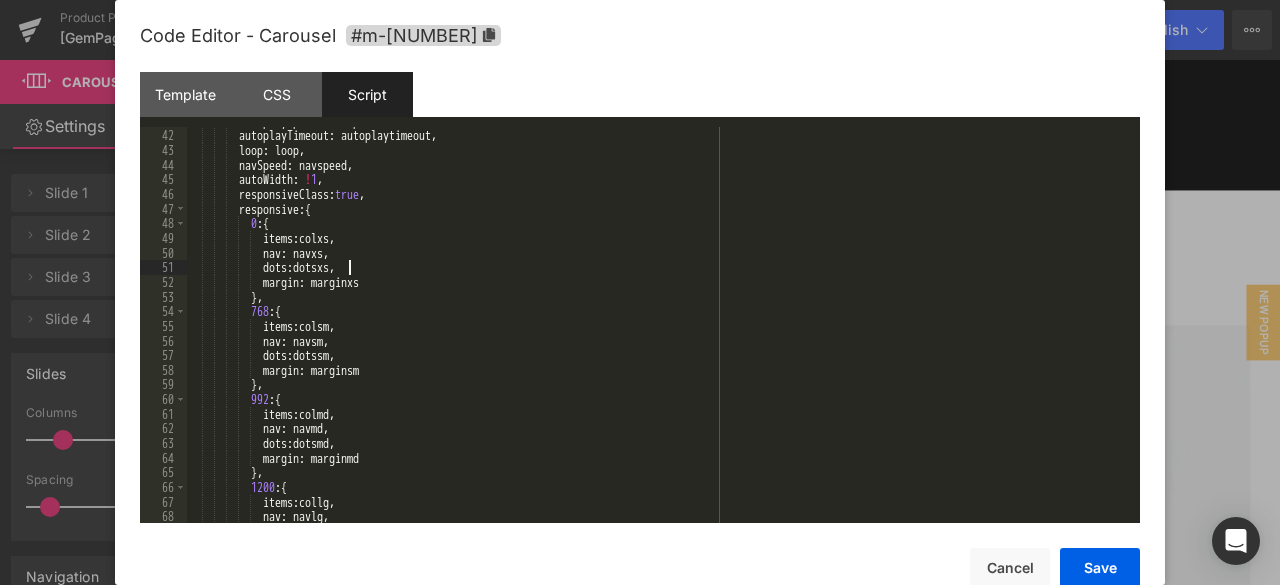 click on "items : colxs , nav : navxs , dots : dotsxs , margin : marginxs } , 768 : { items : colsm , nav : navsm , dots : dotssm , margin : marginsm } , 992 : { items : colmd , nav : navmd , dots : dotsmd , margin : marginmd } , 1200 : { items : collg , nav : navlg ," at bounding box center (659, 326) 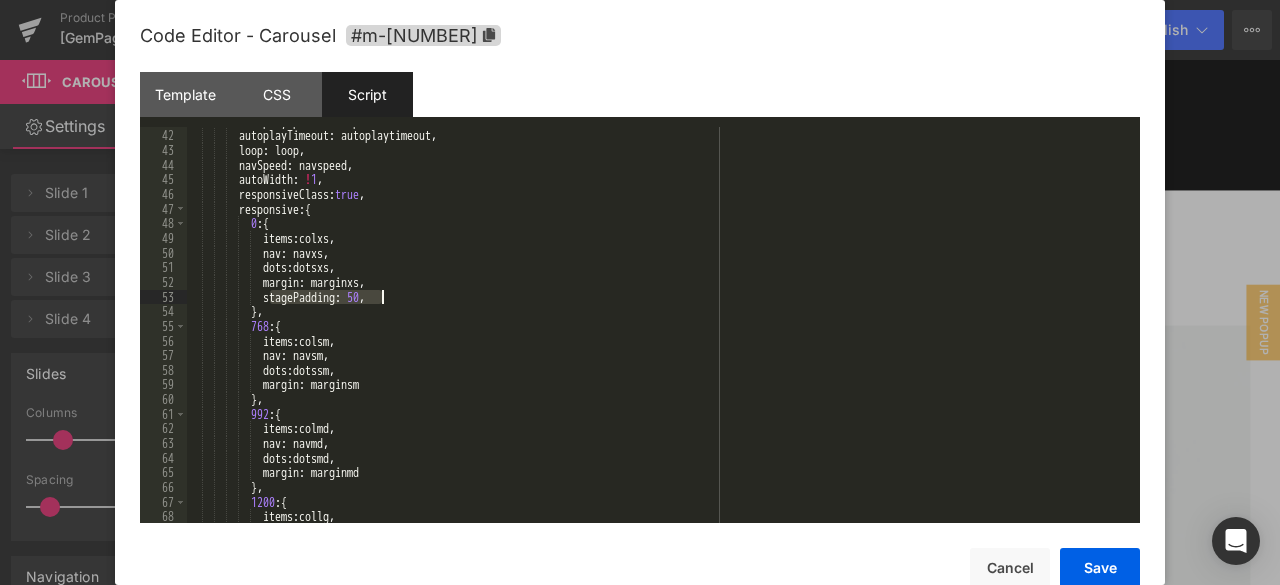 drag, startPoint x: 272, startPoint y: 297, endPoint x: 432, endPoint y: 297, distance: 160 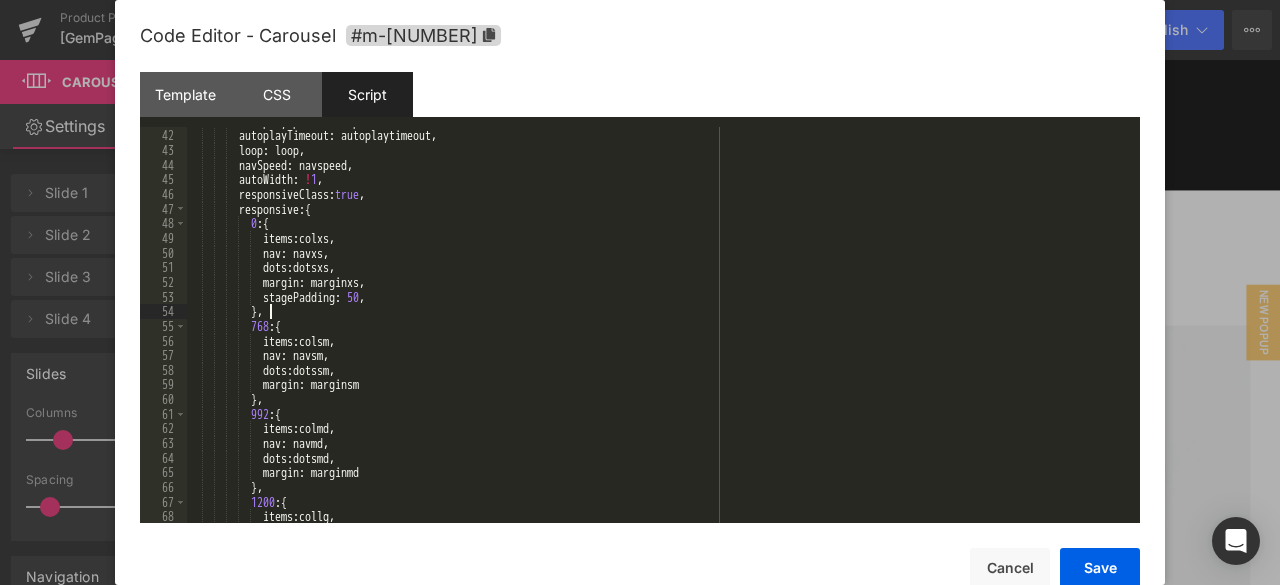 click on "autoplaySpeed :   navspeed ,             autoplayTimeout :   autoplaytimeout ,             loop :   loop ,             navSpeed :   navspeed ,             autoWidth :   ! 1 ,             responsiveClass : true ,             responsive : {                0 : {                   items : colxs ,                   nav :   navxs ,                   dots : dotsxs ,                   margin :   marginxs ,                   stagePadding :   50 ,                } ,                768 : {                   items : colsm ,                   nav :   navsm ,                   dots : dotssm ,                   margin :   marginsm                } ,                992 : {                   items : colmd ,                   nav :   navmd ,                   dots : dotsmd ,                   margin :   marginmd                } ,                1200 : {                   items : collg ," at bounding box center (659, 326) 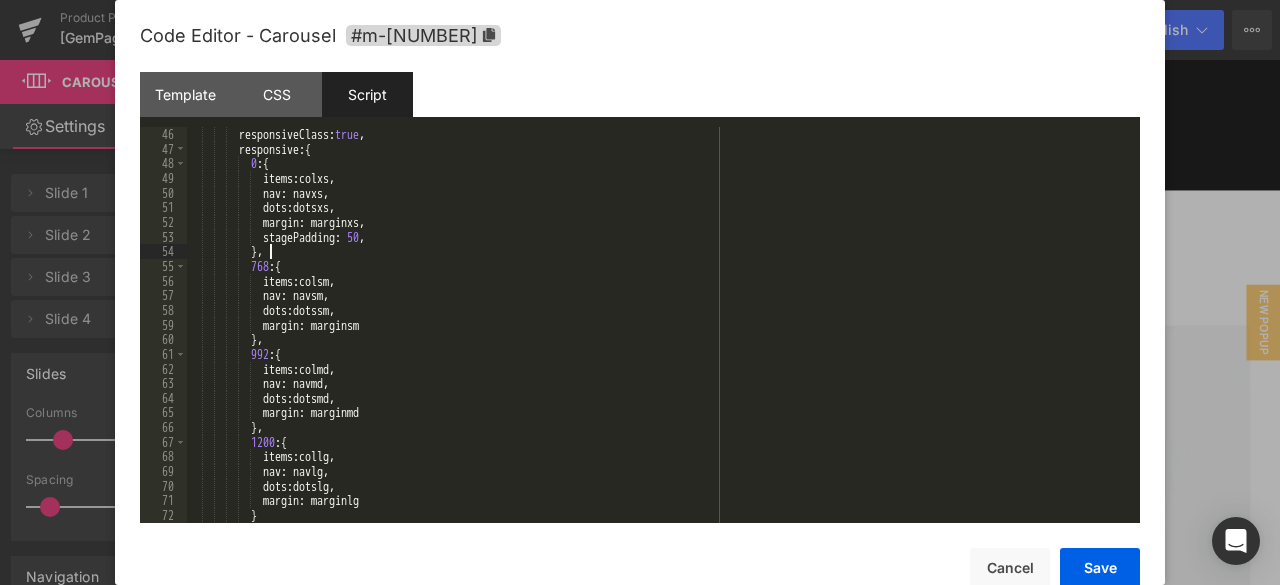 scroll, scrollTop: 660, scrollLeft: 0, axis: vertical 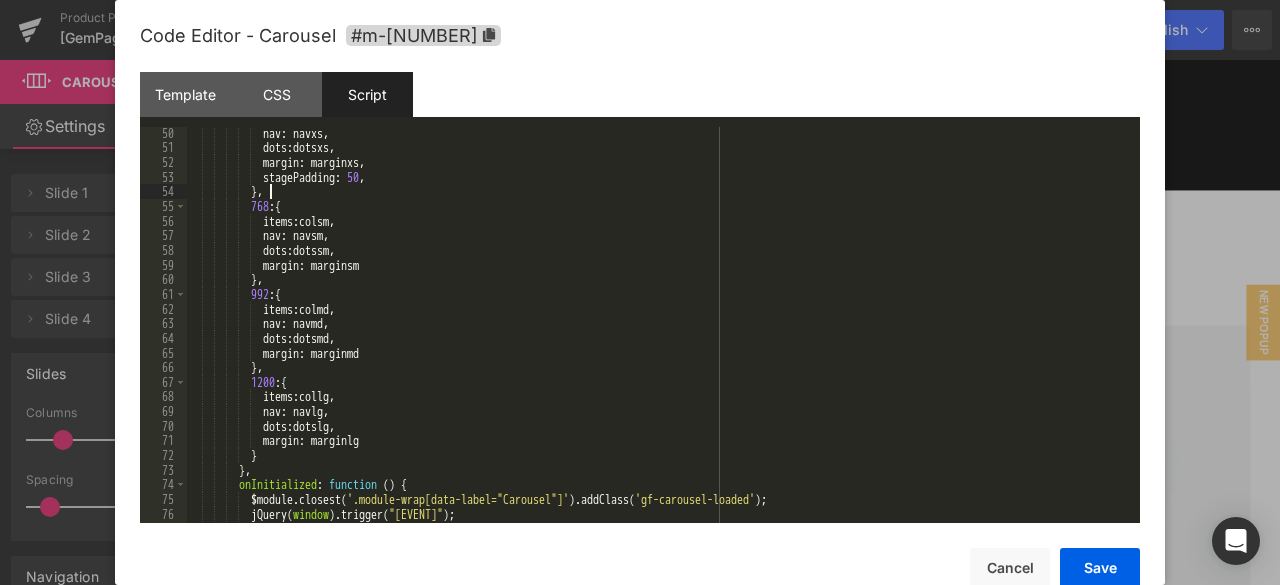 click on "nav : navxs , dots : dotsxs , margin : marginxs , stagePadding : 50 , } , 768 : { items : colsm , nav : navsm , dots : dotssm , margin : marginsm } , 992 : { items : colmd , nav : navmd , dots : dotsmd , margin : marginmd } , 1200 : { items : collg , nav : navlg , dots : dotslg , margin : marginlg } } , onInitialized : function ( ) { $module . closest ( '.module-wrap[data-label="Carousel"]' ) . addClass ( 'gf-carousel-loaded' ) ; jQuery ( window ) . trigger ( "resize" ) ;" at bounding box center (659, 338) 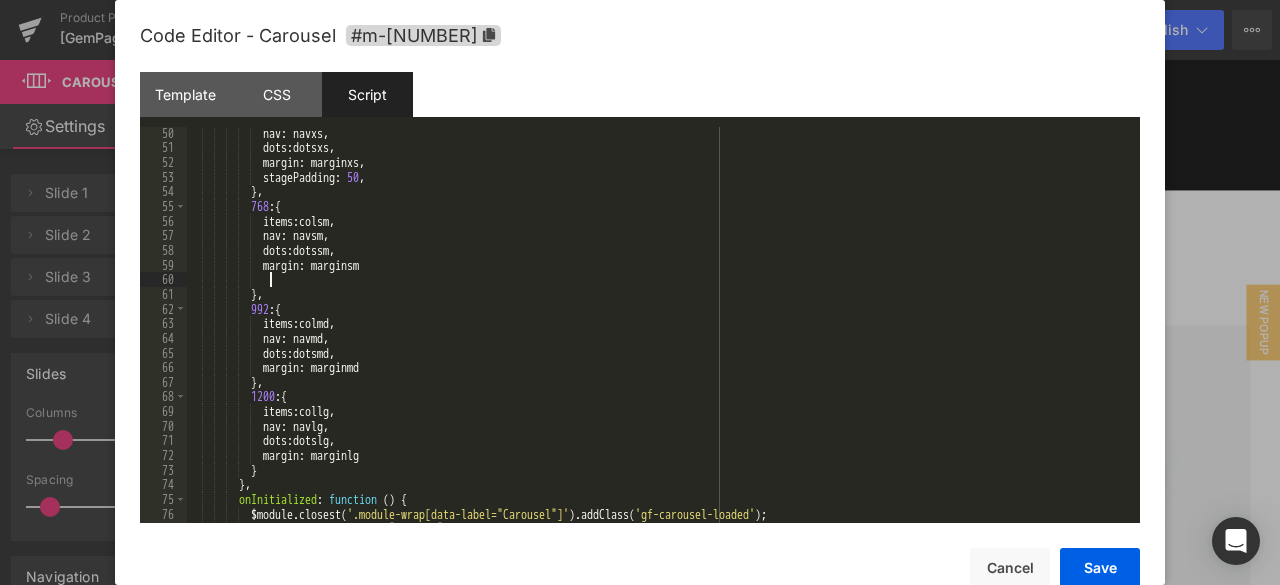 paste 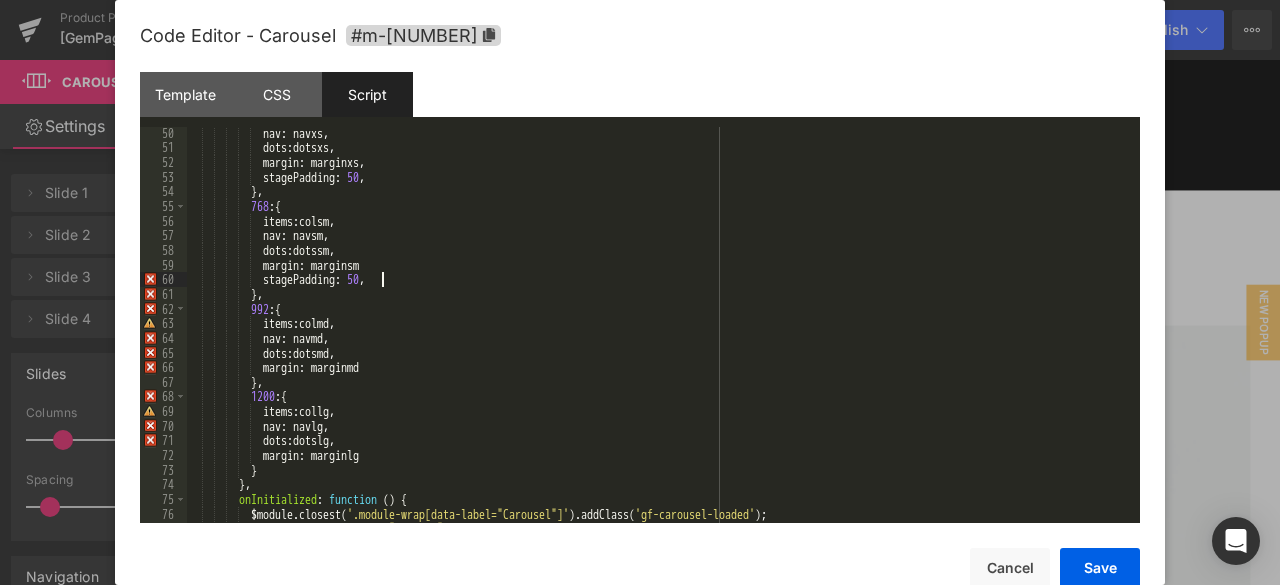 click on "nav : navxs , dots : dotsxs , margin : marginxs , stagePadding : 50 , } , 768 : { items : colsm , nav : navsm , dots : dotssm , margin : marginsm stagePadding : 50 , } , 992 : { items : colmd , nav : navmd , dots : dotsmd , margin : marginmd } , 1200 : { items : collg , nav : navlg , dots : dotslg , margin : marginlg } } , onInitialized : function ( ) { $module . closest ( '.module-wrap[data-label="Carousel"]' ) . addClass ( 'gf-carousel-loaded' ) ; jQuery ( window ) . trigger ( "resize" ) ;" at bounding box center (659, 338) 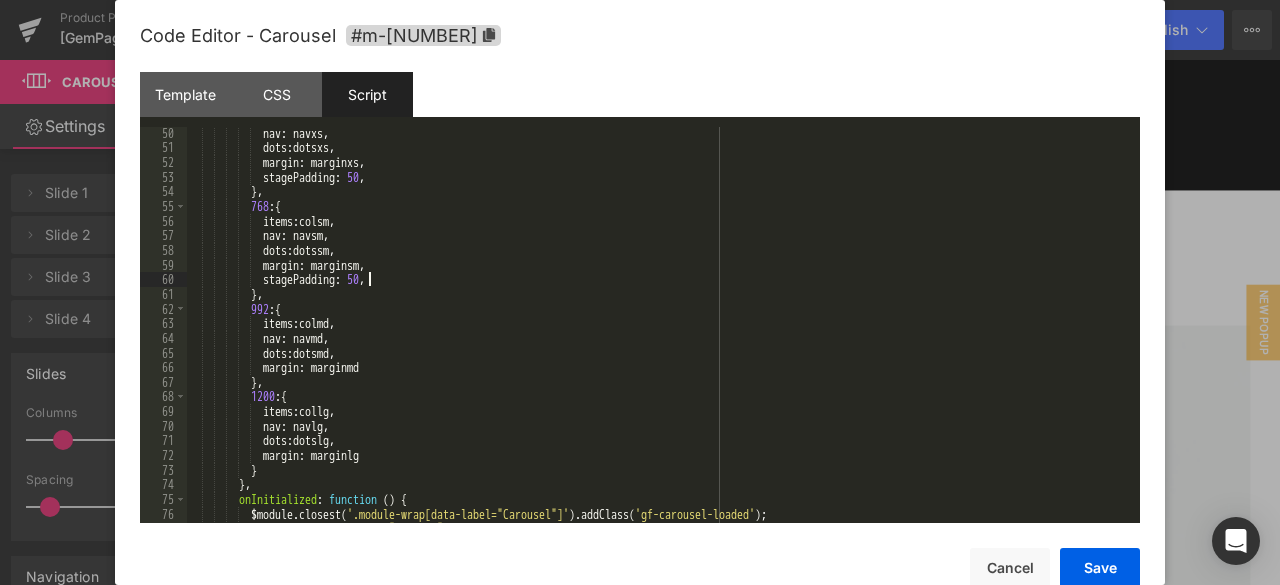 click on "nav : navxs , dots : dotsxs , margin : marginxs , stagePadding : 50 , } , 768 : { items : colsm , nav : navsm , dots : dotssm , margin : marginsm , stagePadding : 50 , } , 992 : { items : colmd , nav : navmd , dots : dotsmd , margin : marginmd } , 1200 : { items : collg , nav : navlg , dots : dotslg , margin : marginlg } } , onInitialized : function ( ) { $module . closest ( '.module-wrap[data-label="Carousel"]' ) . addClass ( 'gf-carousel-loaded' ) ; jQuery ( window ) . trigger ( "resize" ) ;" at bounding box center (659, 338) 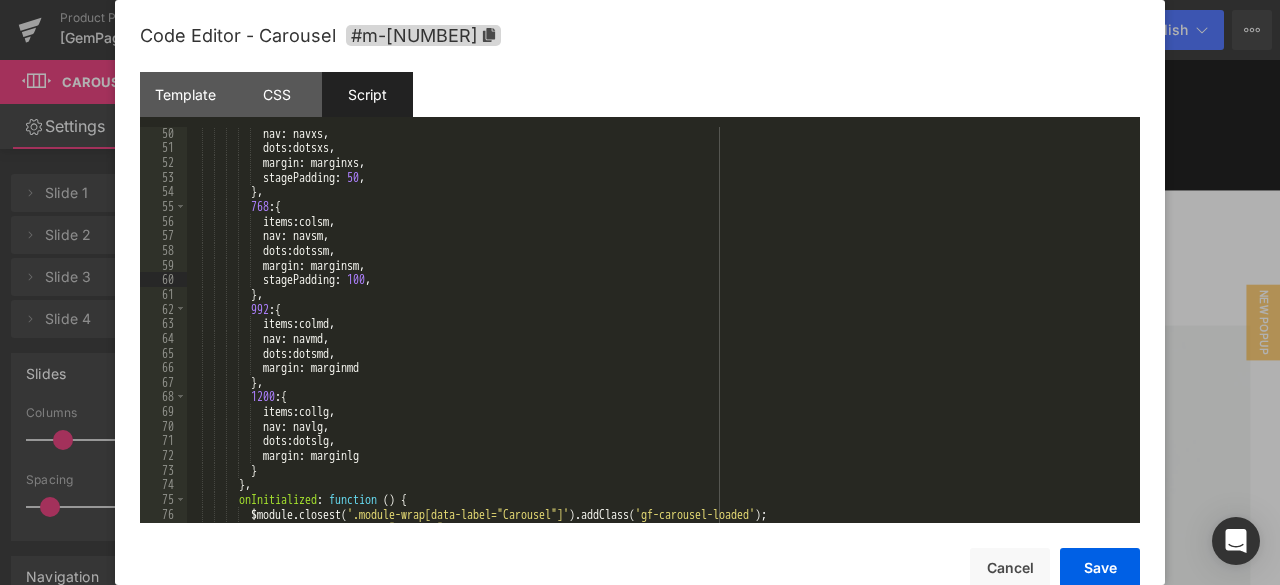 scroll, scrollTop: 780, scrollLeft: 0, axis: vertical 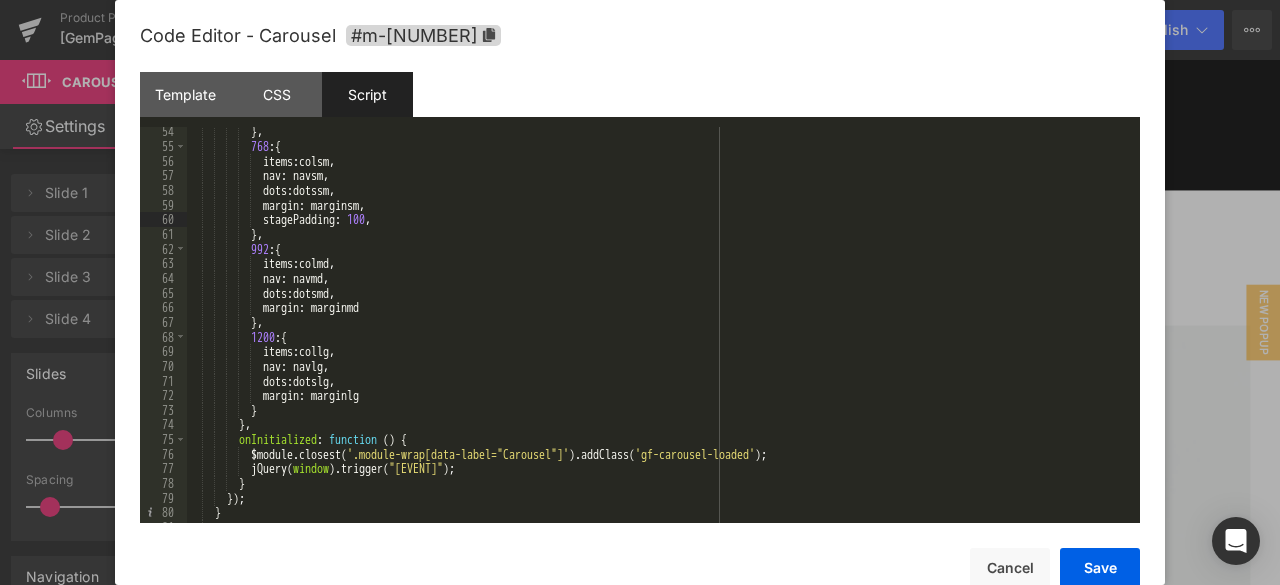 click on "} ,                768 : {                   items : colsm ,                   nav :   navsm ,                   dots : dotssm ,                   margin :   marginsm ,                   stagePadding :   100 ,                } ,                992 : {                   items : colmd ,                   nav :   navmd ,                   dots : dotsmd ,                   margin :   marginmd                } ,                1200 : {                   items : collg ,                   nav :   navlg ,                   dots : dotslg ,                   margin :   marginlg                }             } ,             onInitialized :   function   ( )   {                $module . closest ( '.module-wrap[data-label="Carousel"]' ) . addClass ( 'gf-carousel-loaded' ) ;                jQuery ( window ) . trigger ( "resize" ) ;             }          }) ;       }" at bounding box center (659, 336) 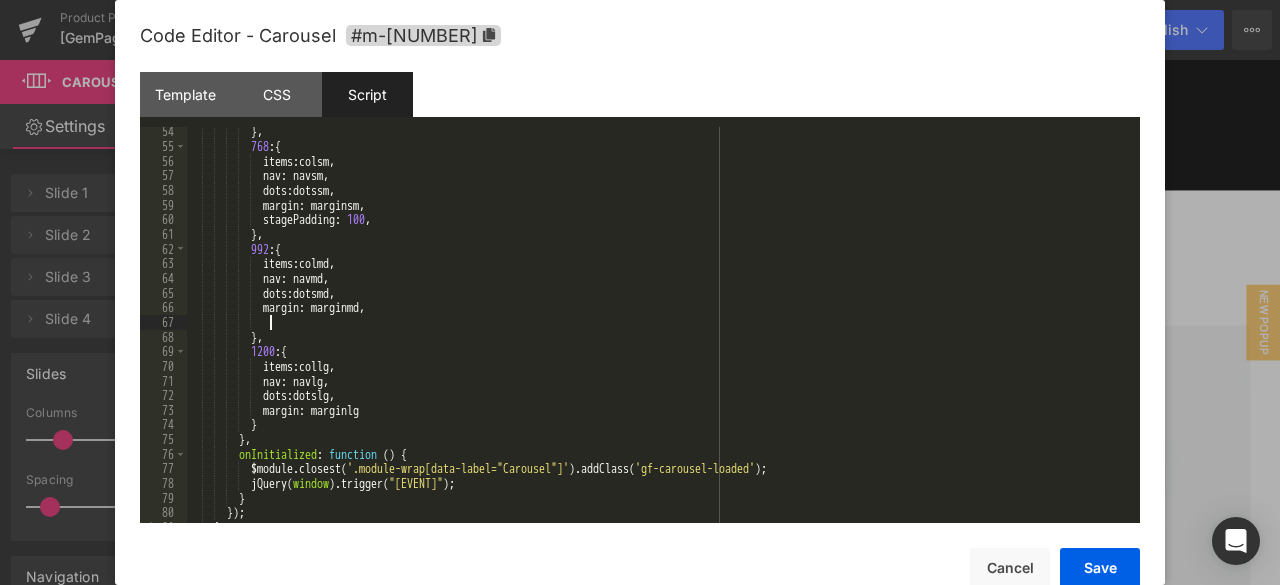 paste 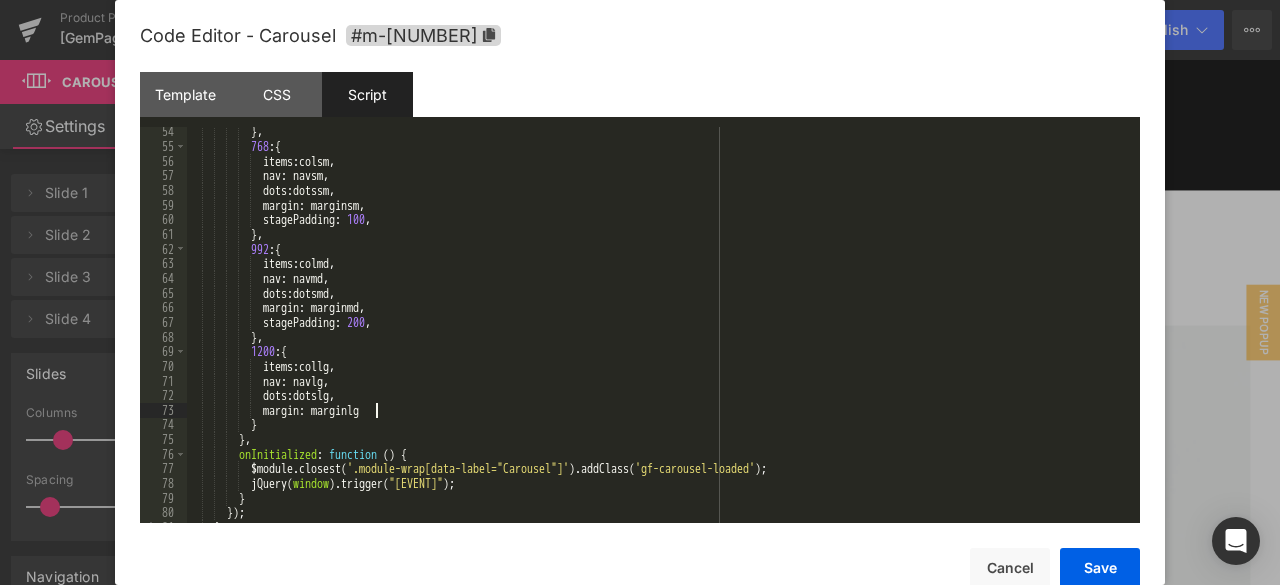 click on "} ,                768 : {                   items : colsm ,                   nav :   navsm ,                   dots : dotssm ,                   margin :   marginsm ,                   stagePadding :   100 ,                } ,                992 : {                   items : colmd ,                   nav :   navmd ,                   dots : dotsmd ,                   margin :   marginmd ,                   stagePadding :   200 ,                } ,                1200 : {                   items : collg ,                   nav :   navlg ,                   dots : dotslg ,                   margin :   marginlg                }             } ,             onInitialized :   function   ( )   {                $module . closest ( '.module-wrap[data-label="Carousel"]' ) . addClass ( 'gf-carousel-loaded' ) ;                jQuery ( window ) . trigger ( "resize" ) ;             }          }) ;       }" at bounding box center [659, 336] 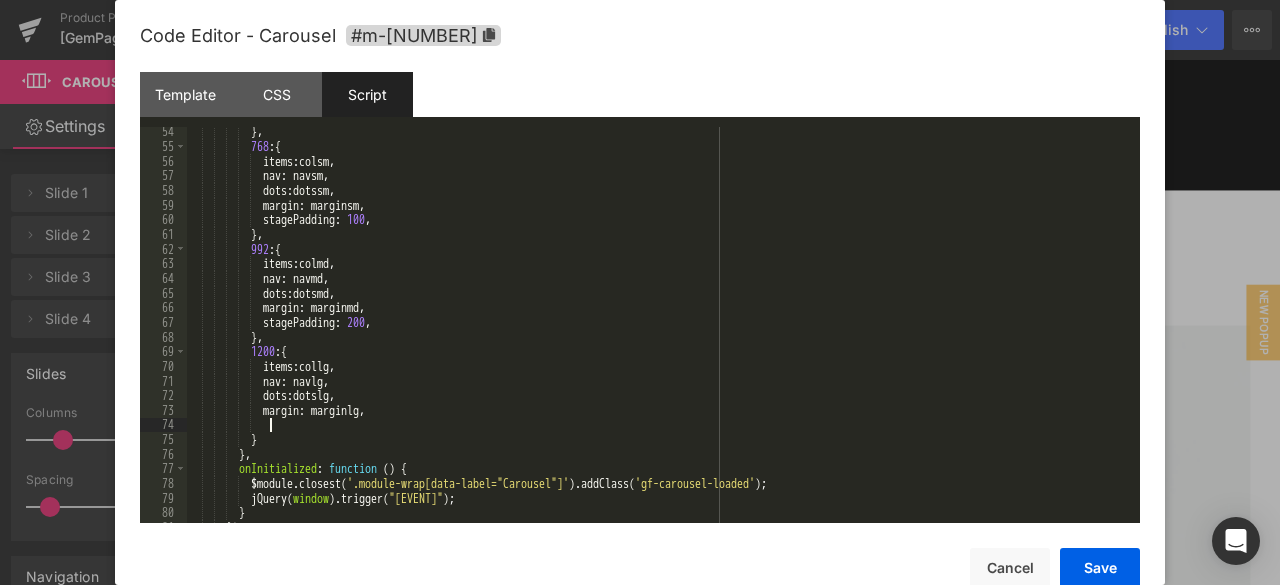 paste 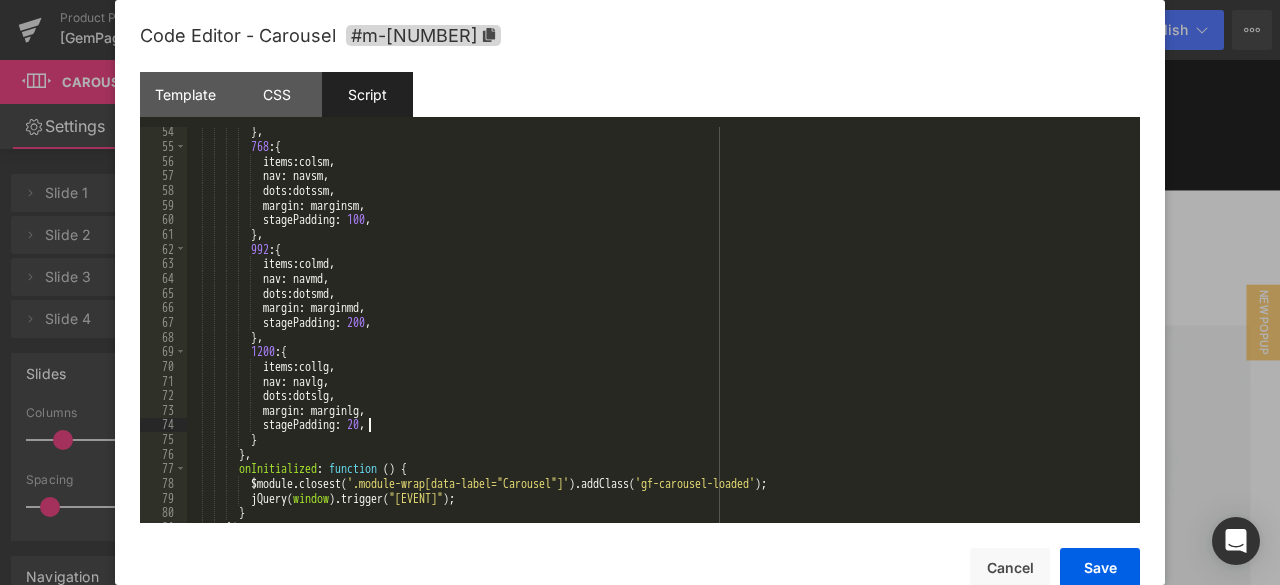 type 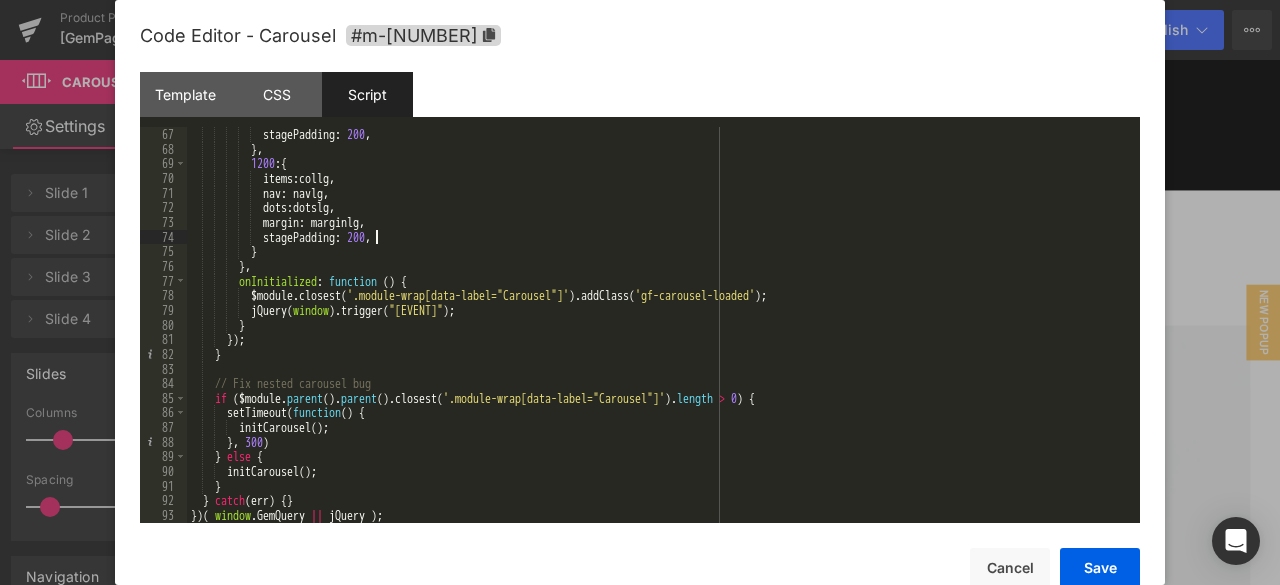 scroll, scrollTop: 968, scrollLeft: 0, axis: vertical 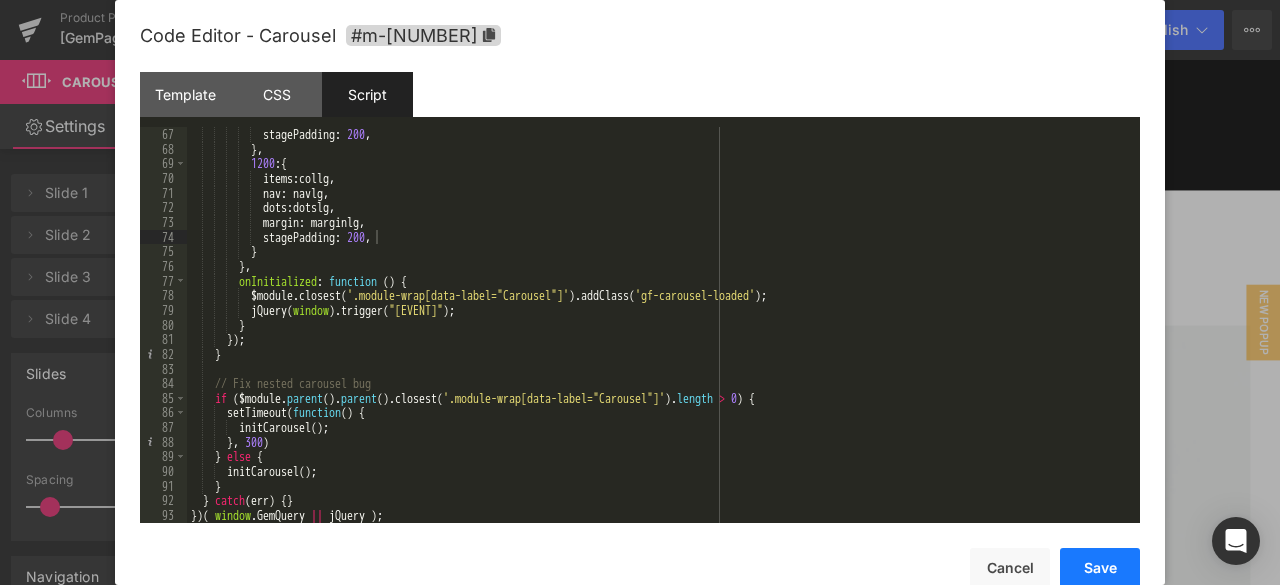 click on "Save" at bounding box center [1100, 568] 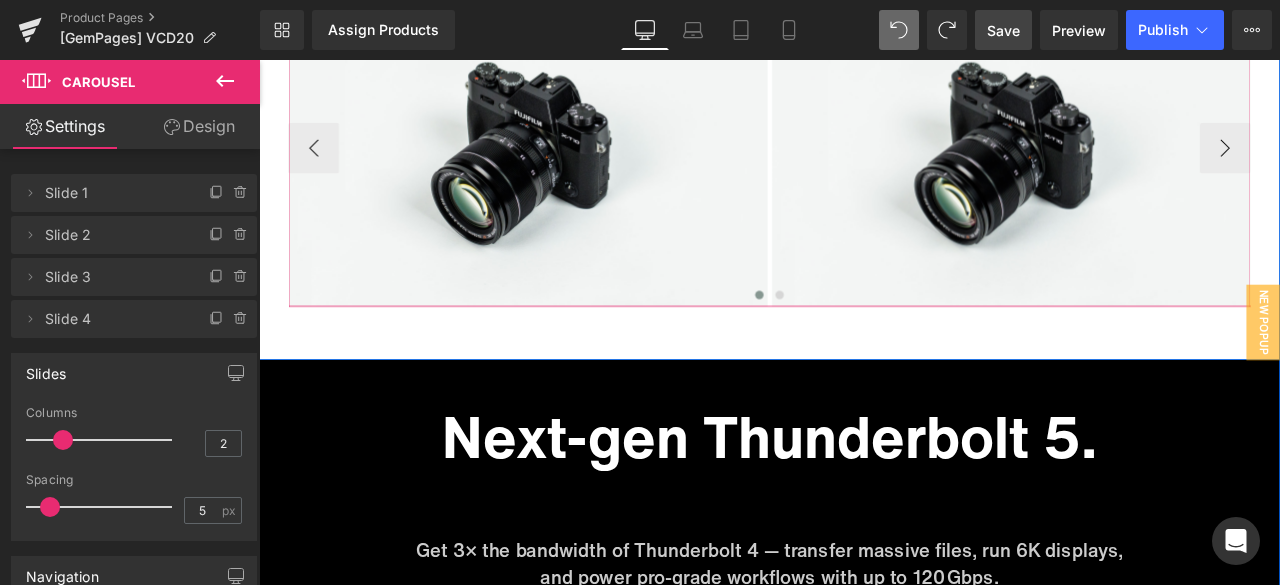 scroll, scrollTop: 6100, scrollLeft: 0, axis: vertical 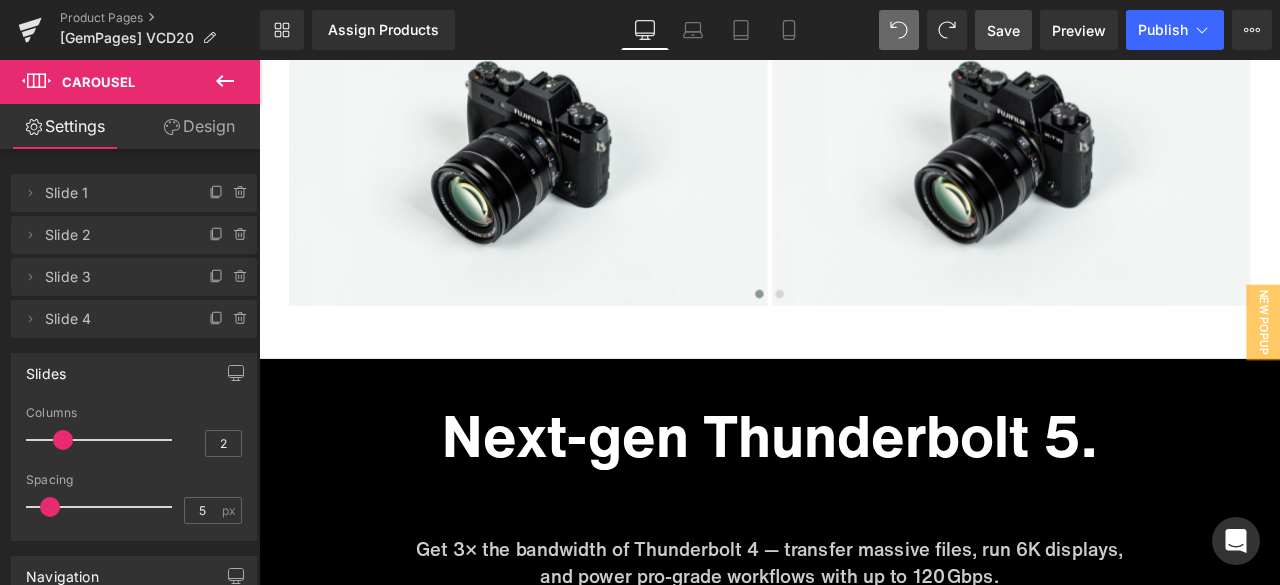 drag, startPoint x: 1000, startPoint y: 15, endPoint x: 709, endPoint y: 202, distance: 345.9046 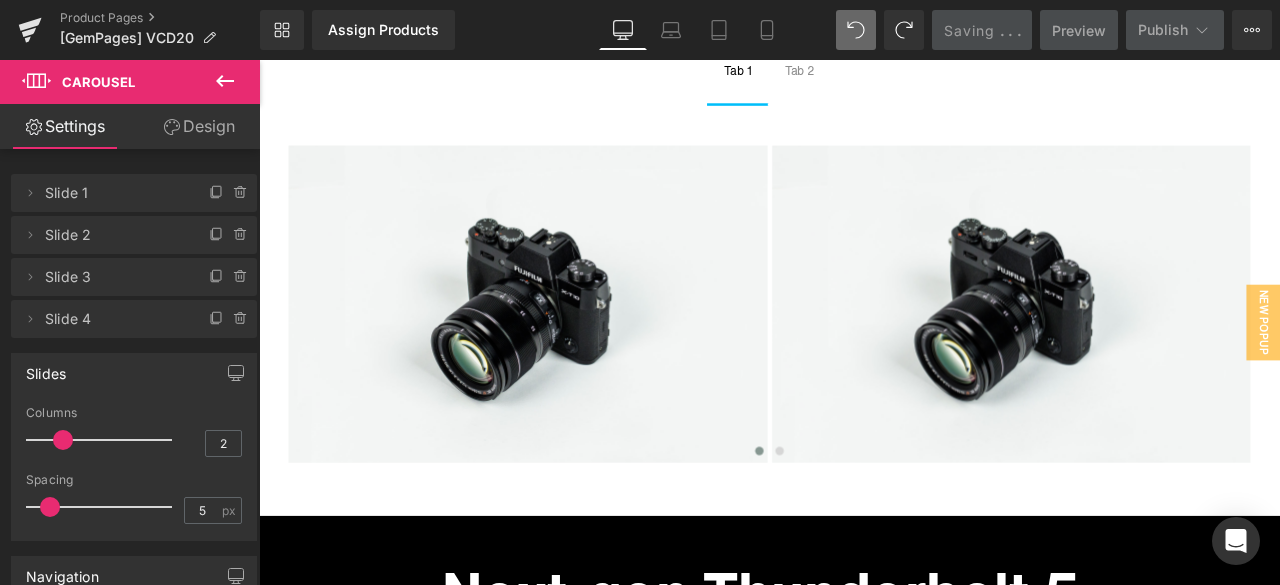 scroll, scrollTop: 5800, scrollLeft: 0, axis: vertical 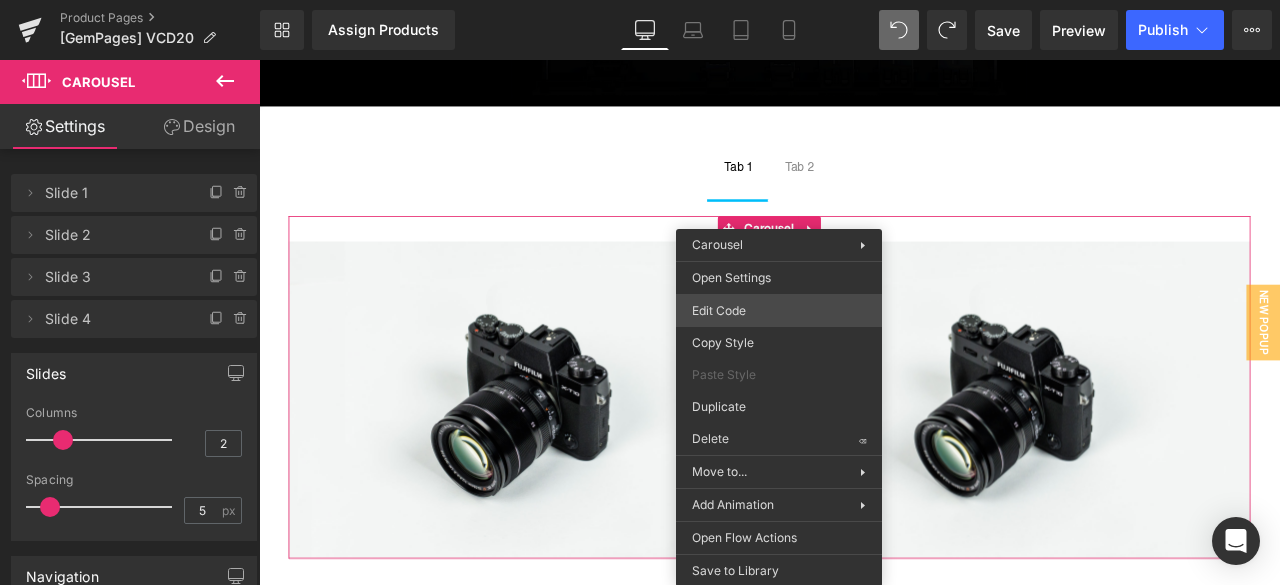 click on "Carousel You are previewing how the will restyle your page. You can not edit Elements in Preset Preview Mode. Product Pages [GemPages] VCD20 Library Assign Products Product Preview
No product match your search. Please try another keyword Manage assigned products Desktop Desktop Laptop Tablet Mobile Save Preview Publish Scheduled View Live Page View with current Template Save Template to Library Schedule Publish Optimize Publish Settings Shortcuts Your page can’t be published You've reached the maximum number of published pages on your plan (43/999999). You need to upgrade your plan or unpublish all your pages to get 1 publish slot. Unpublish pages Upgrade plan Elements Global Style Base Row rows, columns, layouts, div Heading headings, titles, h1,h2,h3,h4,h5,h6 Text Block texts, paragraphs, contents, blocks Image images, photos, alts, uploads Icon icons, symbols Button button, call to action, cta Separator separators, dividers, horizontal lines Liquid Banner Parallax" at bounding box center (640, 0) 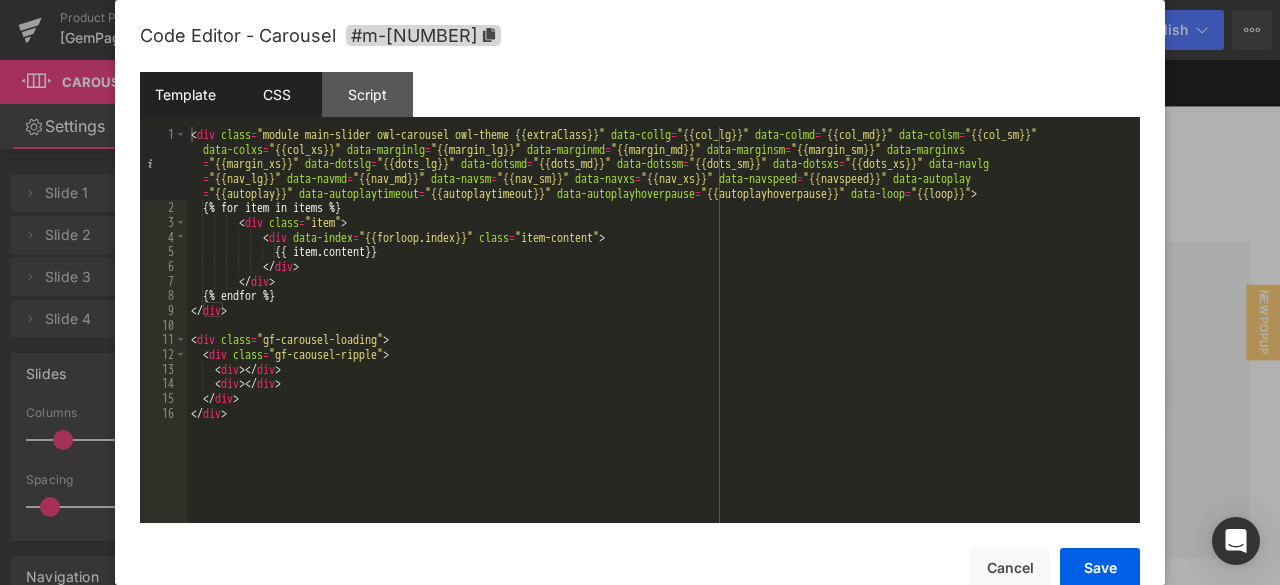 click on "CSS" at bounding box center (276, 94) 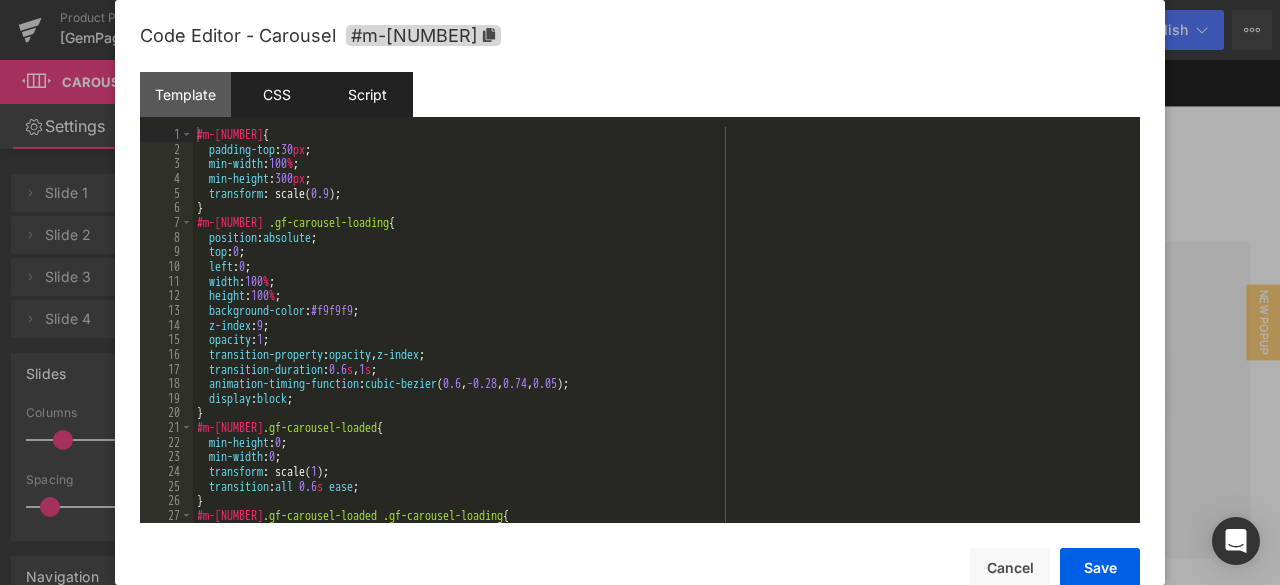 click on "Script" at bounding box center (367, 94) 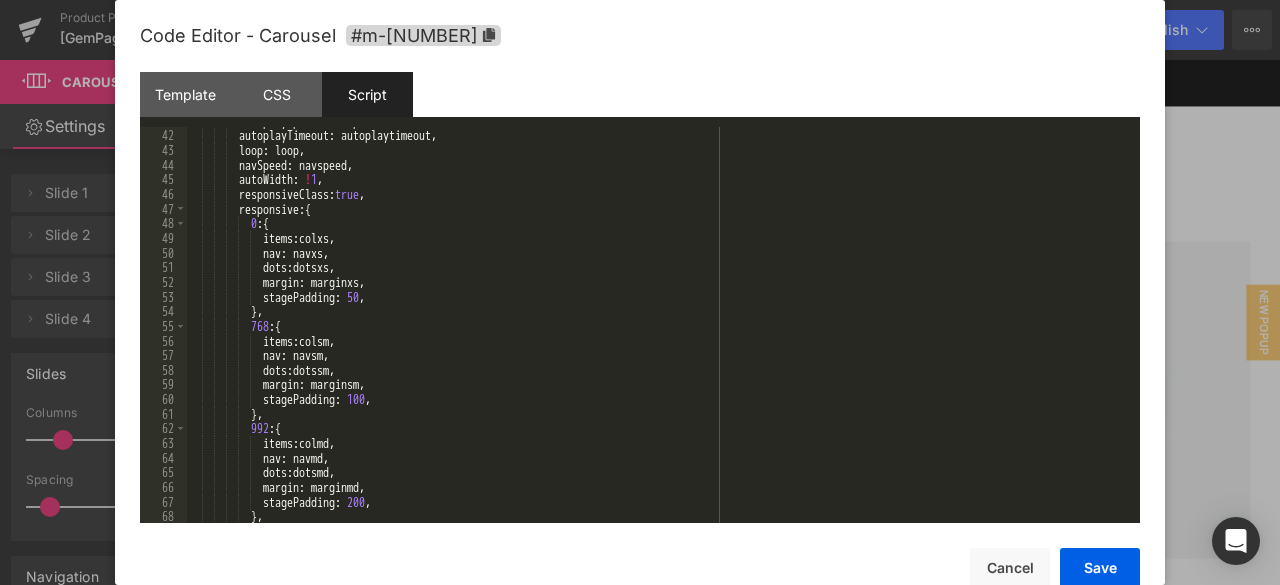 scroll, scrollTop: 540, scrollLeft: 0, axis: vertical 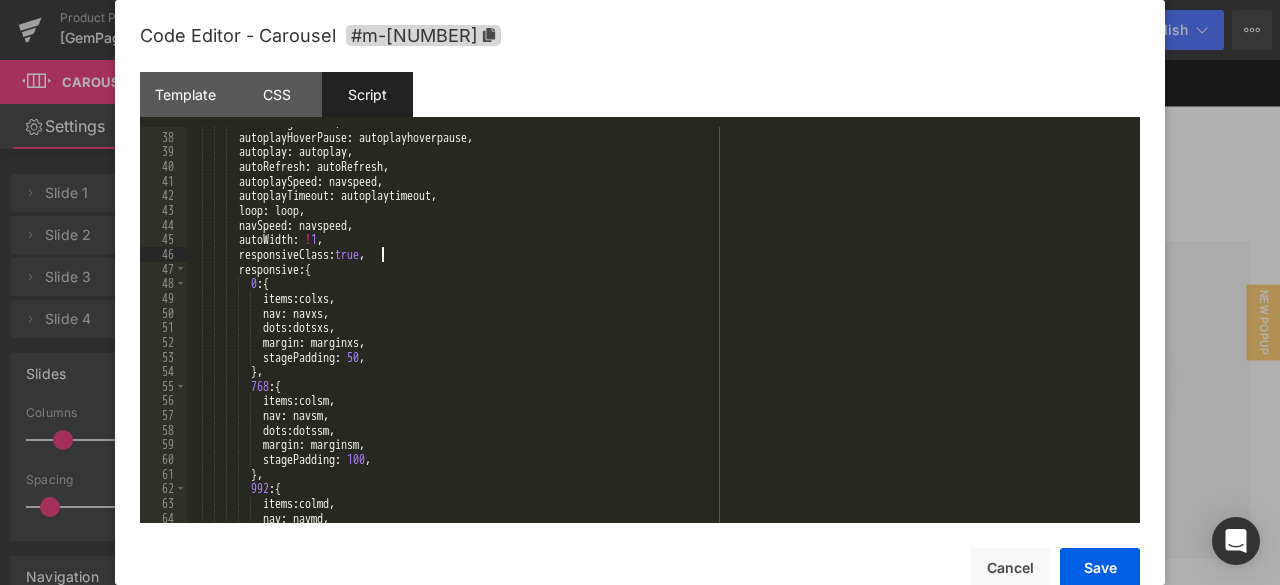 click on "items : colxs , nav : navxs , dots : dotsxs , margin : marginxs , stagePadding : 50 , } , 768 : { items : colsm , nav : navsm , dots : dotssm , margin : marginsm , stagePadding : 50 , } , 992 : { items : colmd , nav : navmd ," at bounding box center (659, 327) 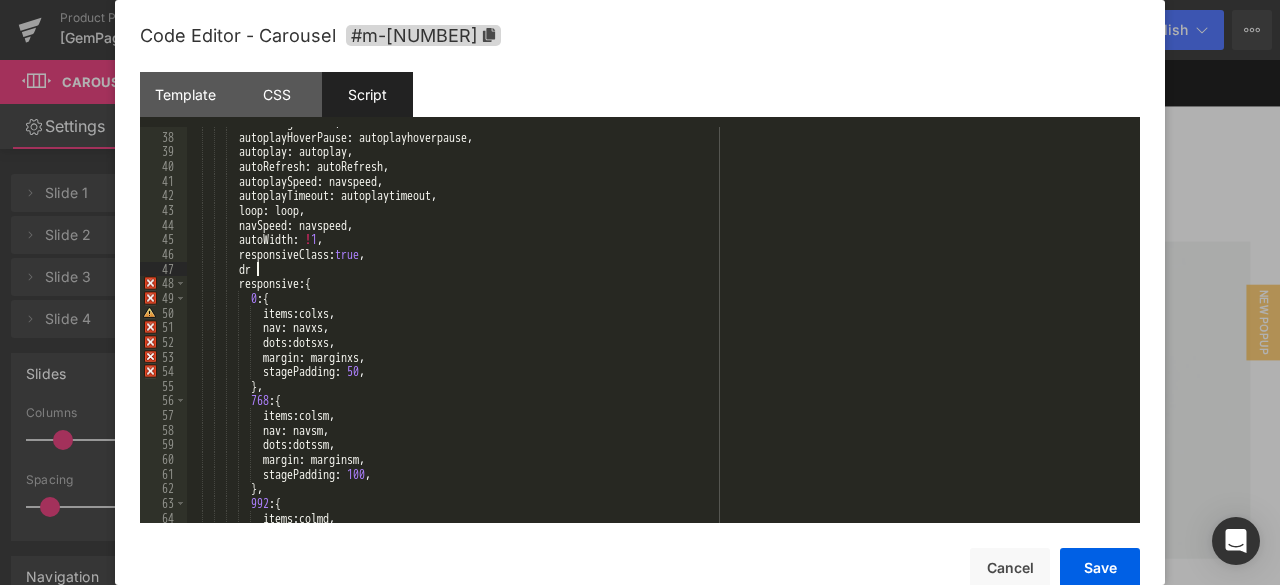 type 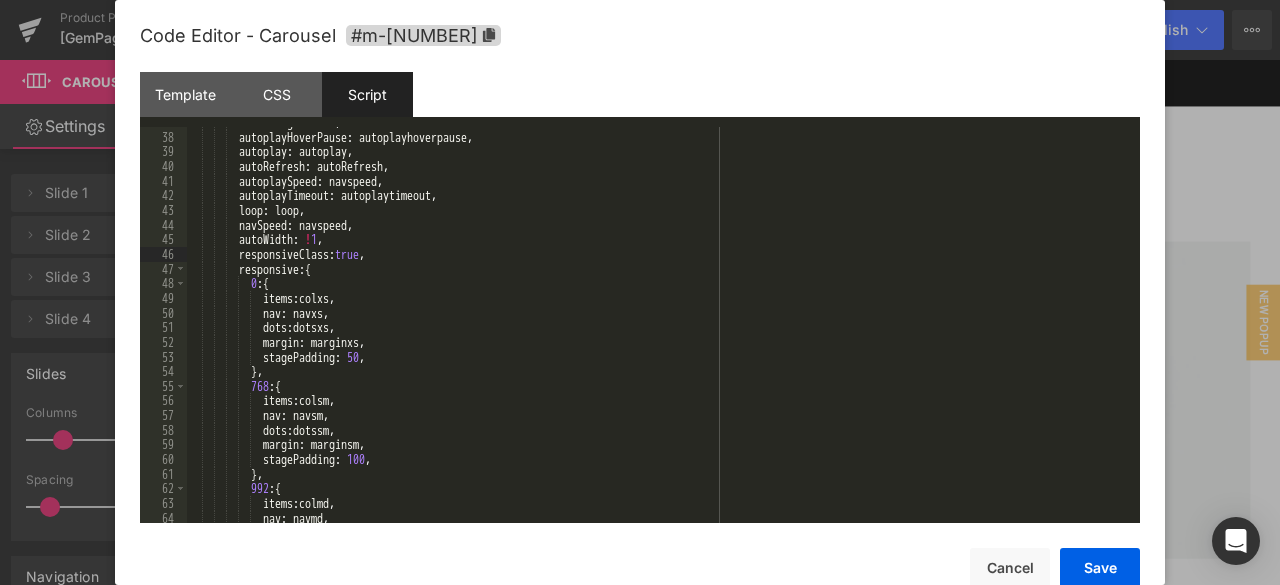 scroll, scrollTop: 480, scrollLeft: 0, axis: vertical 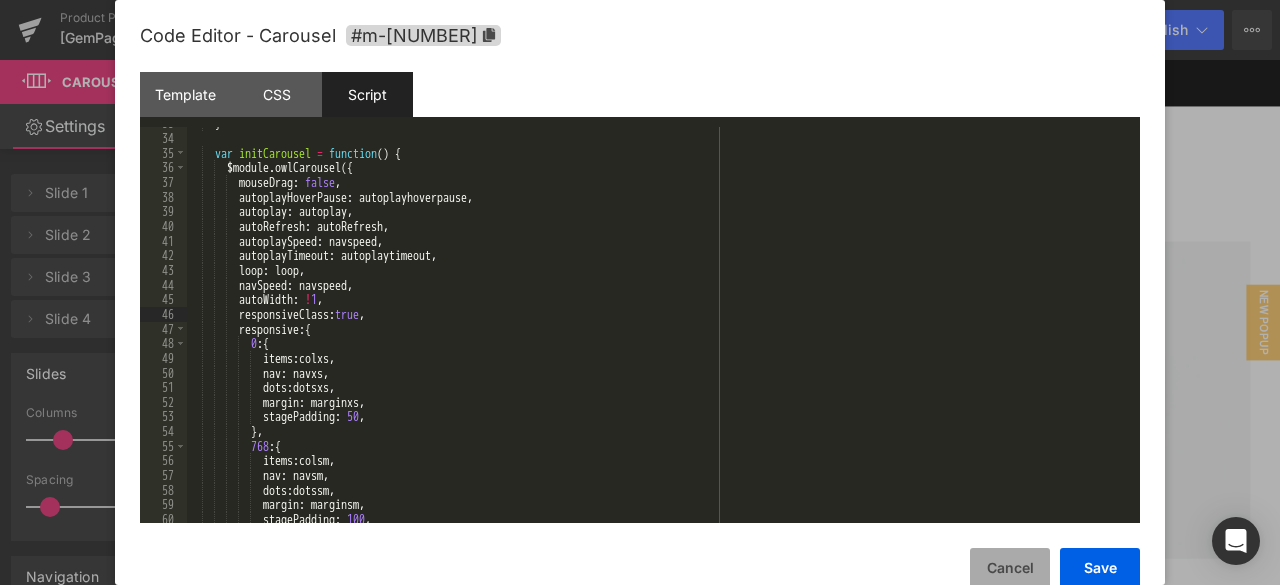 click on "Cancel" at bounding box center [1010, 568] 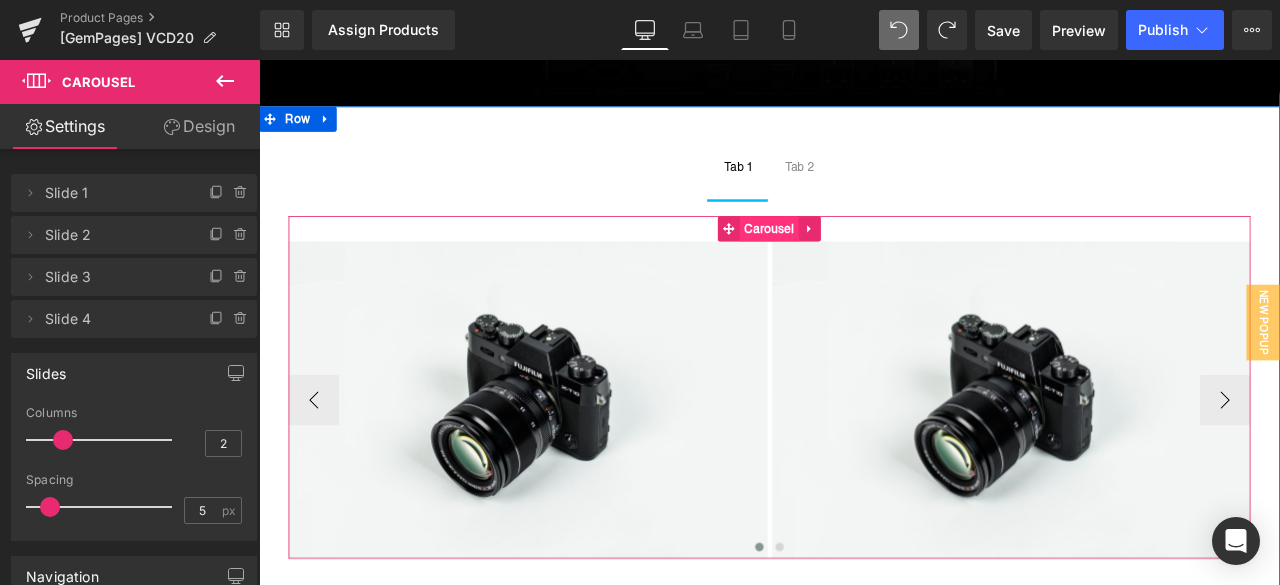 click on "Carousel" at bounding box center [864, 260] 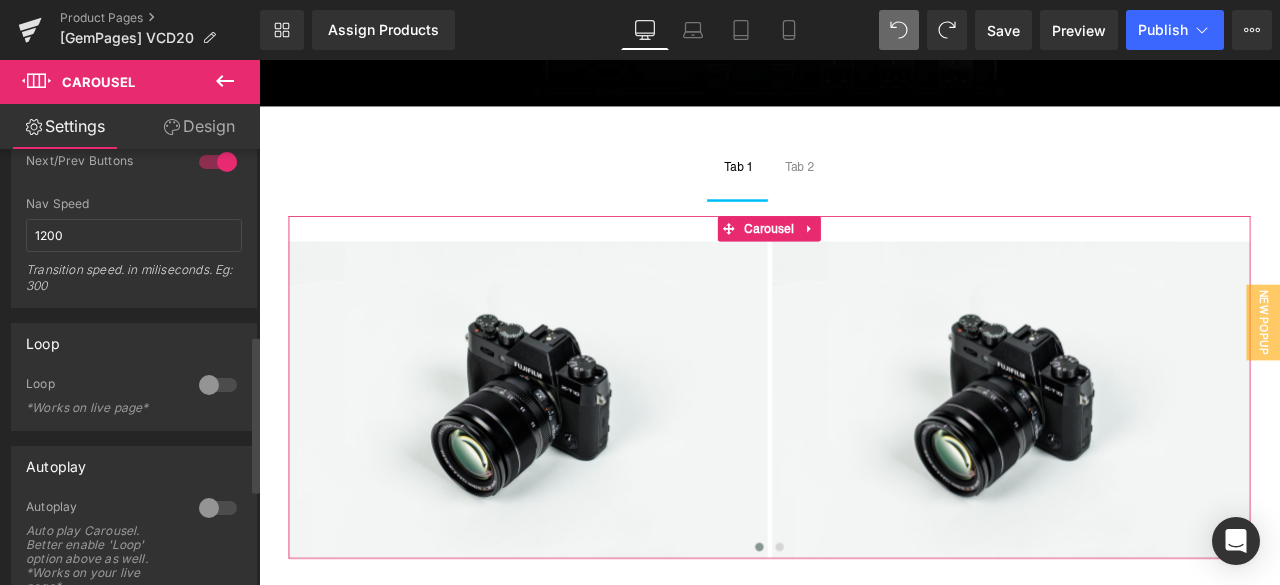 scroll, scrollTop: 785, scrollLeft: 0, axis: vertical 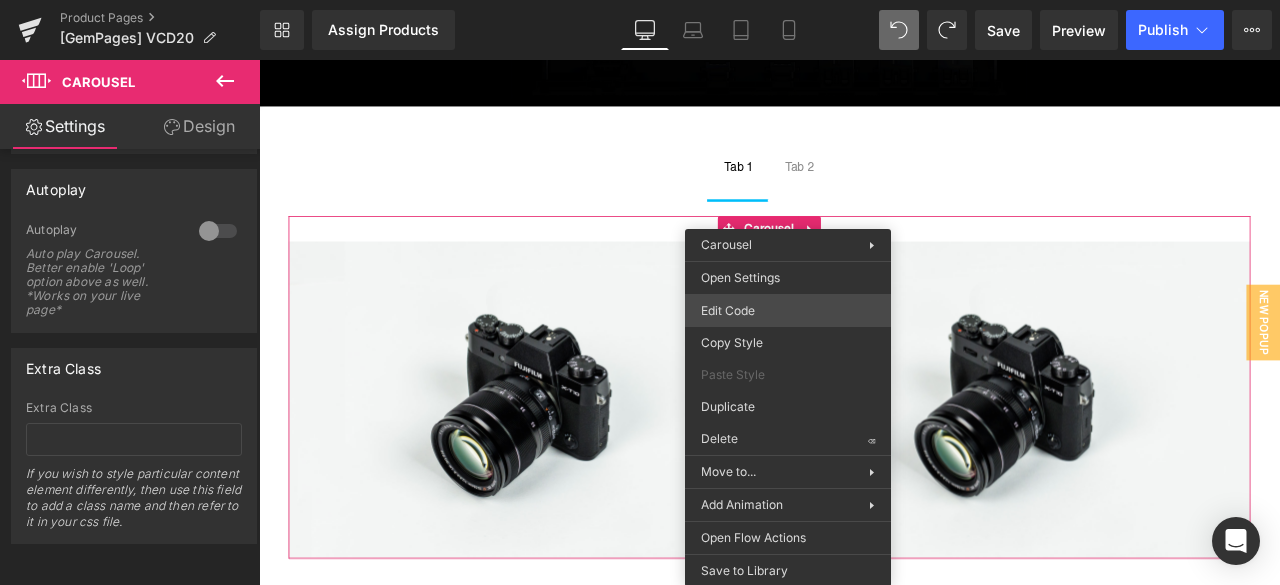 click on "Carousel You are previewing how the will restyle your page. You can not edit Elements in Preset Preview Mode. Product Pages [GemPages] VCD20 Library Assign Products Product Preview
No product match your search. Please try another keyword Manage assigned products Desktop Desktop Laptop Tablet Mobile Save Preview Publish Scheduled View Live Page View with current Template Save Template to Library Schedule Publish Optimize Publish Settings Shortcuts Your page can’t be published You've reached the maximum number of published pages on your plan (43/999999). You need to upgrade your plan or unpublish all your pages to get 1 publish slot. Unpublish pages Upgrade plan Elements Global Style Base Row rows, columns, layouts, div Heading headings, titles, h1,h2,h3,h4,h5,h6 Text Block texts, paragraphs, contents, blocks Image images, photos, alts, uploads Icon icons, symbols Button button, call to action, cta Separator separators, dividers, horizontal lines Liquid Banner Parallax" at bounding box center (640, 0) 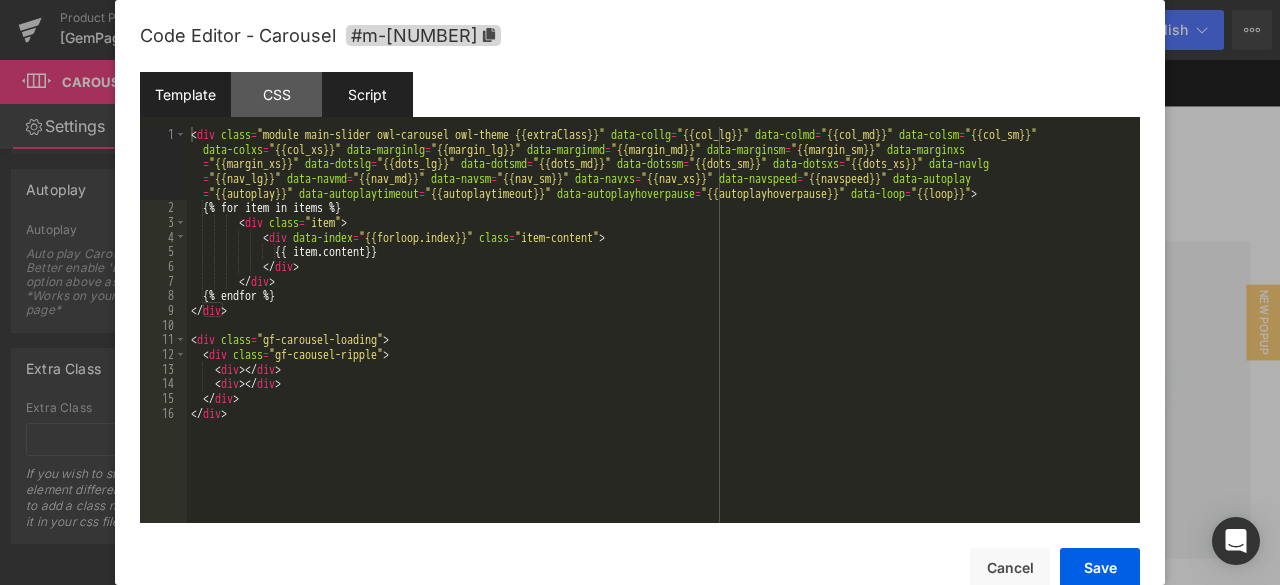 click on "Script" at bounding box center [367, 94] 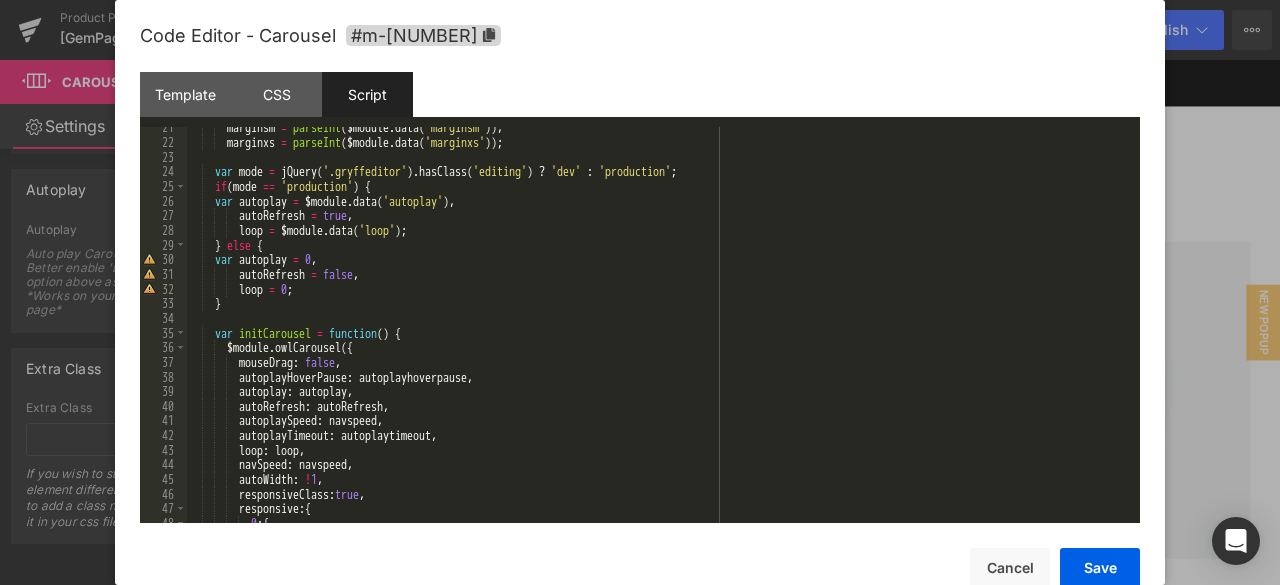 scroll, scrollTop: 420, scrollLeft: 0, axis: vertical 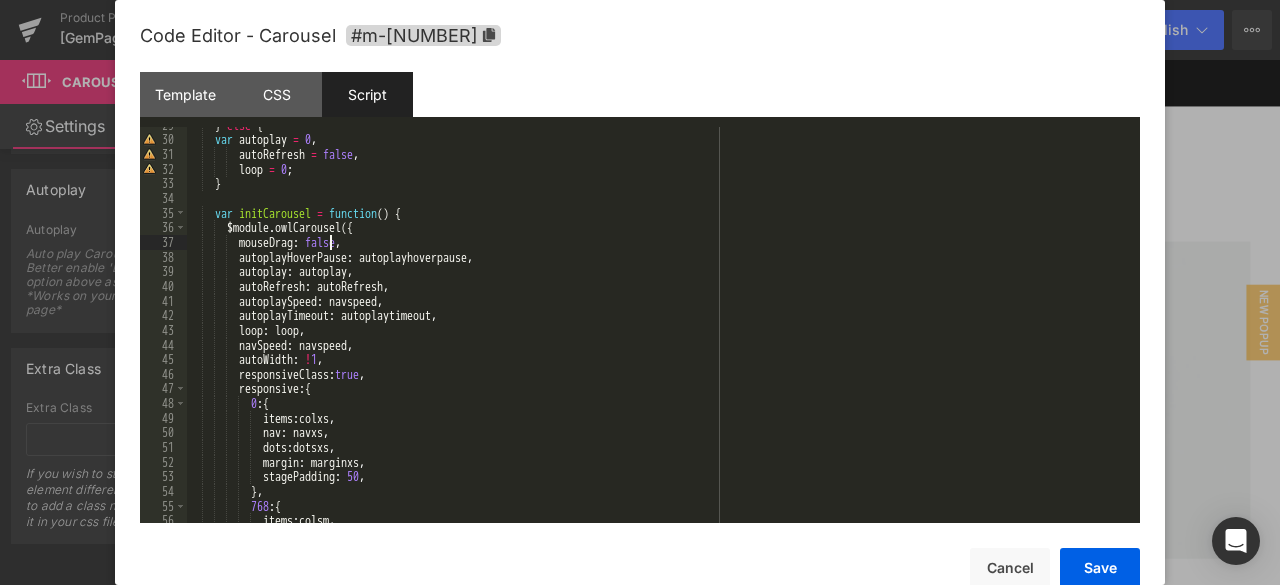 click on "items : colxs , nav : navxs , dots : dotsxs , margin : marginxs , stagePadding : 50 , } , 768 : { items : colsm ," at bounding box center (659, 330) 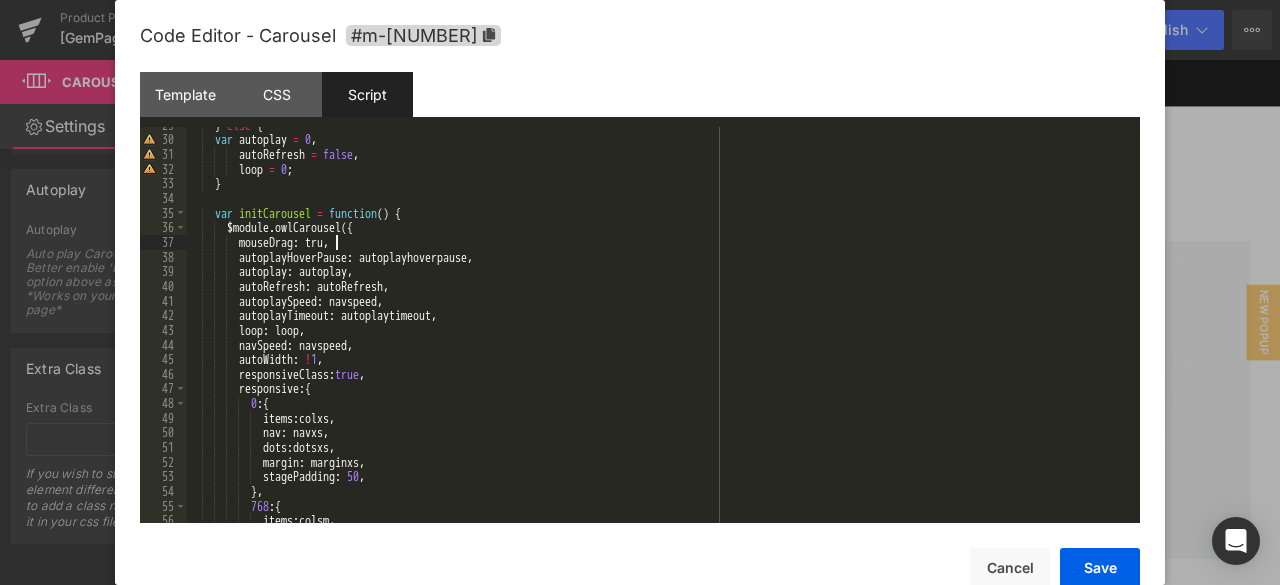 type 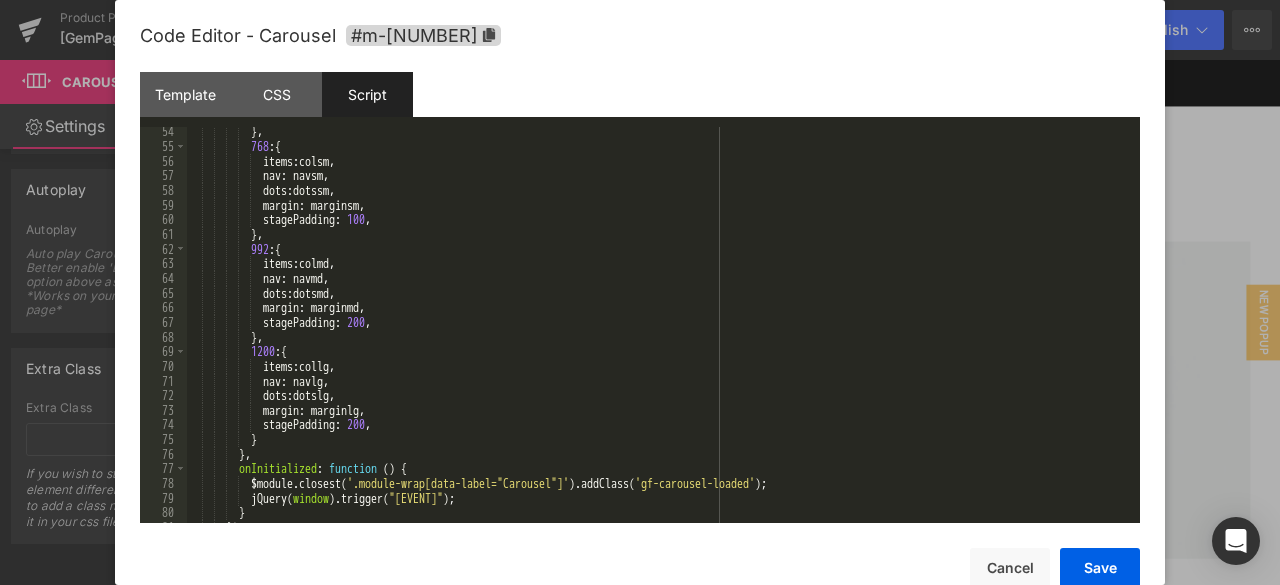 scroll, scrollTop: 780, scrollLeft: 0, axis: vertical 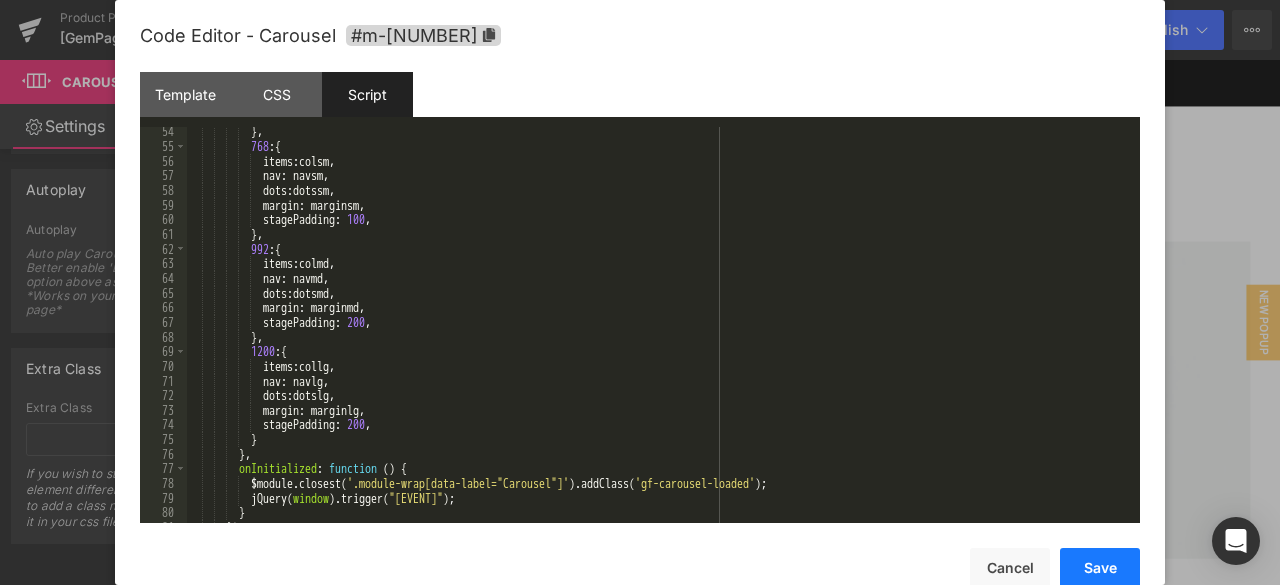 click on "Save" at bounding box center [1100, 568] 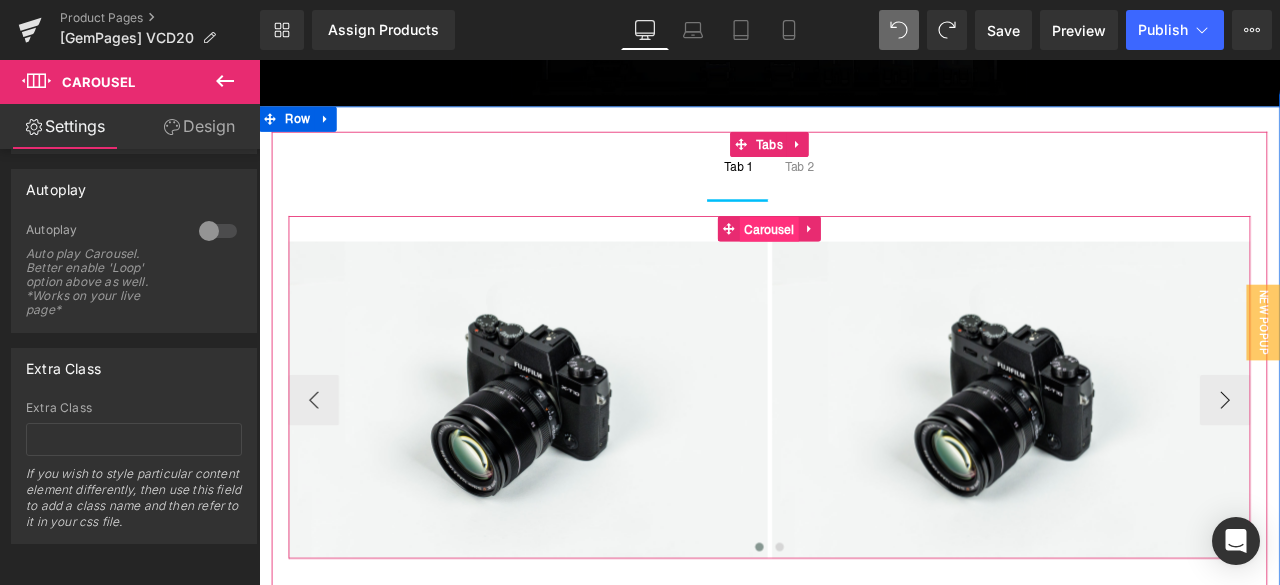 click on "Carousel" at bounding box center [864, 261] 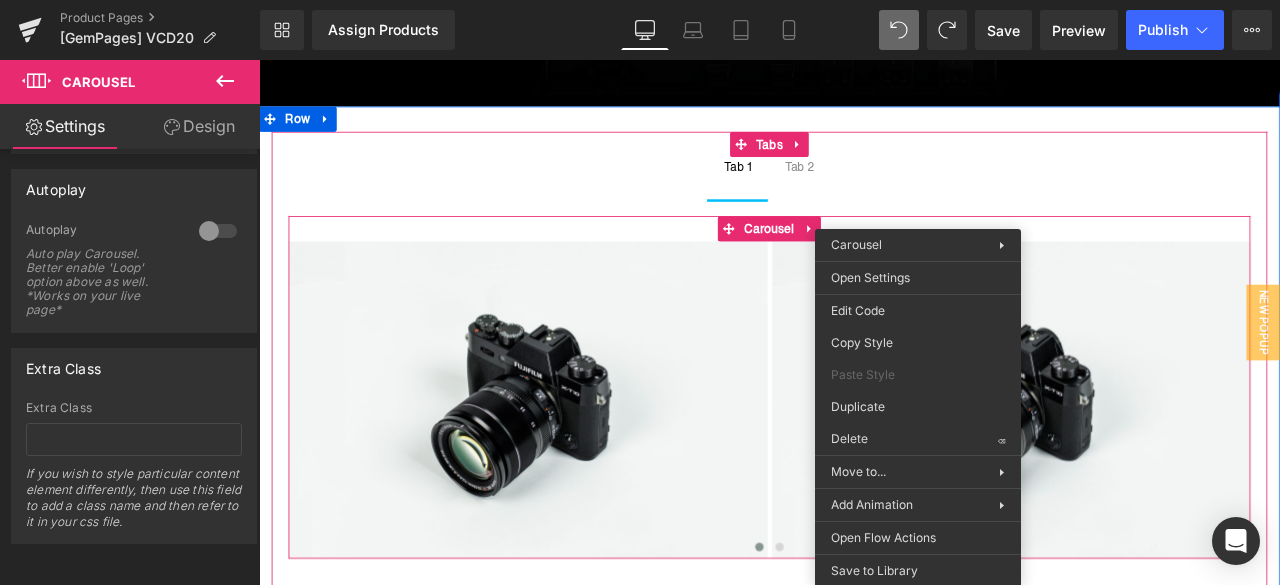 click on "Tab 2
Text Block" at bounding box center [900, 200] 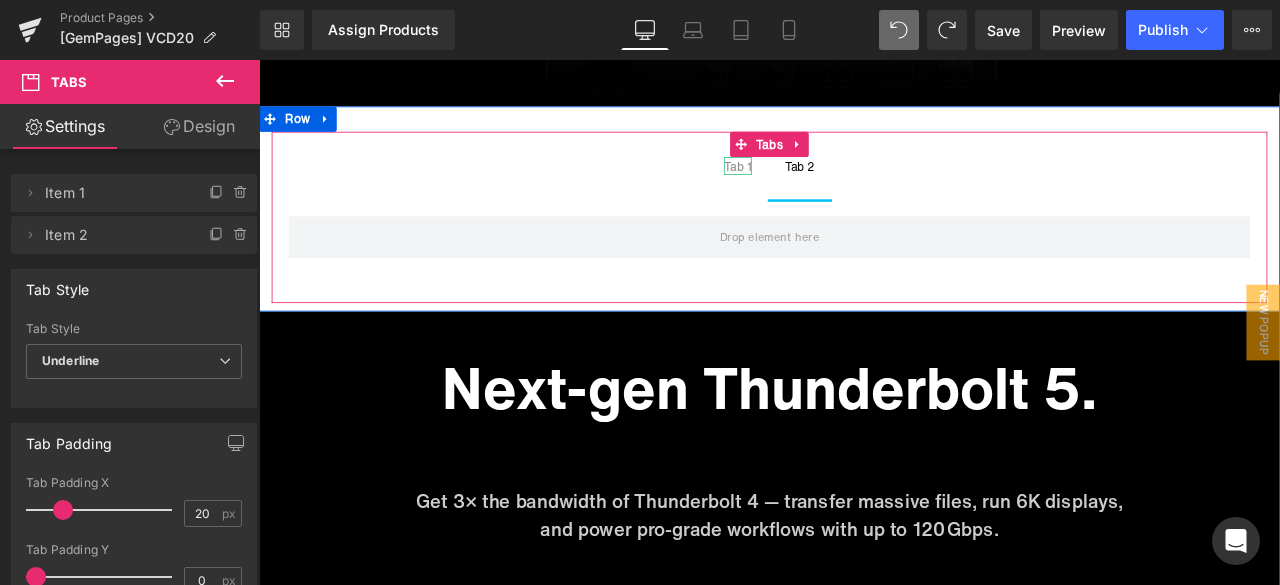 click at bounding box center (840, 185) 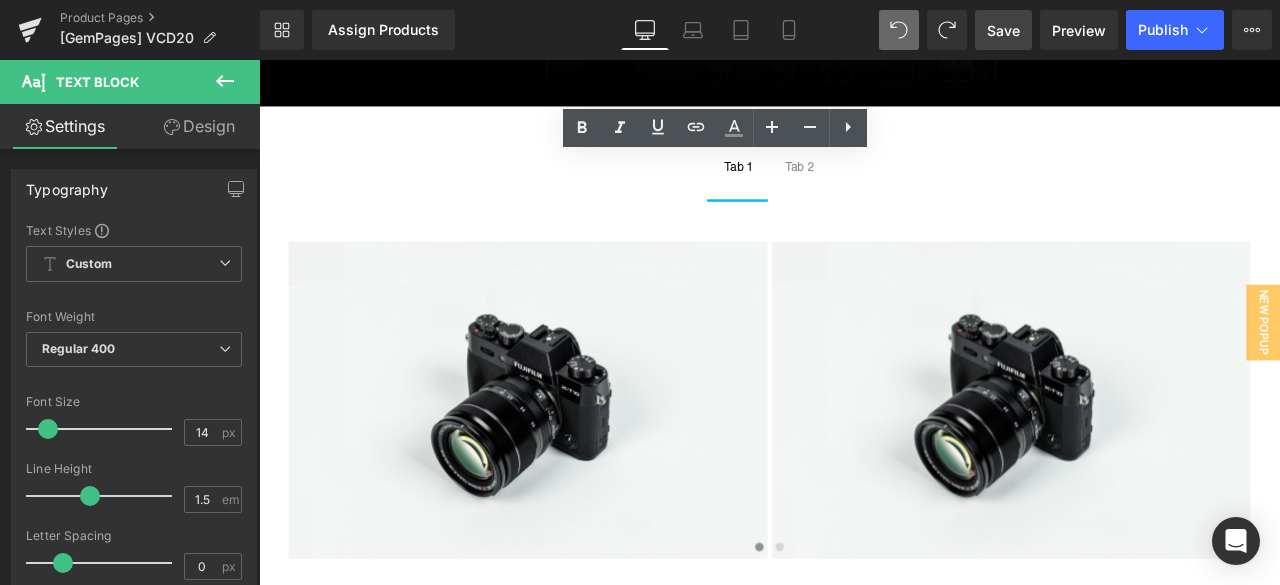 click on "Save" at bounding box center [1003, 30] 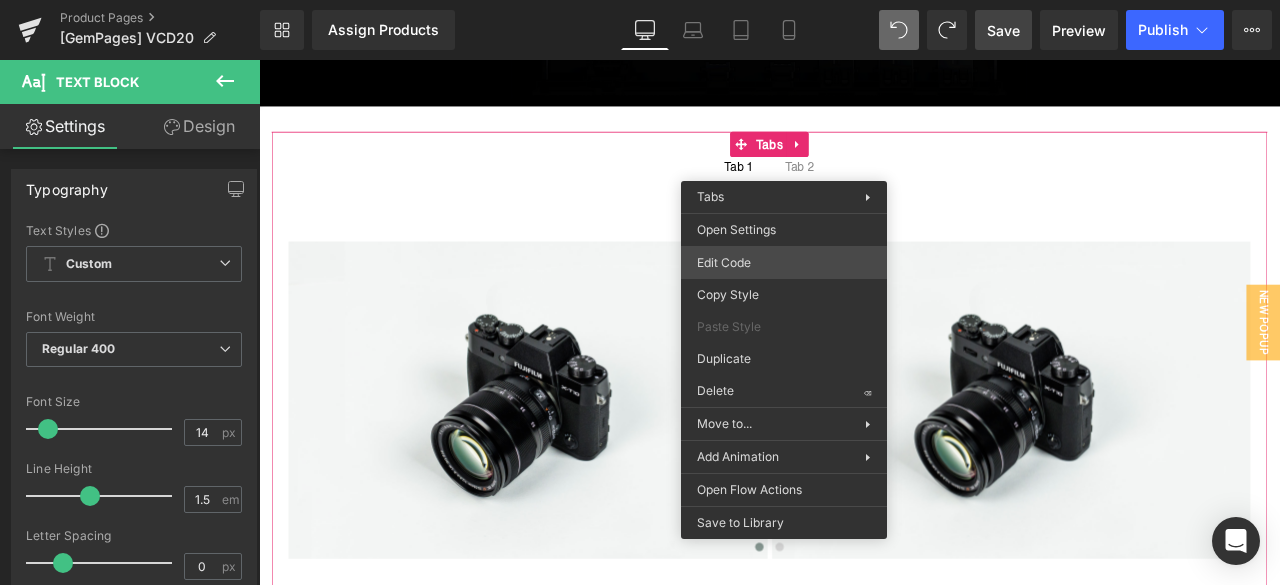 click on "Carousel You are previewing how the will restyle your page. You can not edit Elements in Preset Preview Mode. Product Pages [GemPages] VCD20 Library Assign Products Product Preview
No product match your search. Please try another keyword Manage assigned products Desktop Desktop Laptop Tablet Mobile Save Preview Publish Scheduled View Live Page View with current Template Save Template to Library Schedule Publish Optimize Publish Settings Shortcuts Your page can’t be published You've reached the maximum number of published pages on your plan (43/999999). You need to upgrade your plan or unpublish all your pages to get 1 publish slot. Unpublish pages Upgrade plan Elements Global Style Base Row rows, columns, layouts, div Heading headings, titles, h1,h2,h3,h4,h5,h6 Text Block texts, paragraphs, contents, blocks Image images, photos, alts, uploads Icon icons, symbols Button button, call to action, cta Separator separators, dividers, horizontal lines Liquid Banner Parallax" at bounding box center (640, 0) 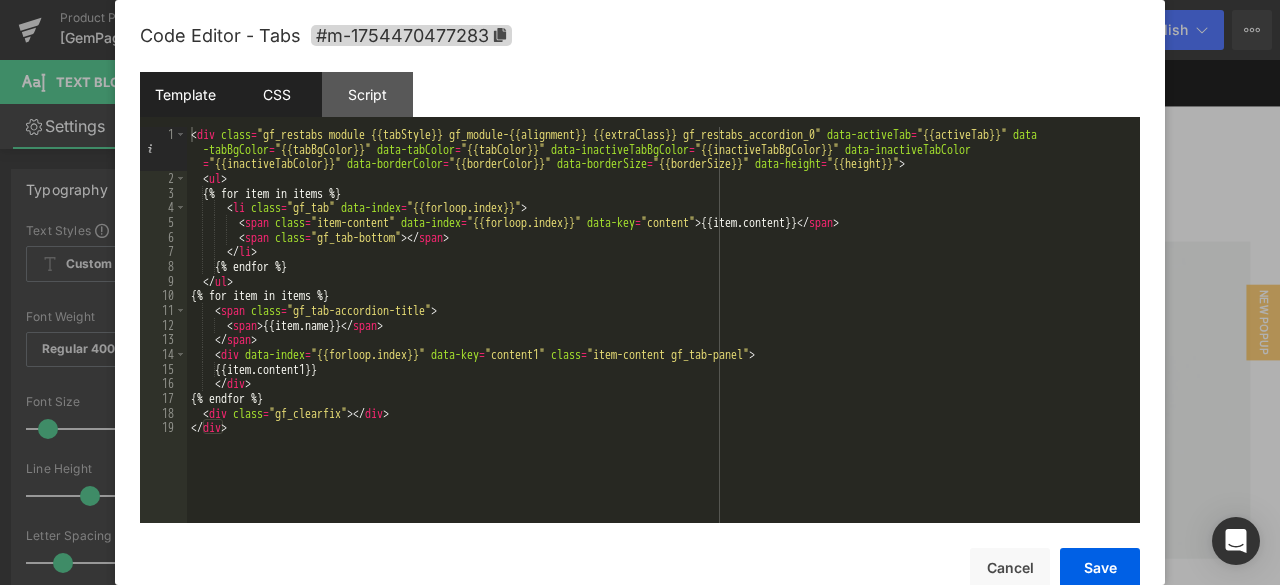 click on "CSS" at bounding box center [276, 94] 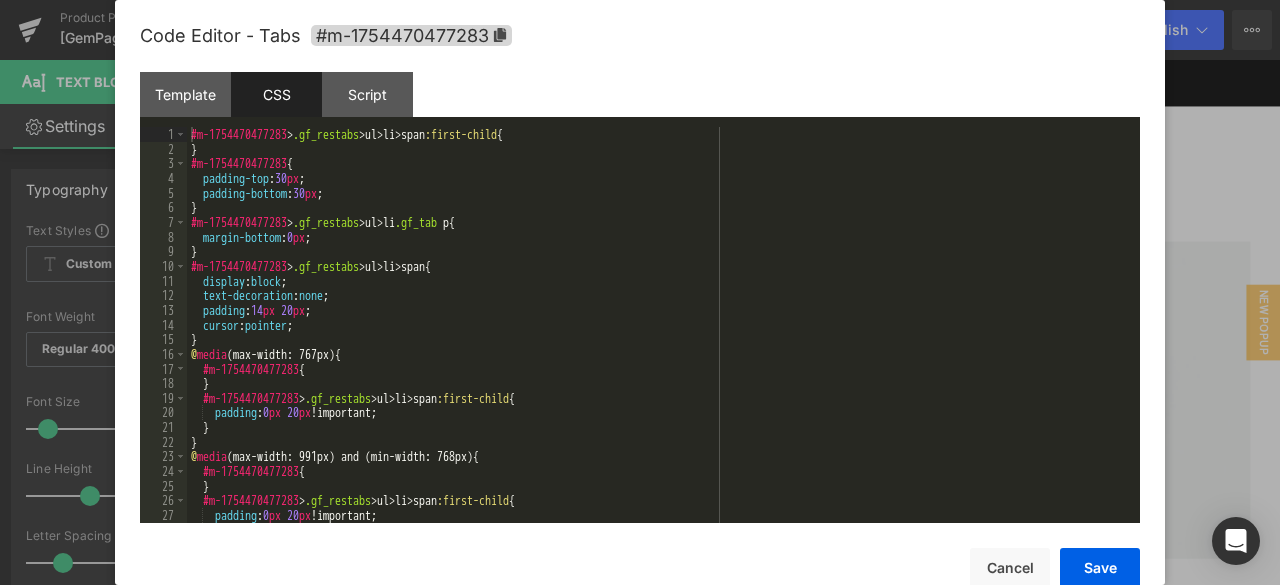 scroll, scrollTop: 352, scrollLeft: 0, axis: vertical 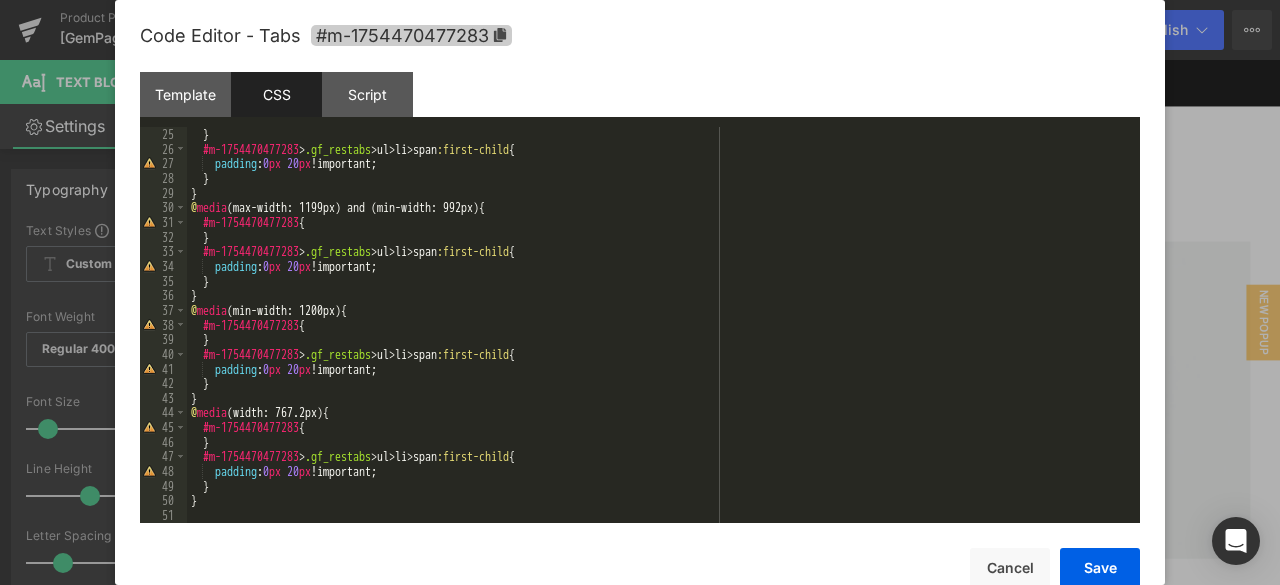 click on "#m-1754470477283" at bounding box center (411, 35) 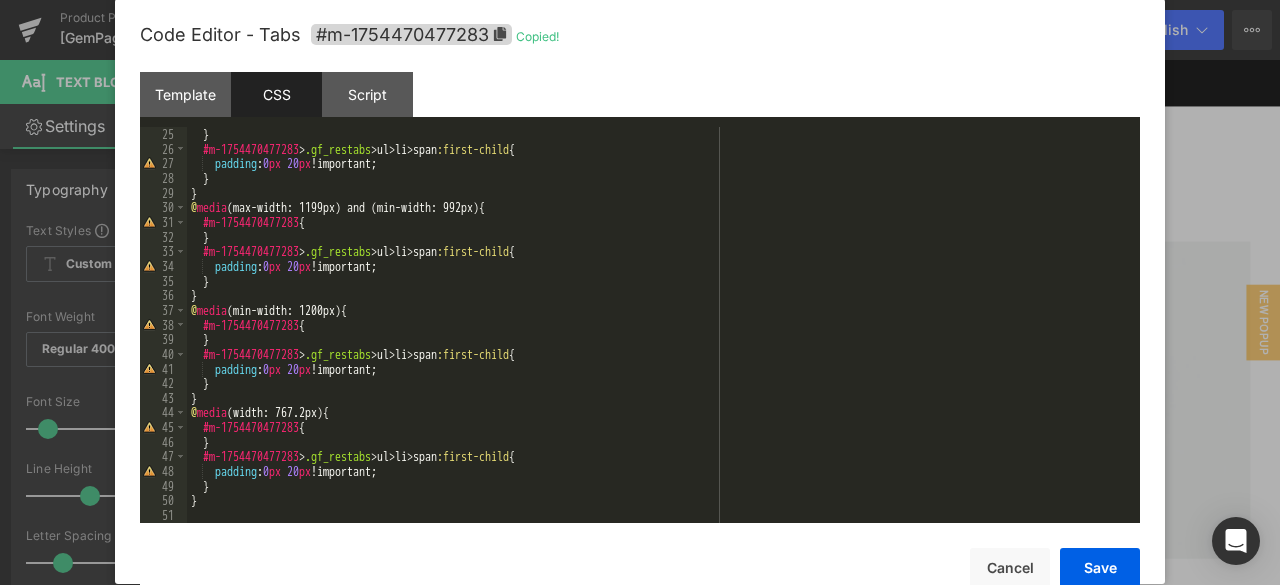 click on "}    #[ID]  >  .gf_restabs  > ul  > li  >  span :first-child {       padding :  0 px   20 px !important;    } } @ media  (max-width: 1199px) and (min-width: 992px) {    #[ID] {    }    #[ID]  >  .gf_restabs  > ul  > li  >  span :first-child {       padding :  0 px   20 px !important;    } } @ media  (min-width: 1200px) {    #[ID] {    }    #[ID]  >  .gf_restabs  > ul  > li  >  span :first-child {       padding :  0 px   20 px !important;    } } @ media  (width: 767.2px) {    #[ID] {    }    #[ID]  >  .gf_restabs  > ul  > li  >  span :first-child {       padding :  0 px   20 px !important;    } }" at bounding box center (659, 339) 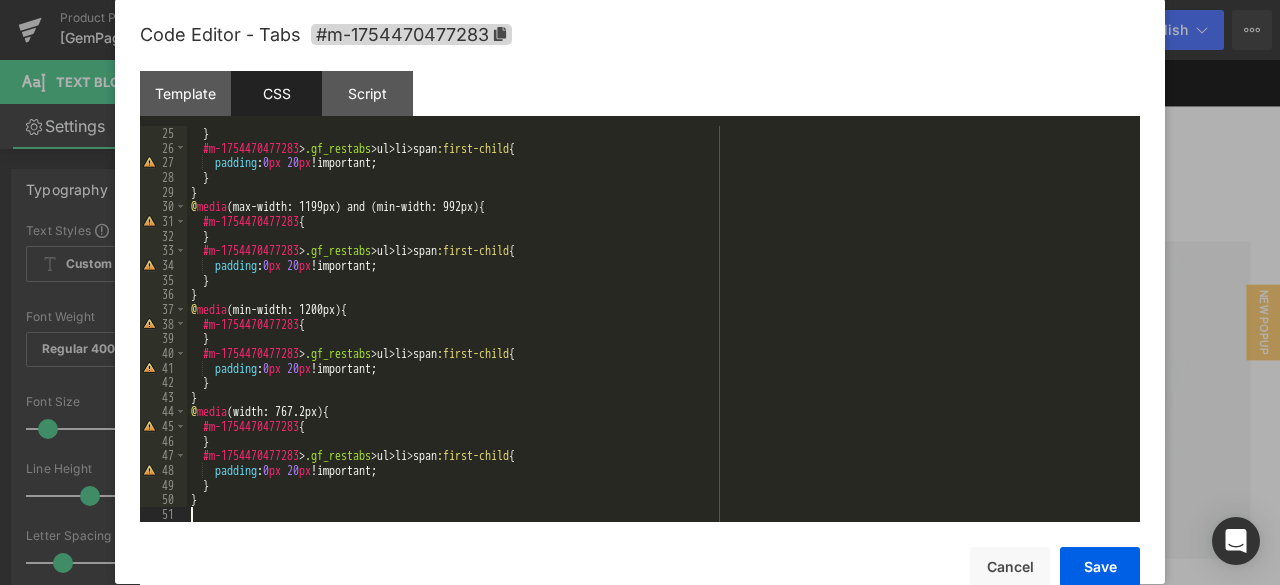 paste 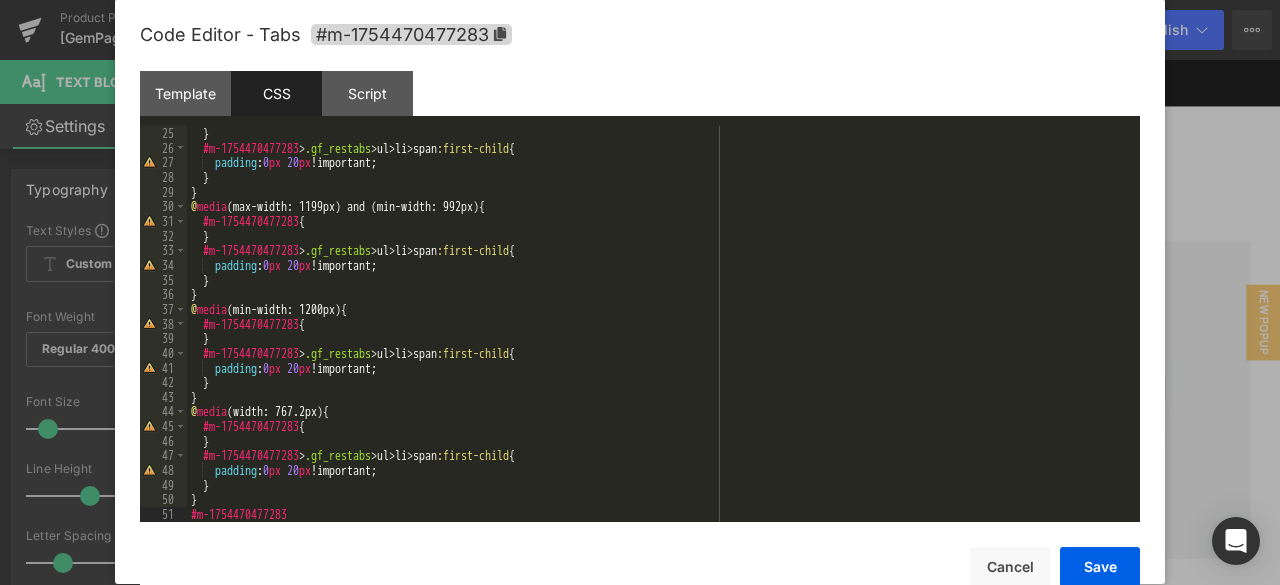 paste 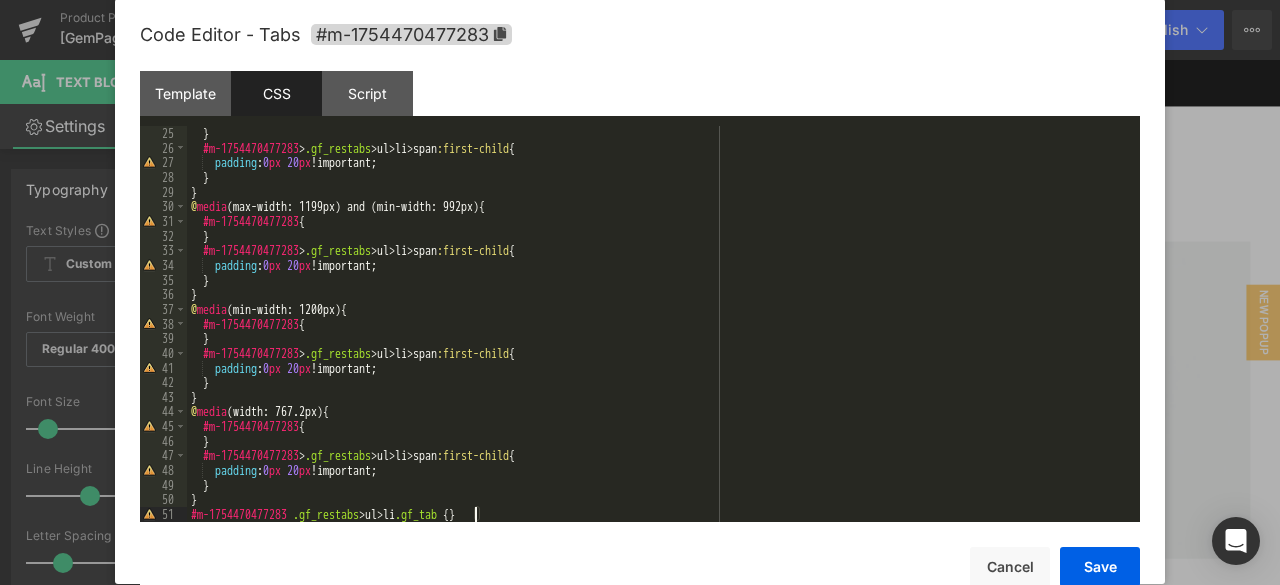 scroll, scrollTop: 366, scrollLeft: 0, axis: vertical 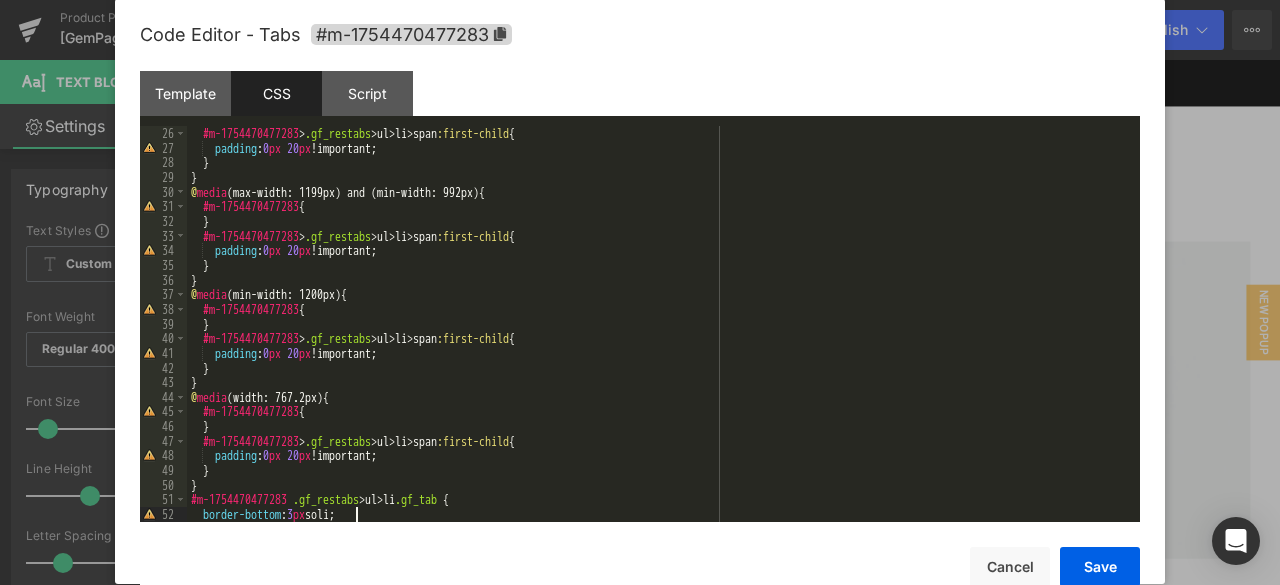type 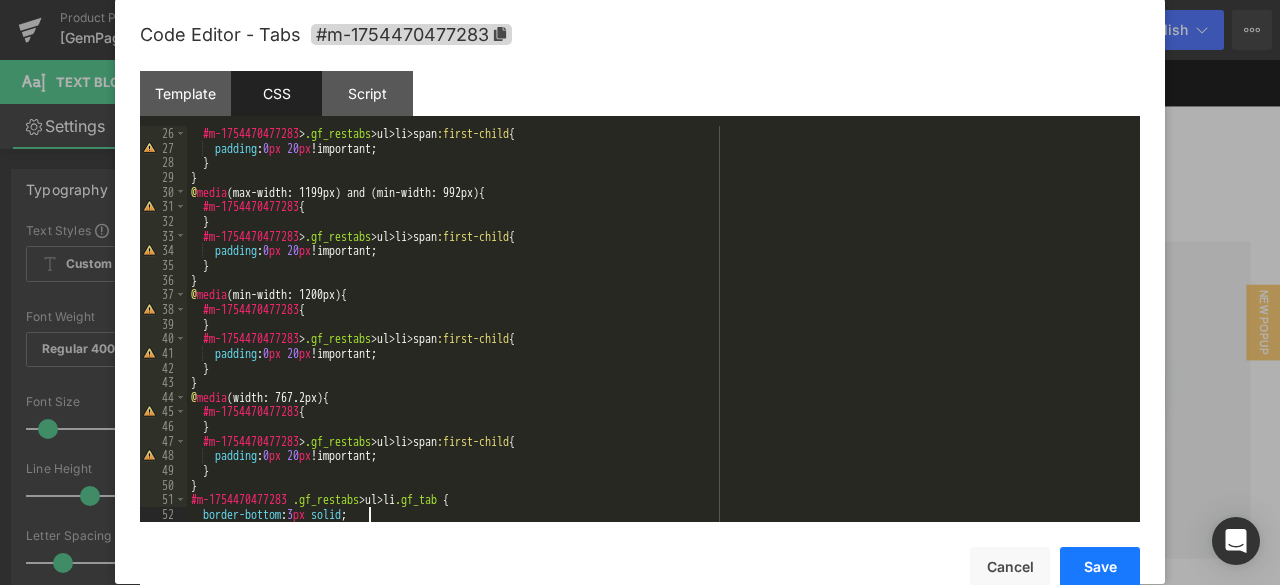 click on "Save" at bounding box center [1100, 567] 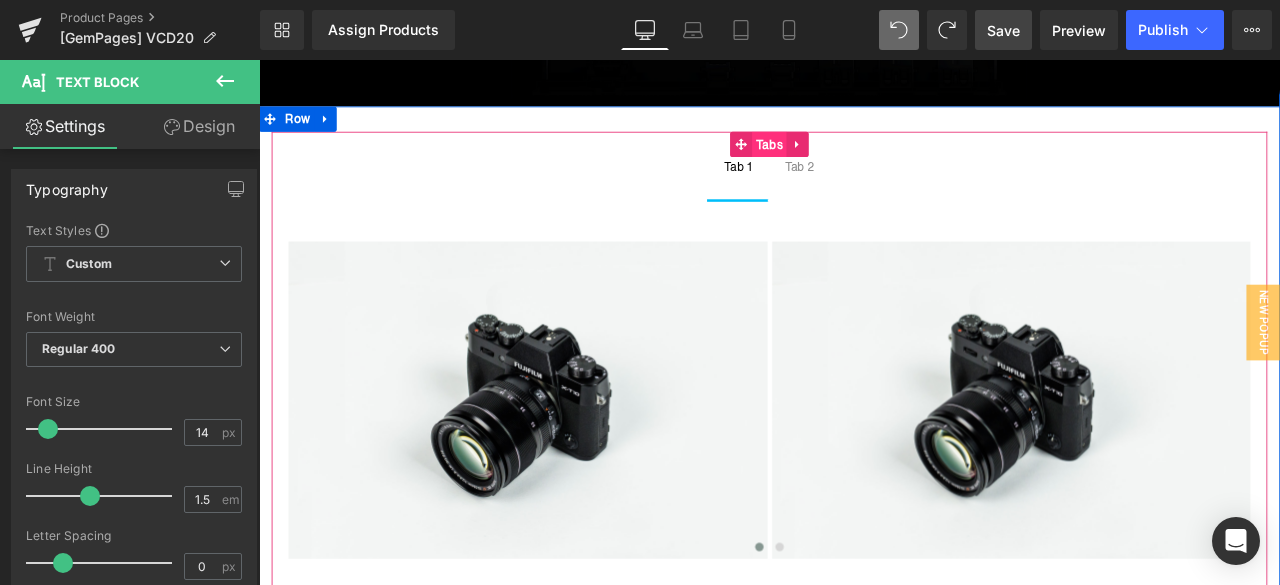 click on "Tabs" at bounding box center (863, 160) 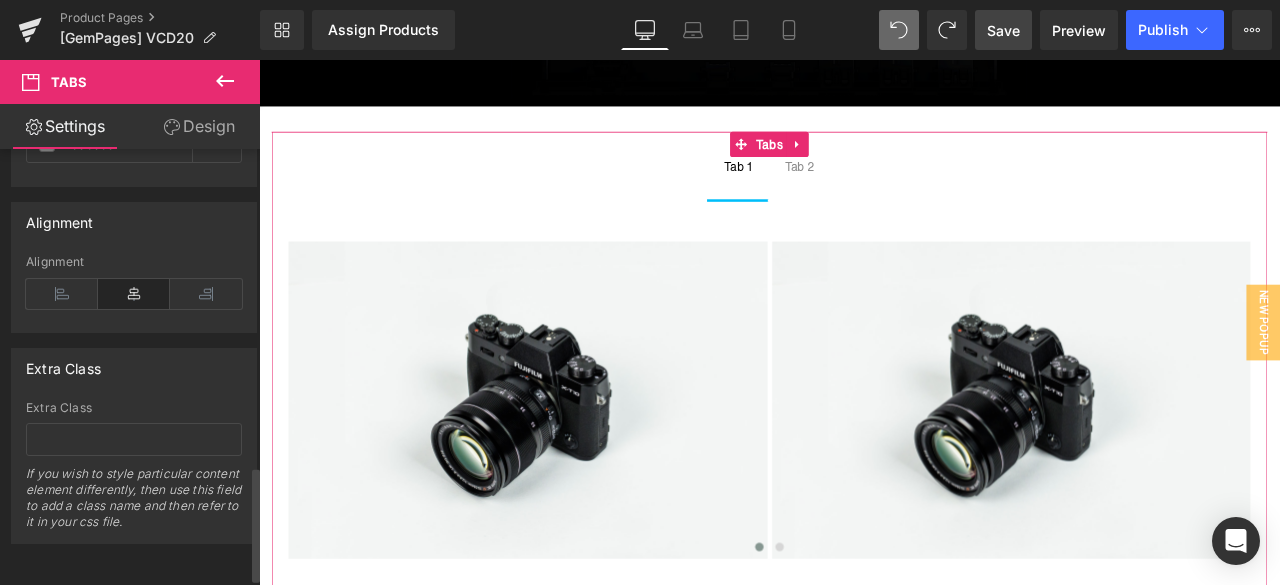scroll, scrollTop: 1035, scrollLeft: 0, axis: vertical 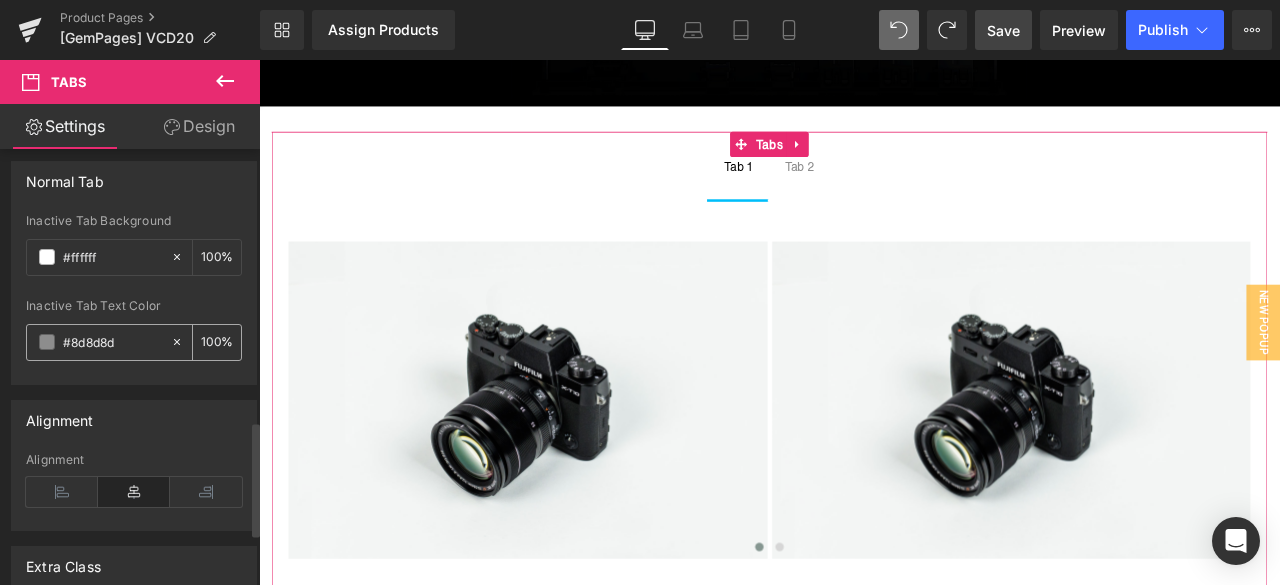 click on "#8d8d8d" at bounding box center (112, 342) 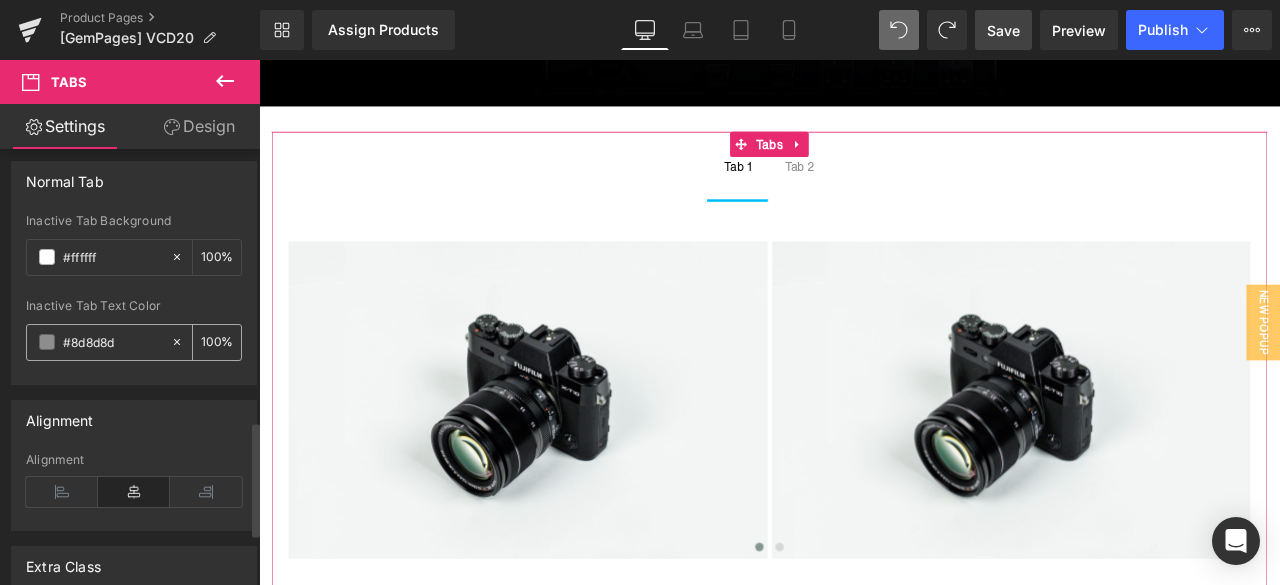 click on "#8d8d8d" at bounding box center (112, 342) 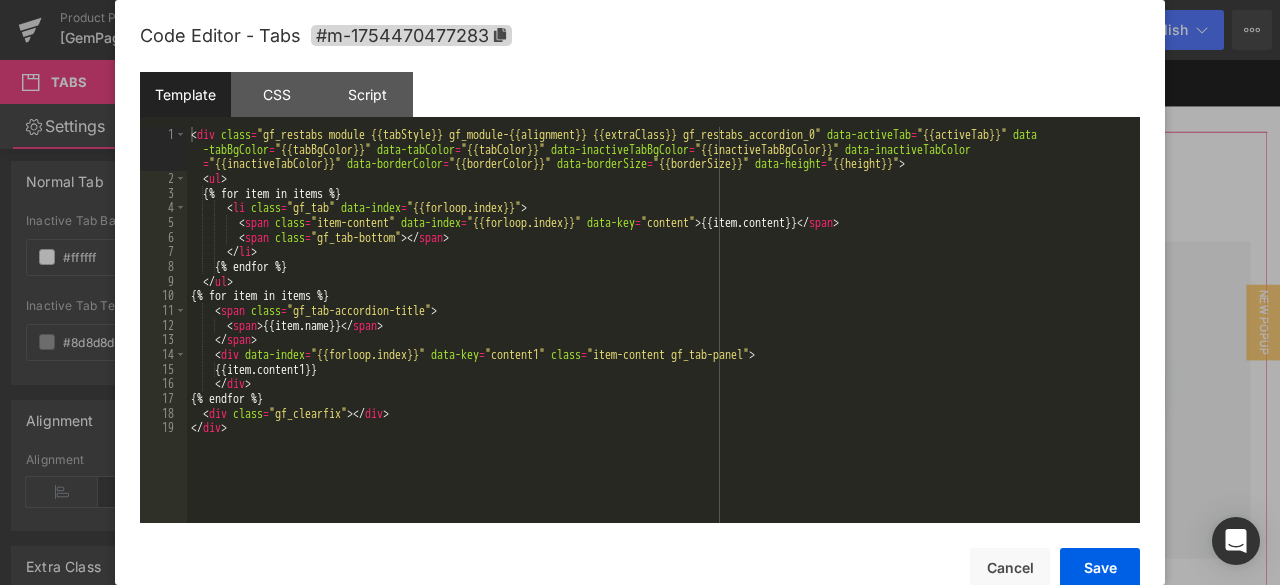 click on "Tabs You are previewing how the will restyle your page. You can not edit Elements in Preset Preview Mode. Product Pages [GemPages] VCD20 Library Assign Products Product Preview
No product match your search. Please try another keyword Manage assigned products Desktop Desktop Laptop Tablet Mobile Save Preview Publish Scheduled View Live Page View with current Template Save Template to Library Schedule Publish Optimize Publish Settings Shortcuts Your page can’t be published You've reached the maximum number of published pages on your plan (43/999999). You need to upgrade your plan or unpublish all your pages to get 1 publish slot. Unpublish pages Upgrade plan Elements Global Style Base Row rows, columns, layouts, div Heading headings, titles, h1,h2,h3,h4,h5,h6 Text Block texts, paragraphs, contents, blocks Image images, photos, alts, uploads Icon icons, symbols Button button, call to action, cta Separator separators, dividers, horizontal lines Liquid Banner Parallax" at bounding box center (640, 0) 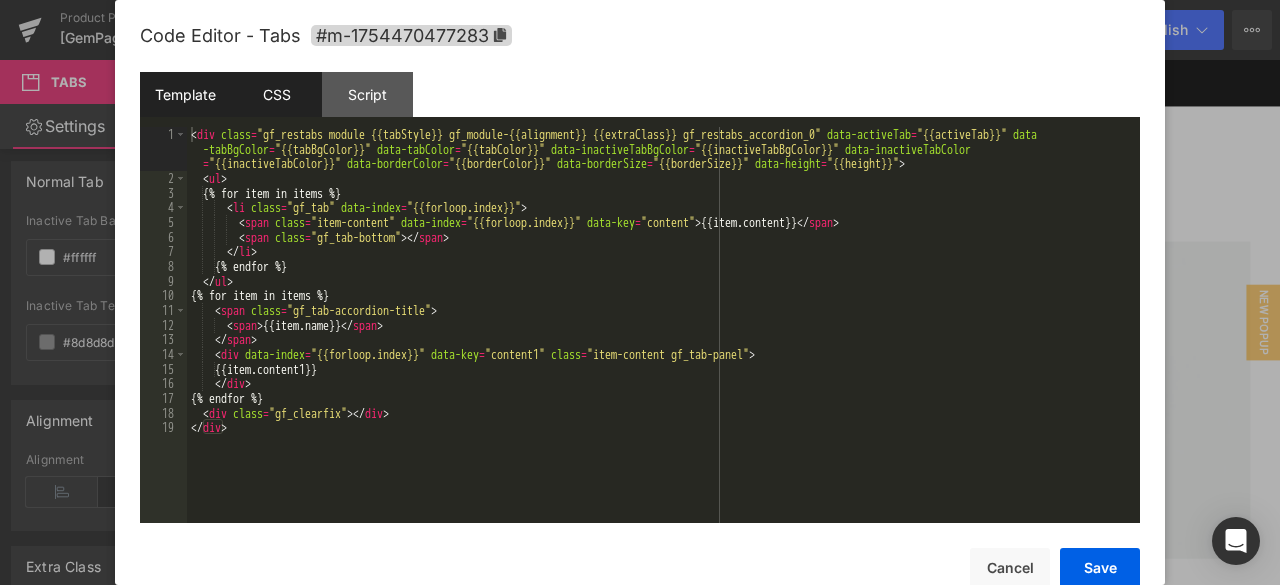 click on "CSS" at bounding box center (276, 94) 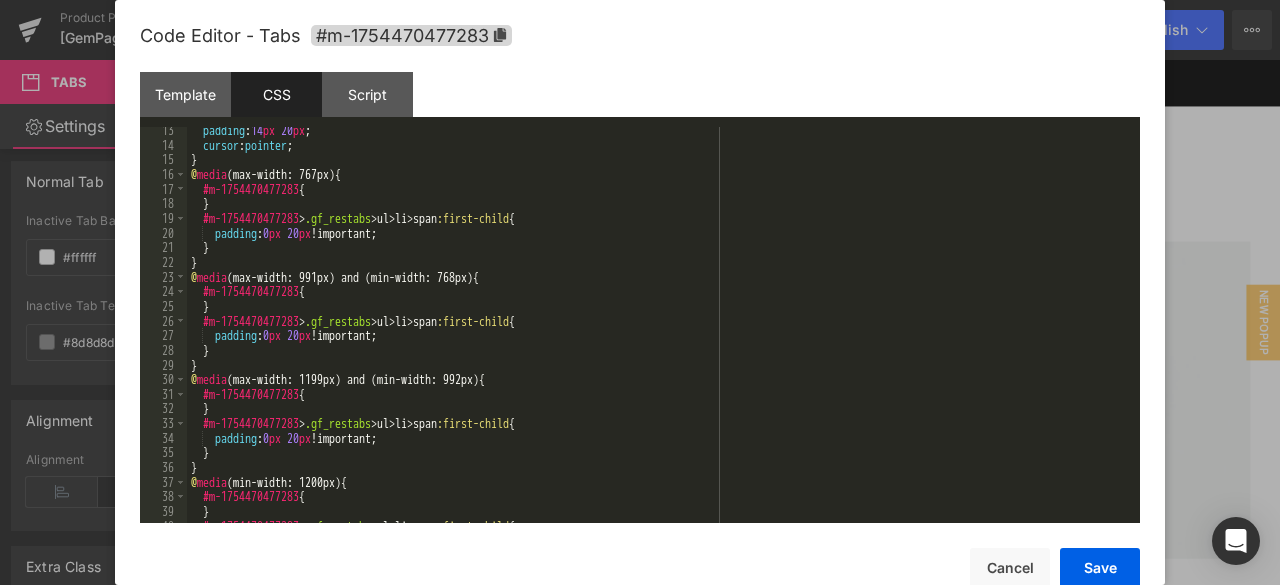scroll, scrollTop: 396, scrollLeft: 0, axis: vertical 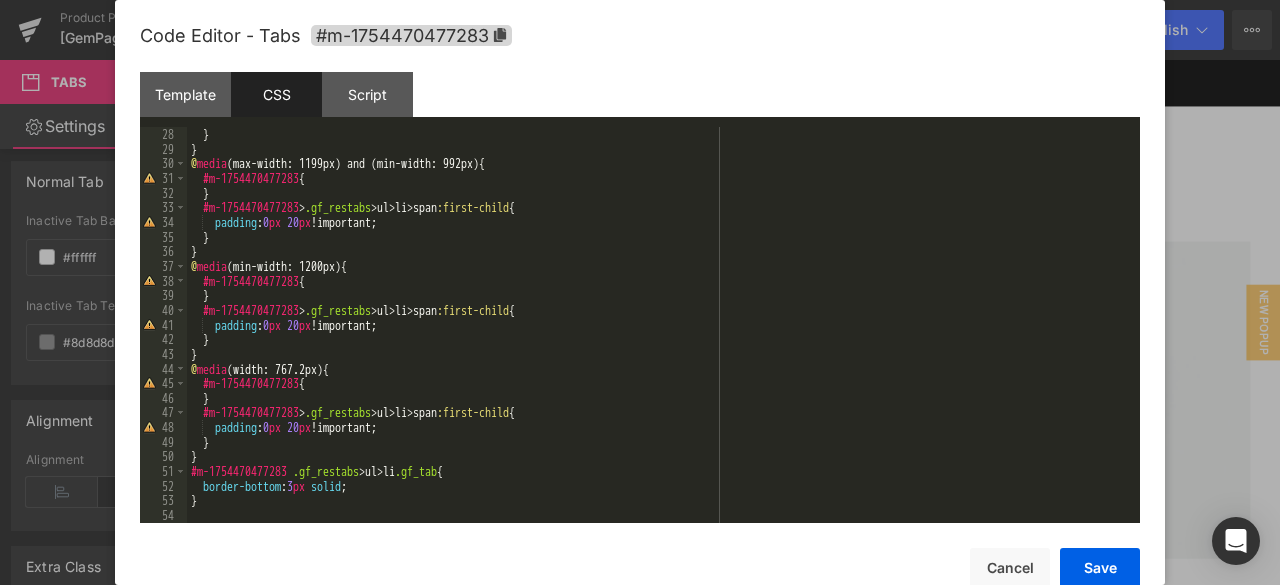 click on "} } @ media (max-width: 1199px) and (min-width: 992px) { #m-[NUMBER] { } #m-[NUMBER] > .gf_restabs > ul > li > span :first-child { padding : 0 px 20 px !important; } } @ media (min-width: 1200px) { #m-[NUMBER] { } #m-[NUMBER] > .gf_restabs > ul > li > span :first-child { padding : 0 px 20 px !important; } } @ media (width: 767.2px) { #m-[NUMBER] { } #m-[NUMBER] > .gf_restabs > ul > li > span :first-child { padding : 0 px 20 px !important; } } #m-[NUMBER] .gf_restabs > ul > li .gf_tab { border-bottom : 3 px solid ; }" at bounding box center (659, 339) 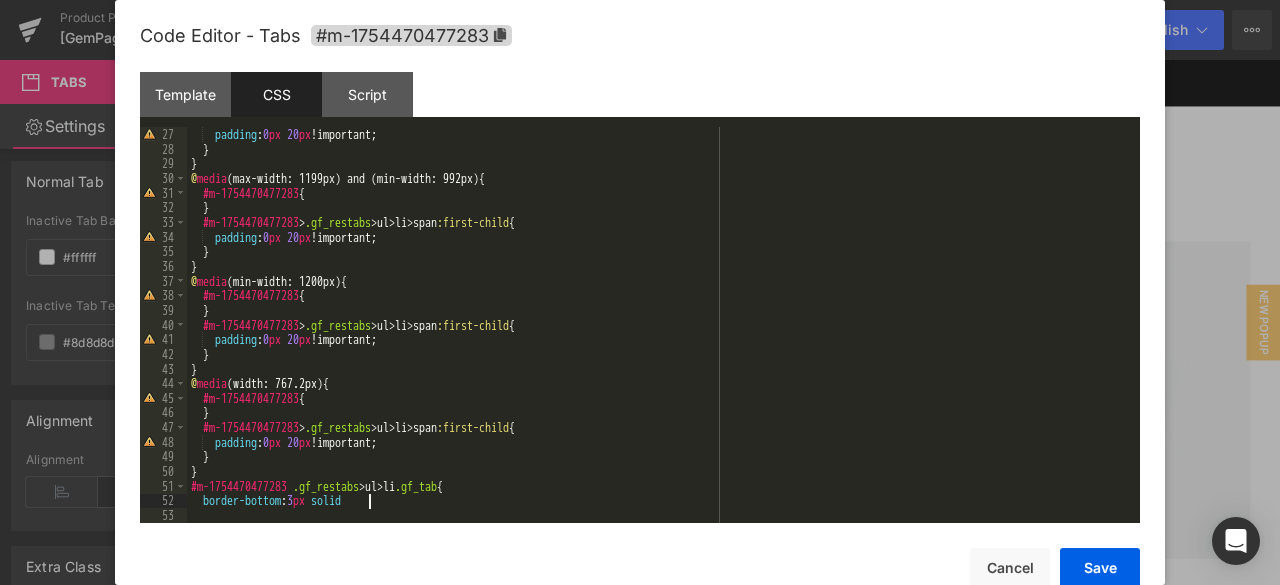 scroll, scrollTop: 381, scrollLeft: 0, axis: vertical 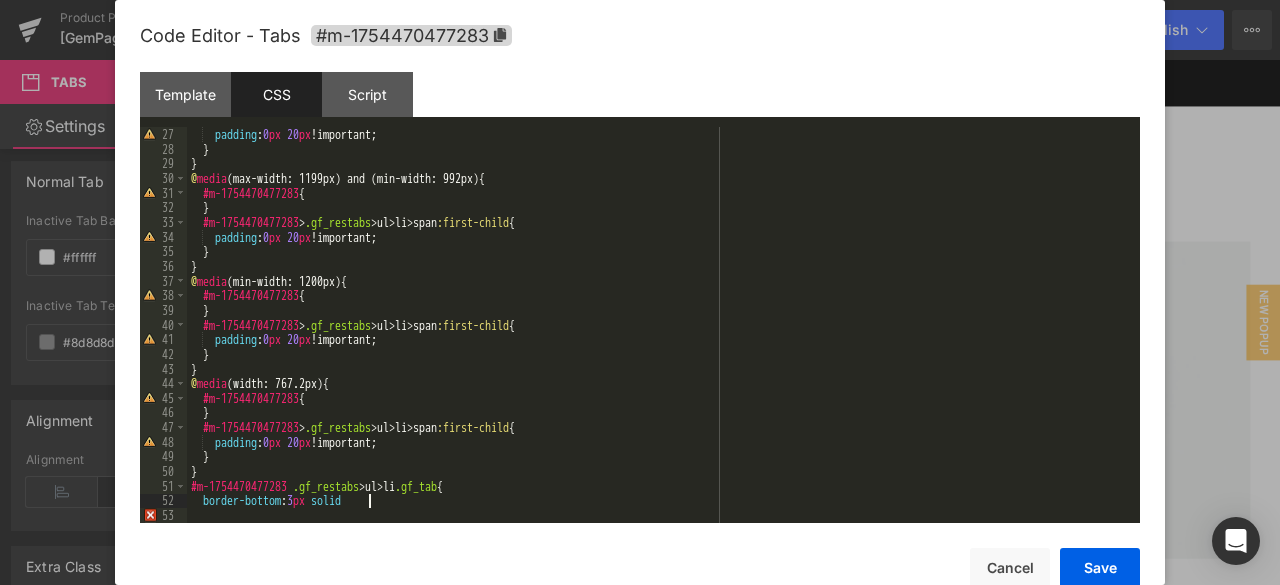 paste 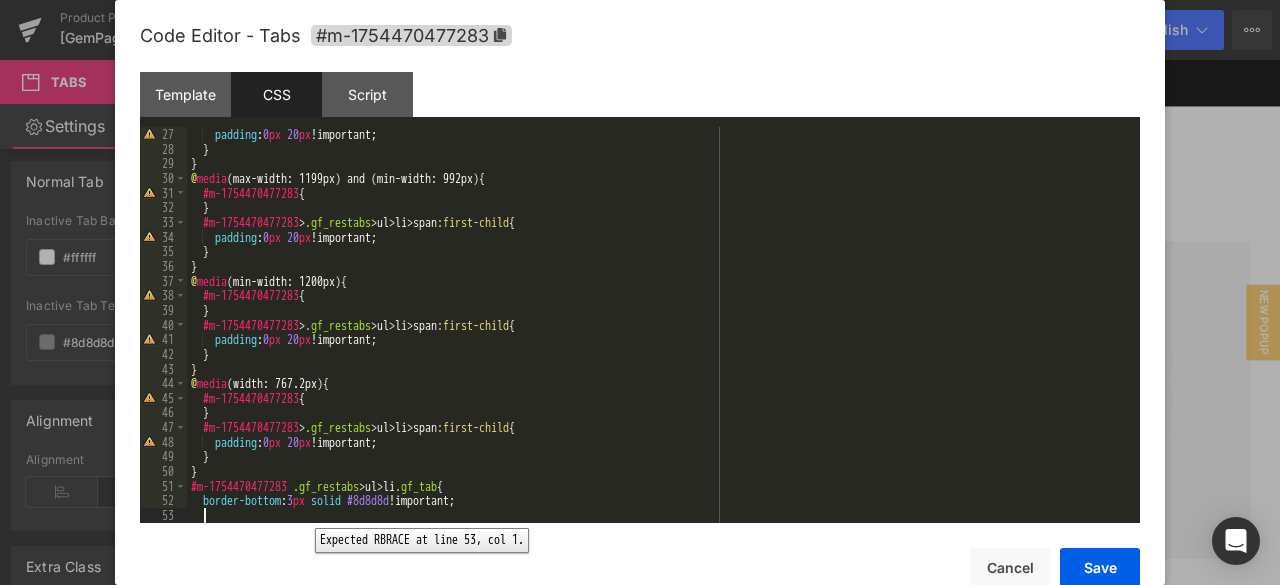 type 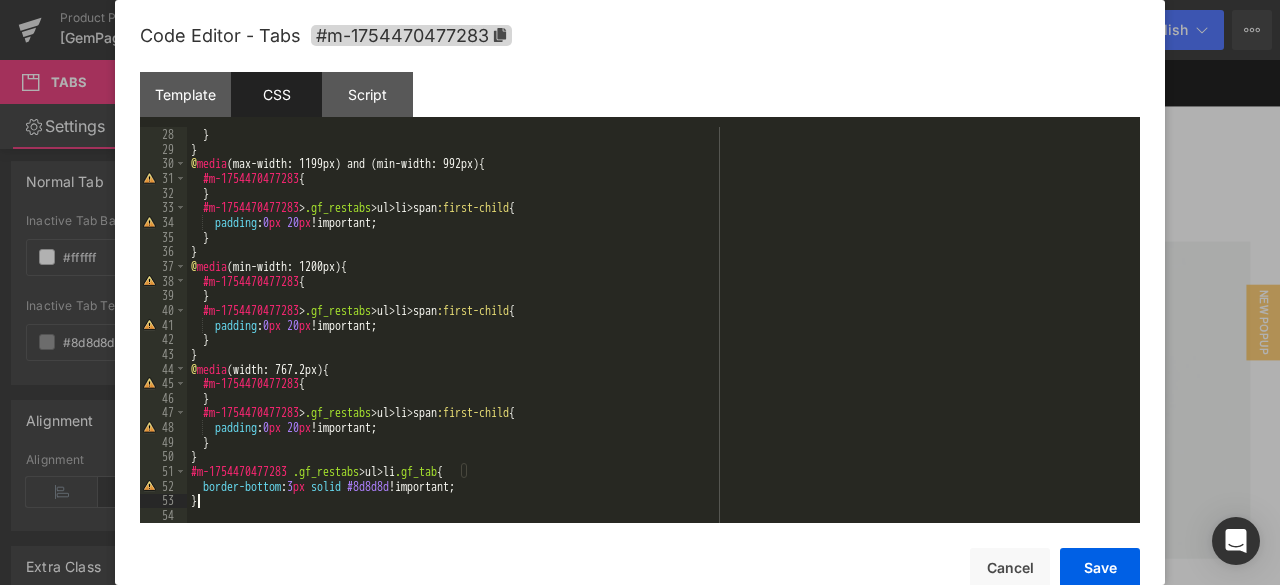 scroll, scrollTop: 396, scrollLeft: 0, axis: vertical 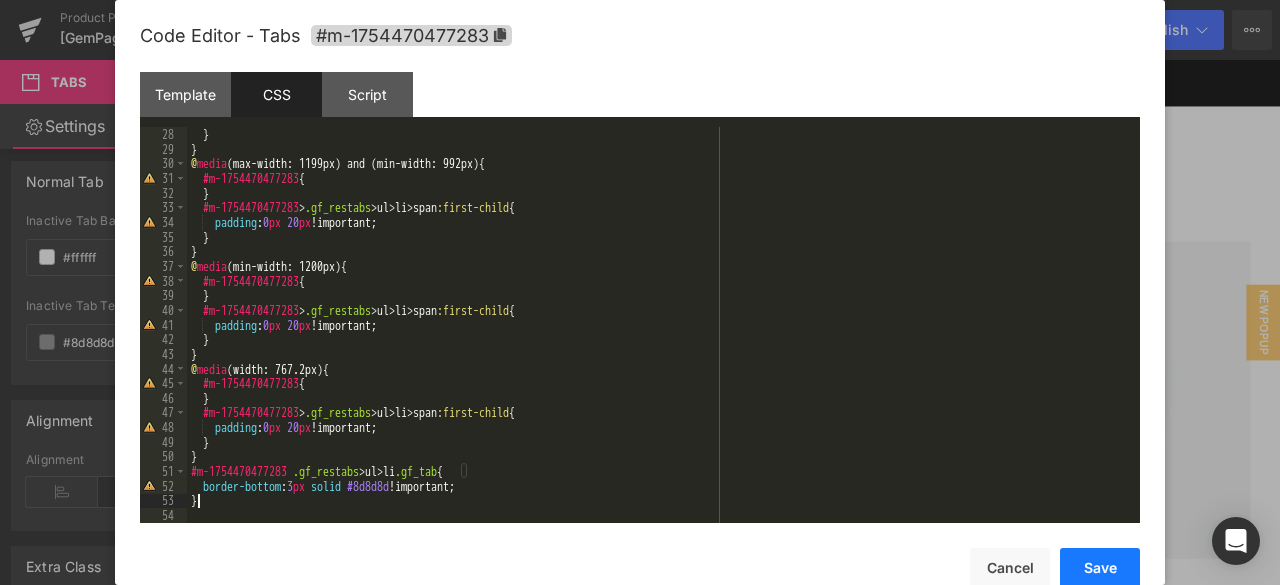 click on "Save" at bounding box center [1100, 568] 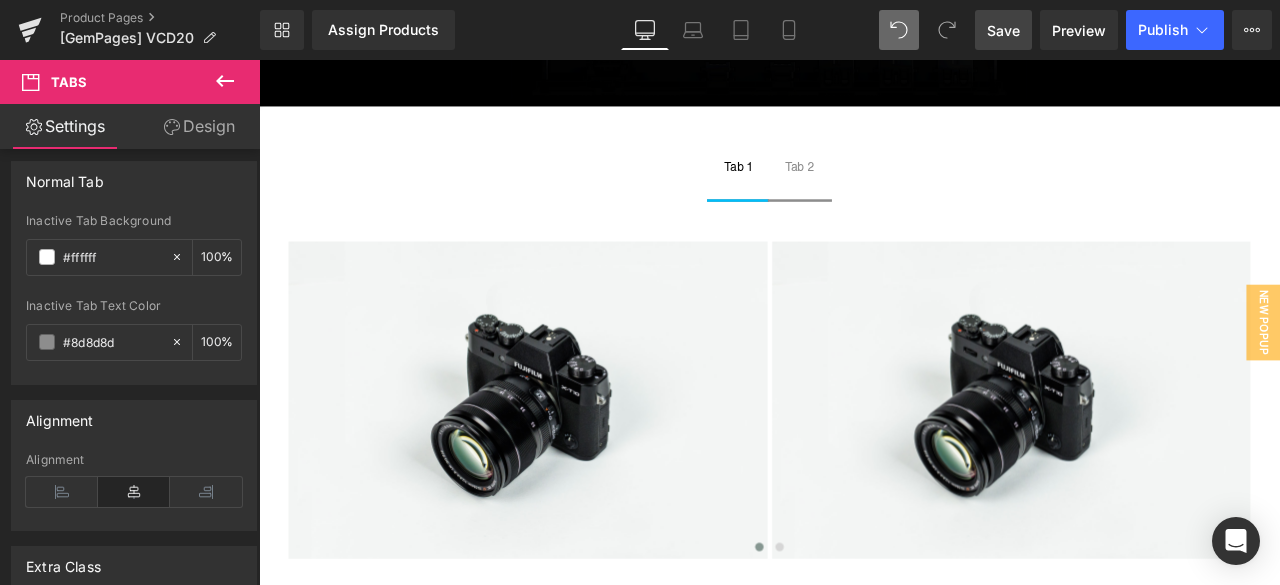 click on "Save" at bounding box center [1003, 30] 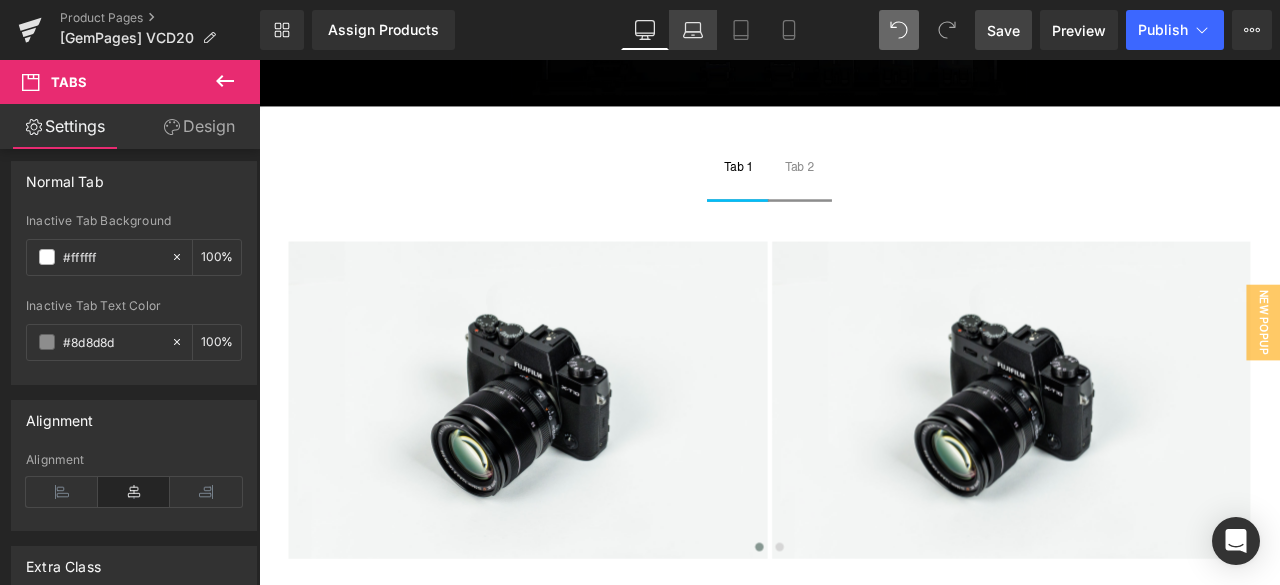 click 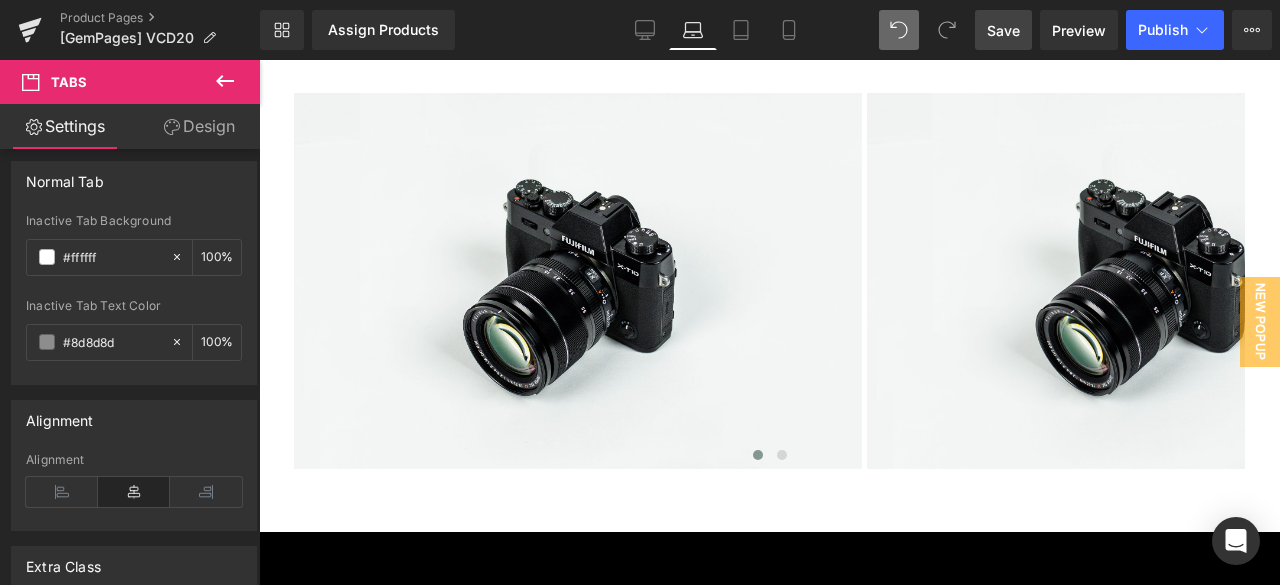 scroll, scrollTop: 6064, scrollLeft: 0, axis: vertical 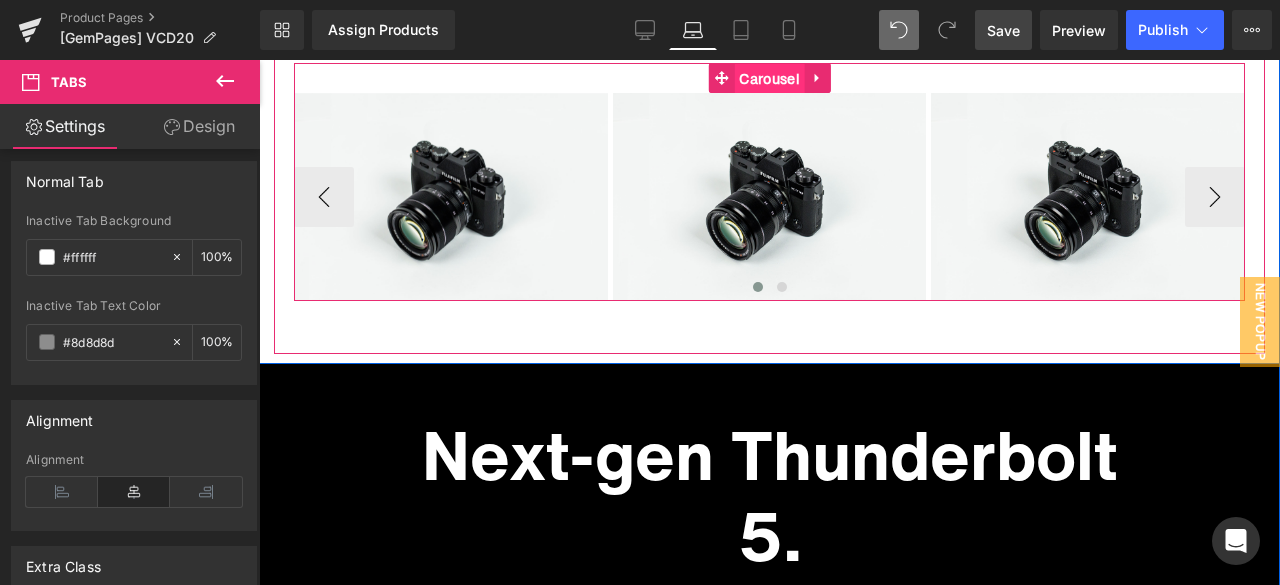 click on "Carousel" at bounding box center (769, 79) 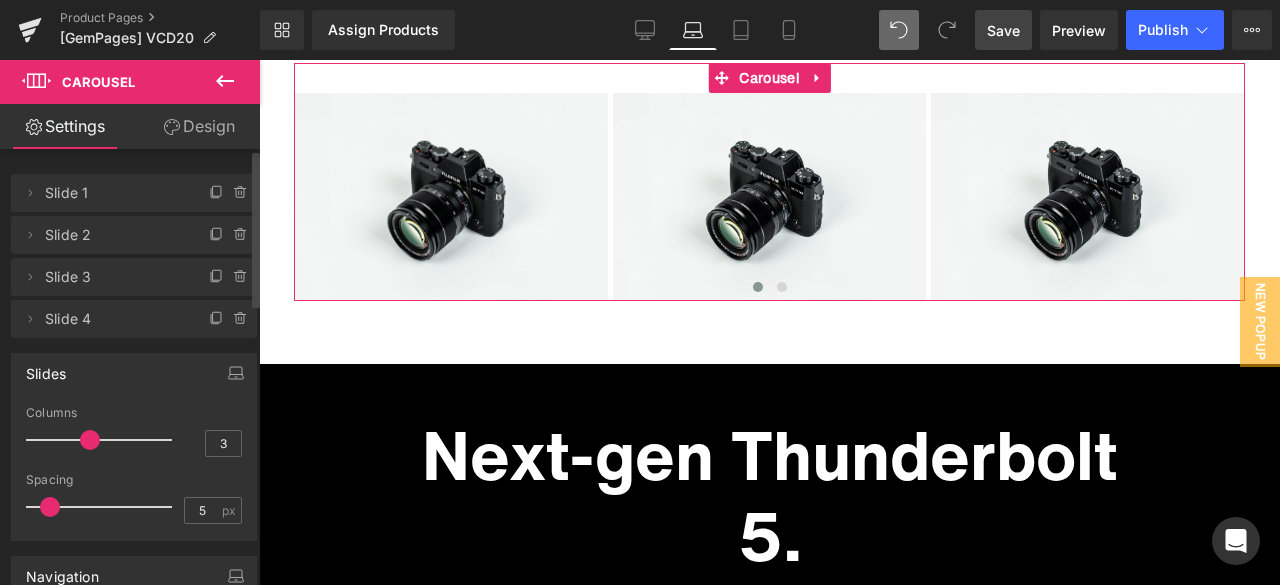 click on "Slide 4" at bounding box center (114, 319) 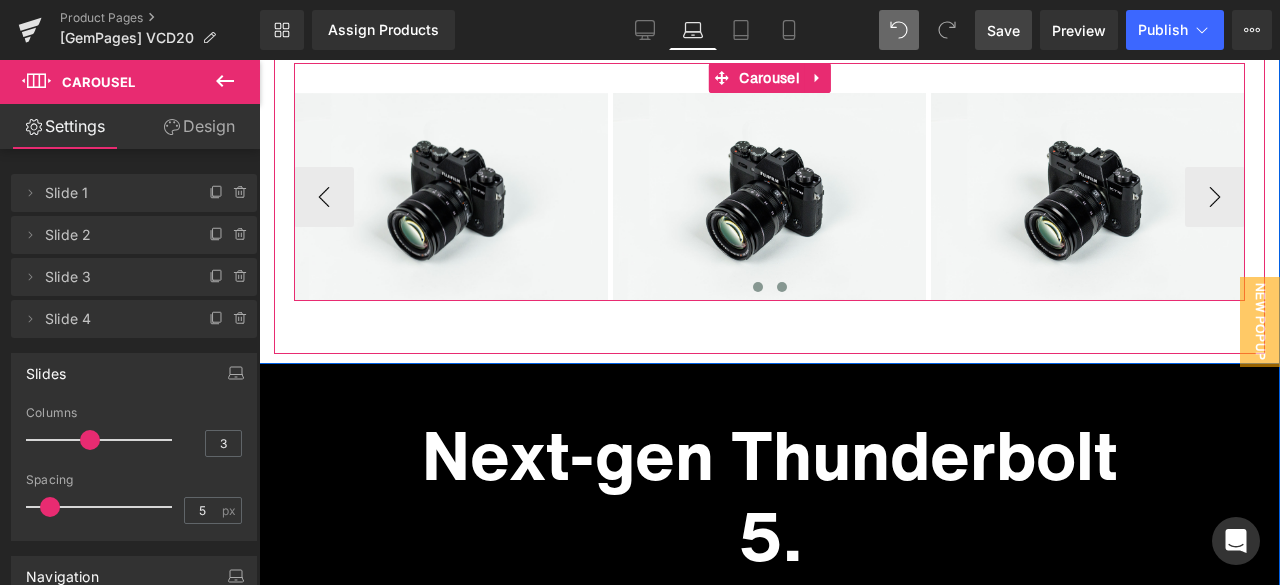 click at bounding box center [782, 287] 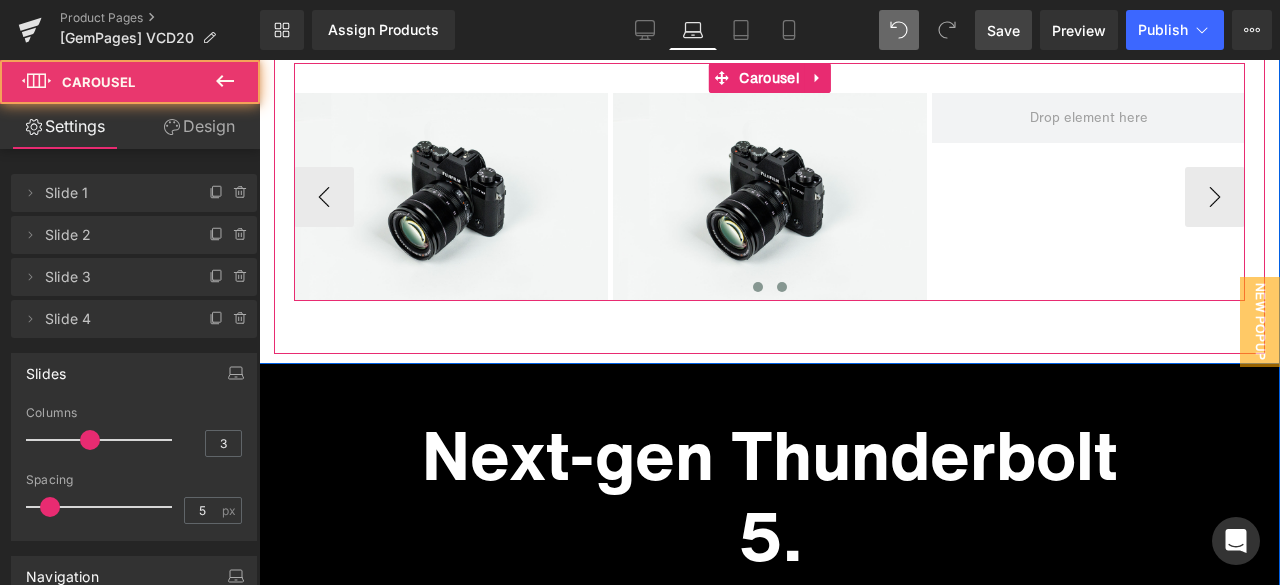 click at bounding box center [758, 287] 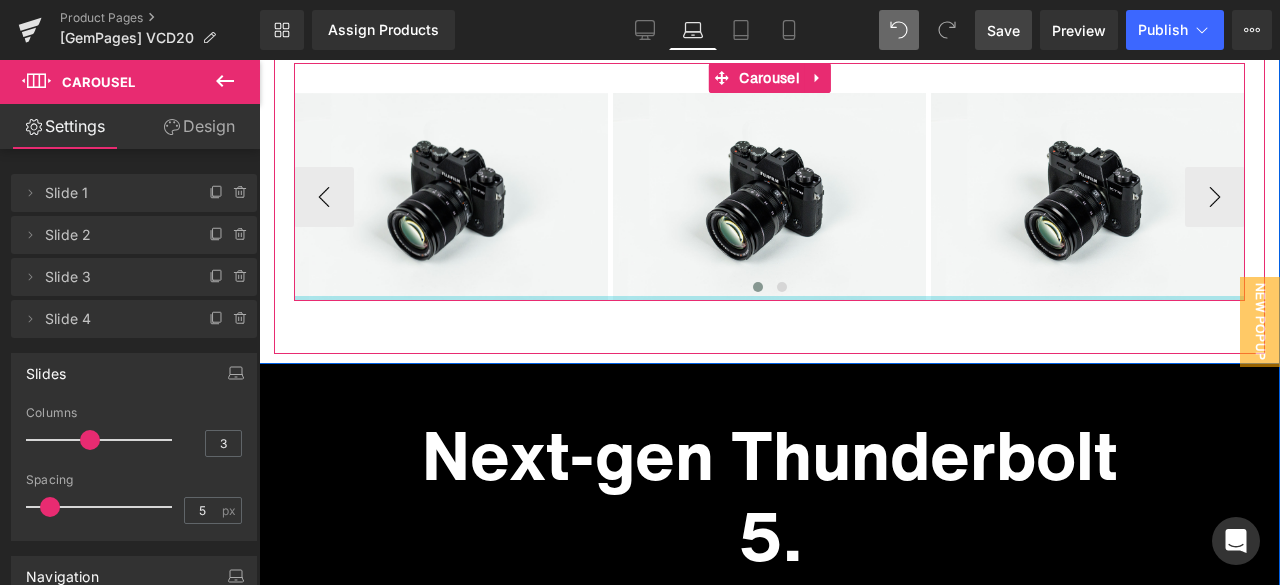 click at bounding box center (769, 298) 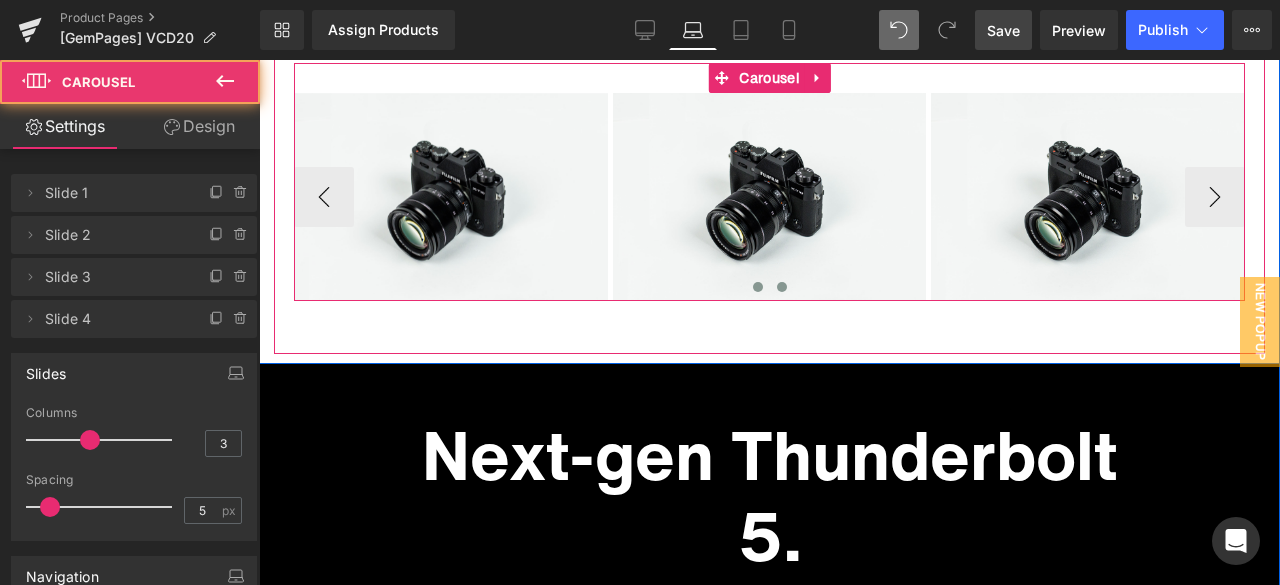 click at bounding box center (782, 287) 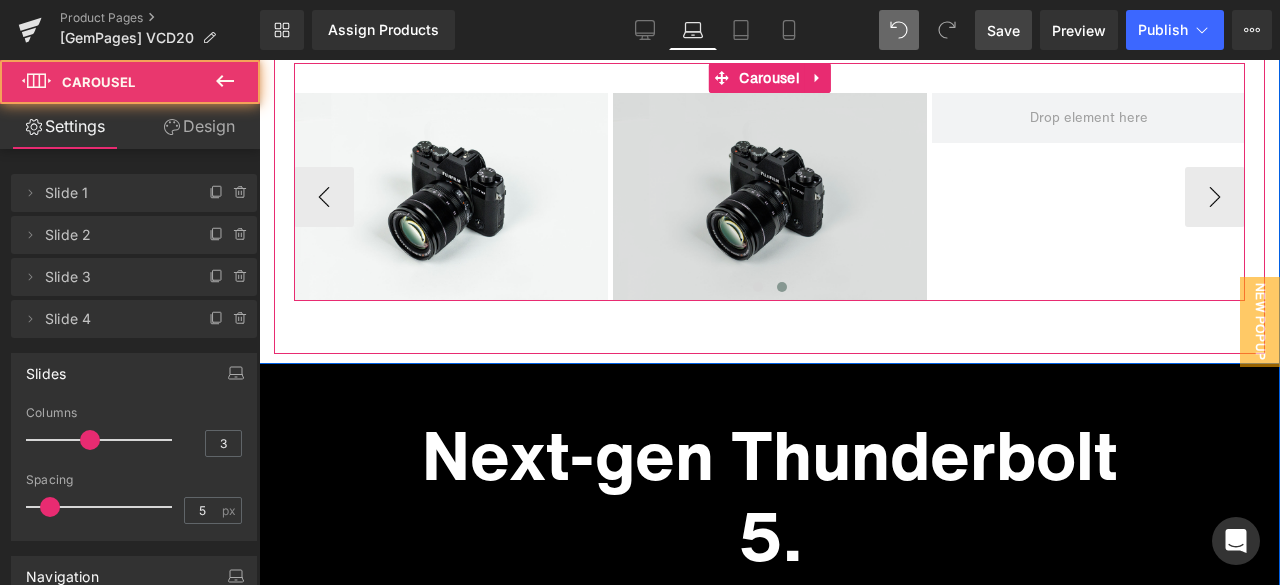click at bounding box center (770, 197) 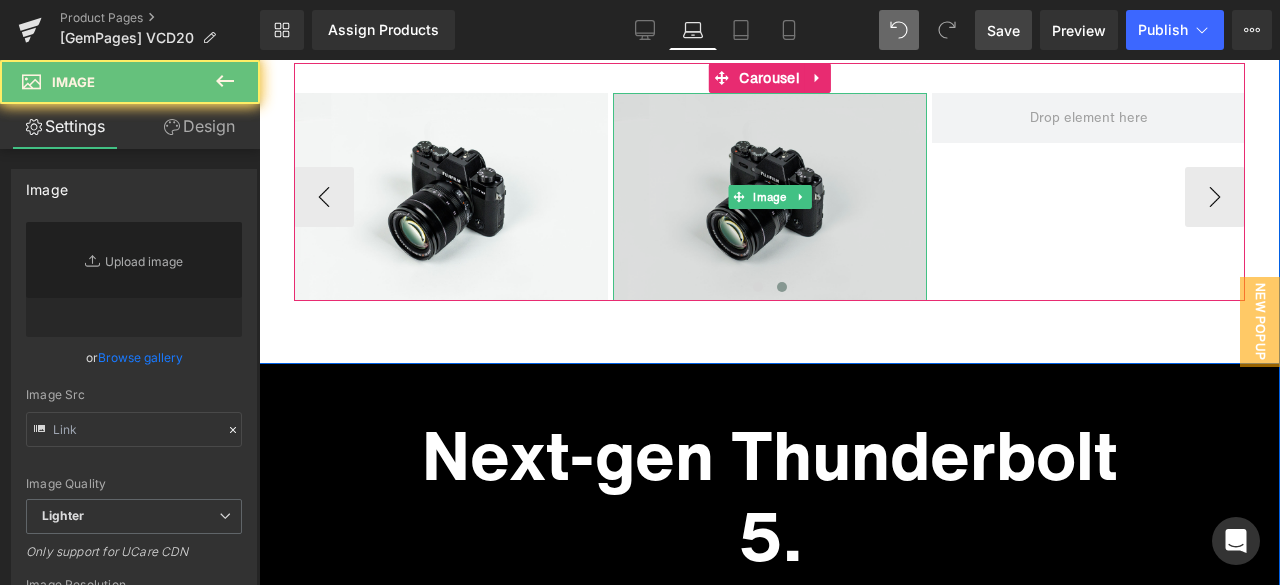 type on "//d1um8515vdn9kb.cloudfront.net/images/parallax.jpg" 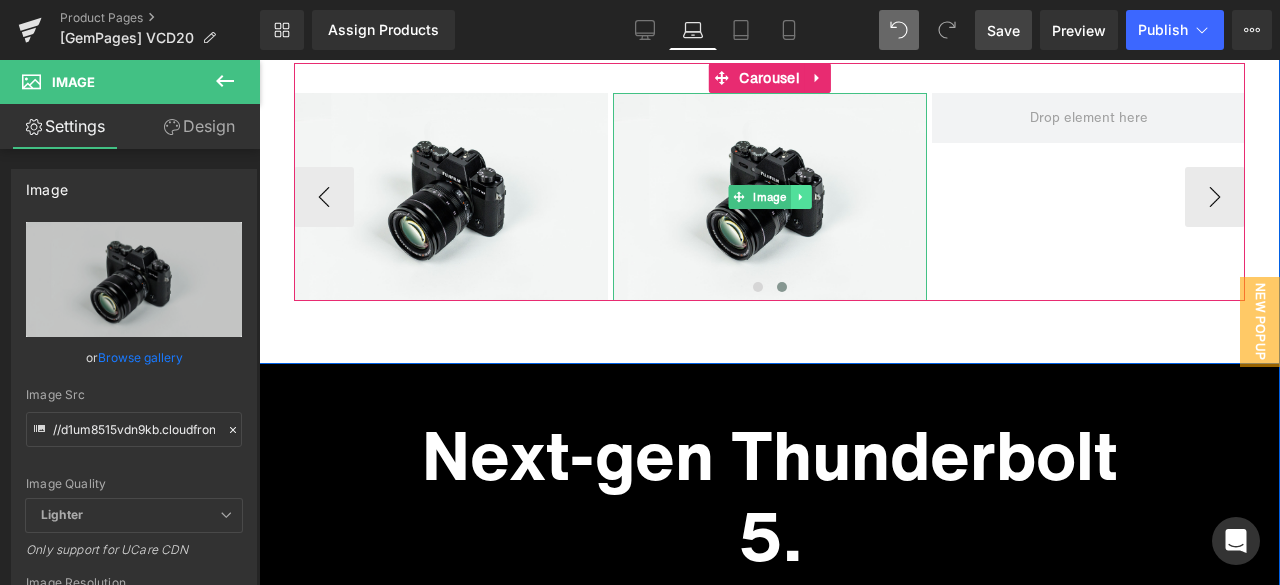 click at bounding box center (801, 197) 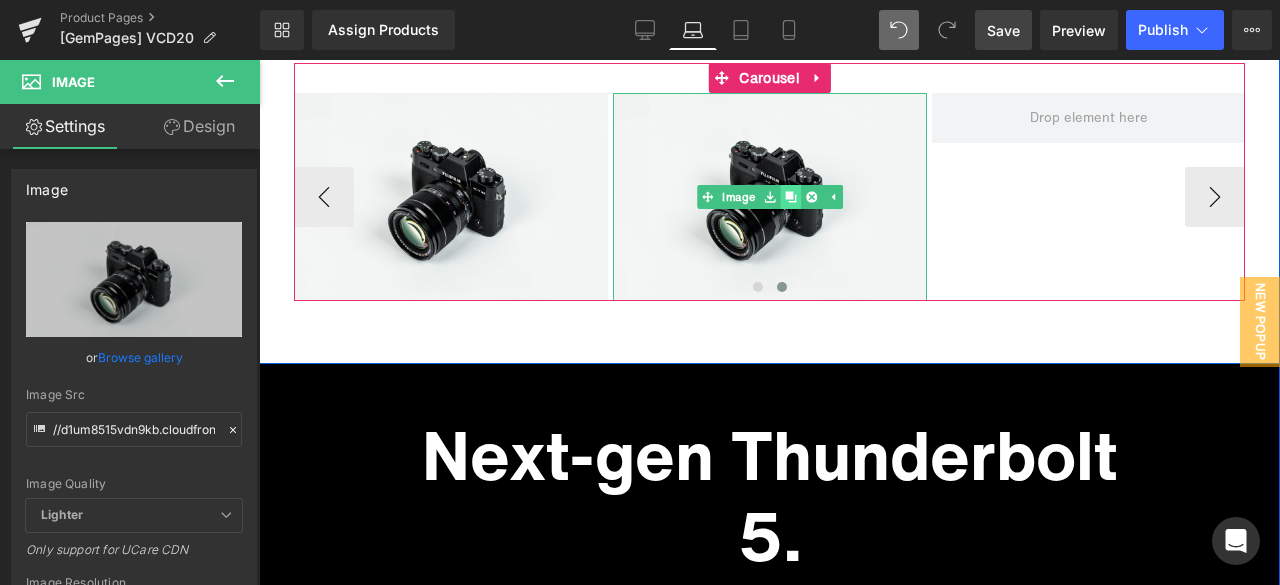 click 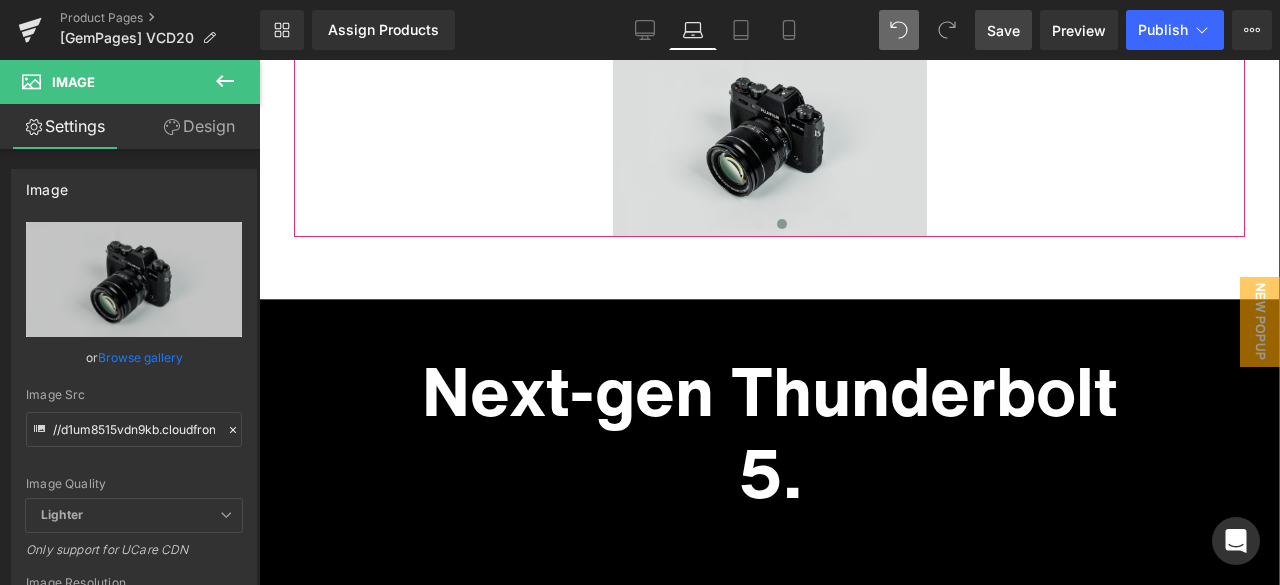 click at bounding box center [770, 134] 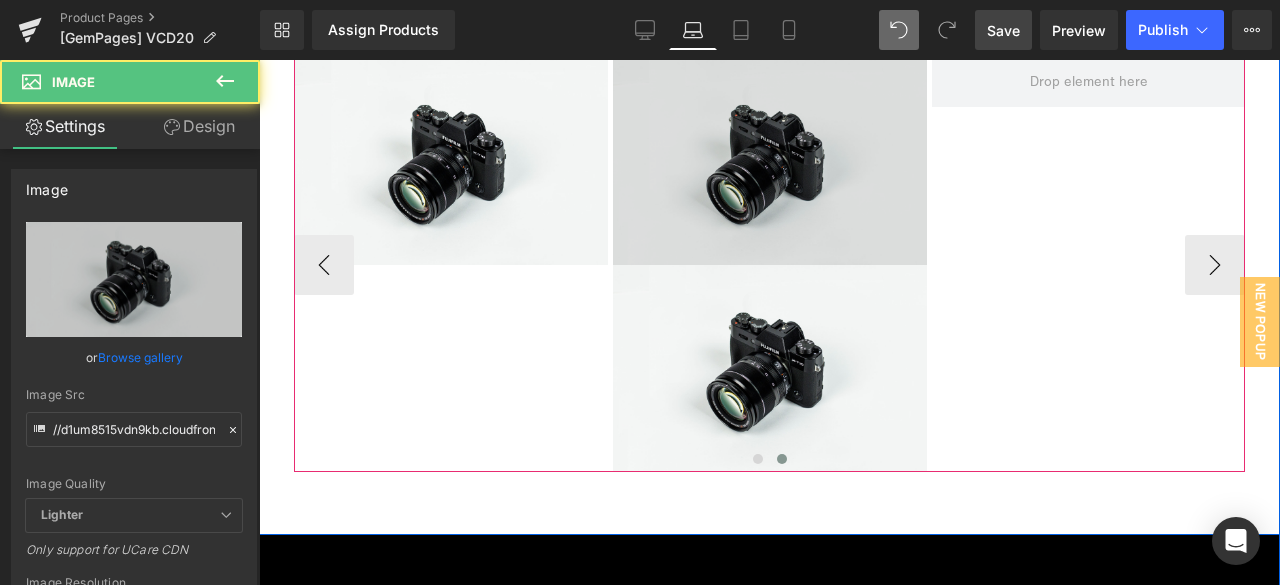 scroll, scrollTop: 6035, scrollLeft: 0, axis: vertical 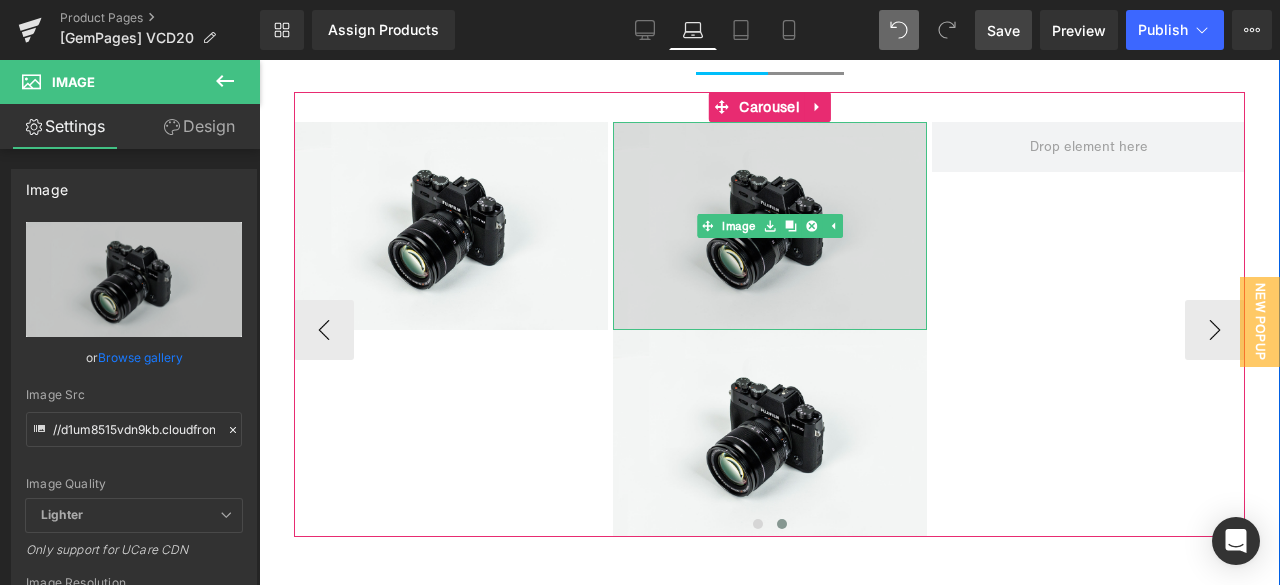 click at bounding box center (770, 226) 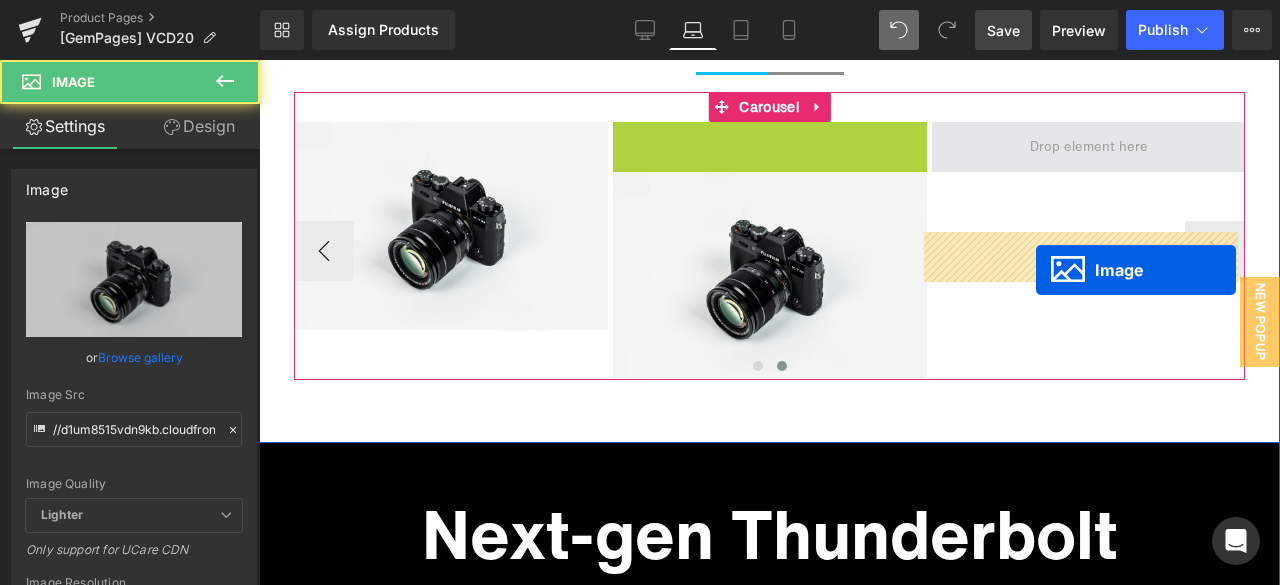 drag, startPoint x: 736, startPoint y: 335, endPoint x: 1036, endPoint y: 270, distance: 306.9609 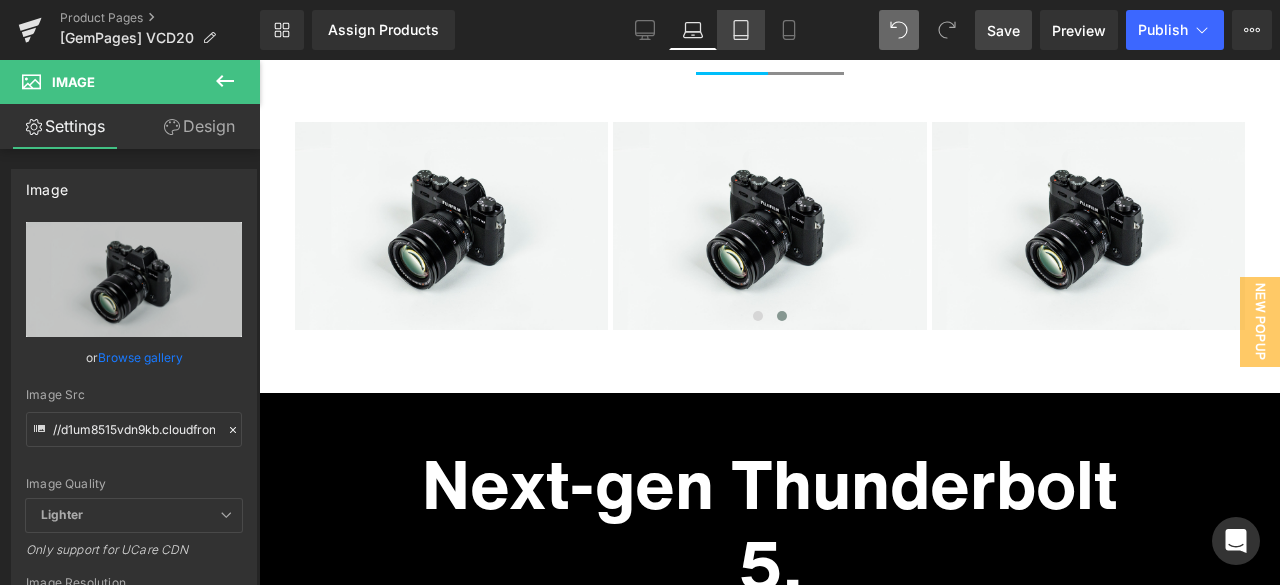 click 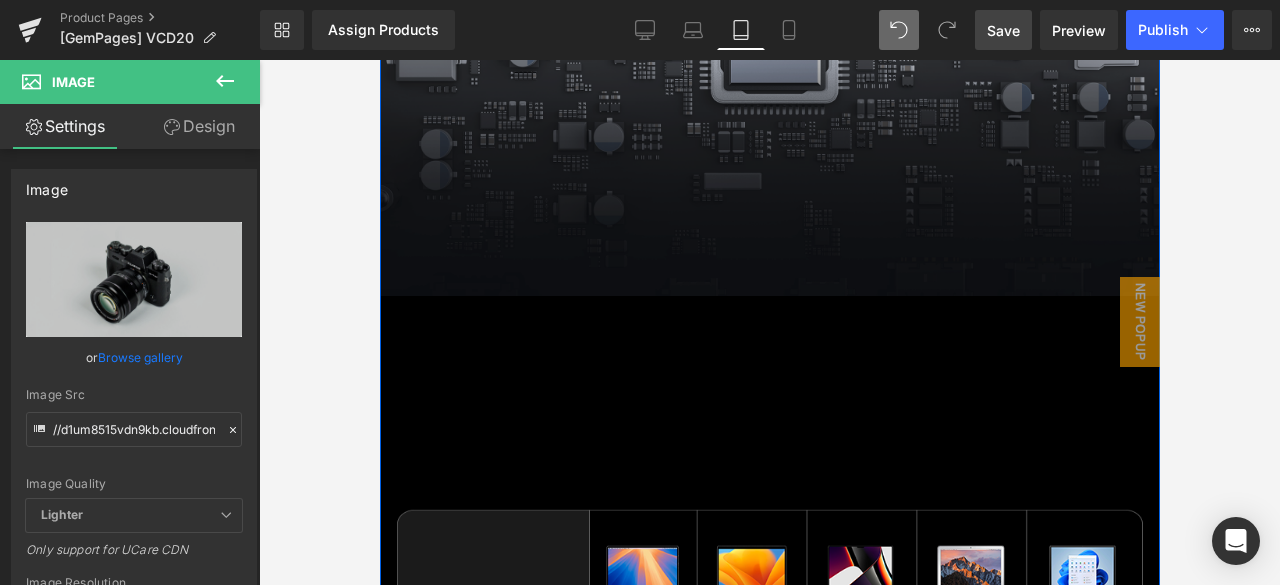 scroll, scrollTop: 5100, scrollLeft: 0, axis: vertical 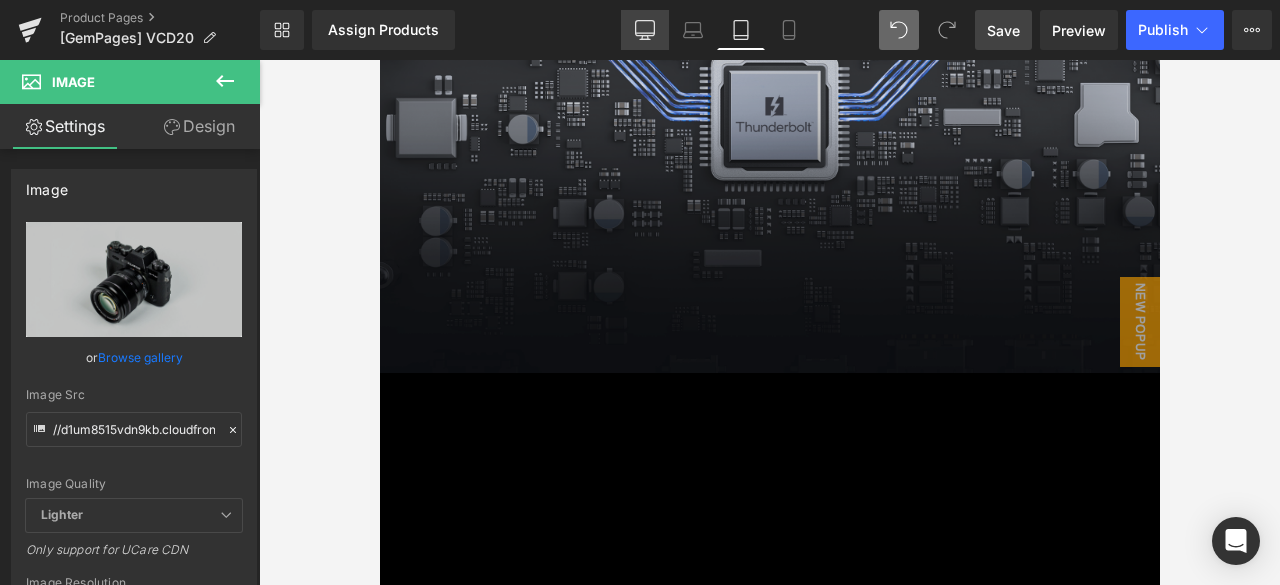 click 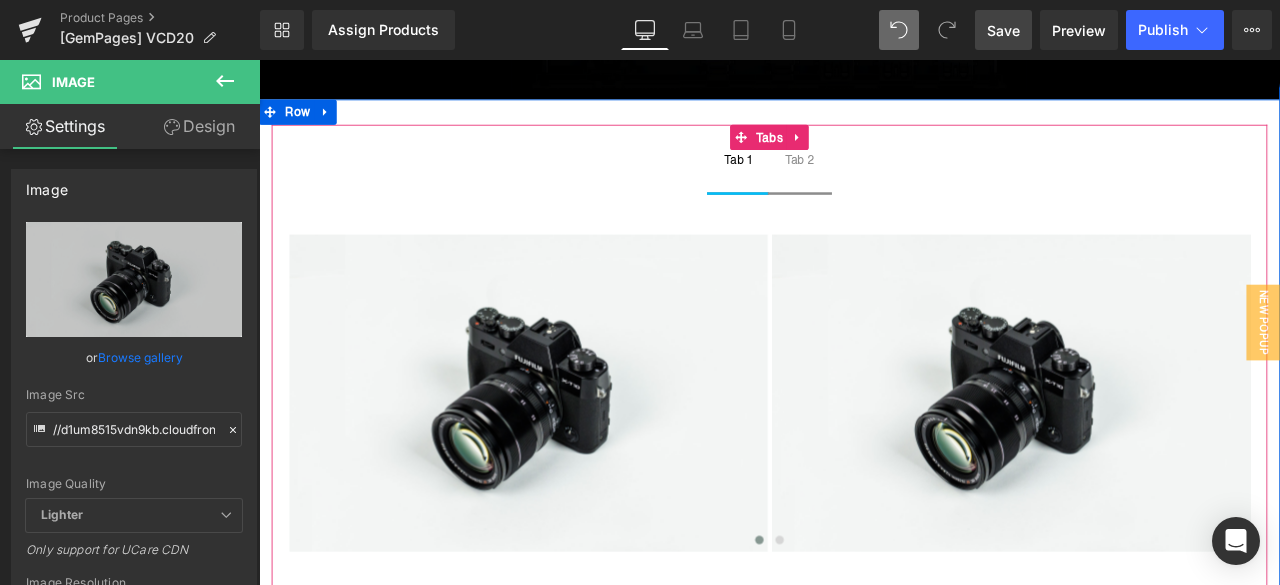 scroll, scrollTop: 5708, scrollLeft: 0, axis: vertical 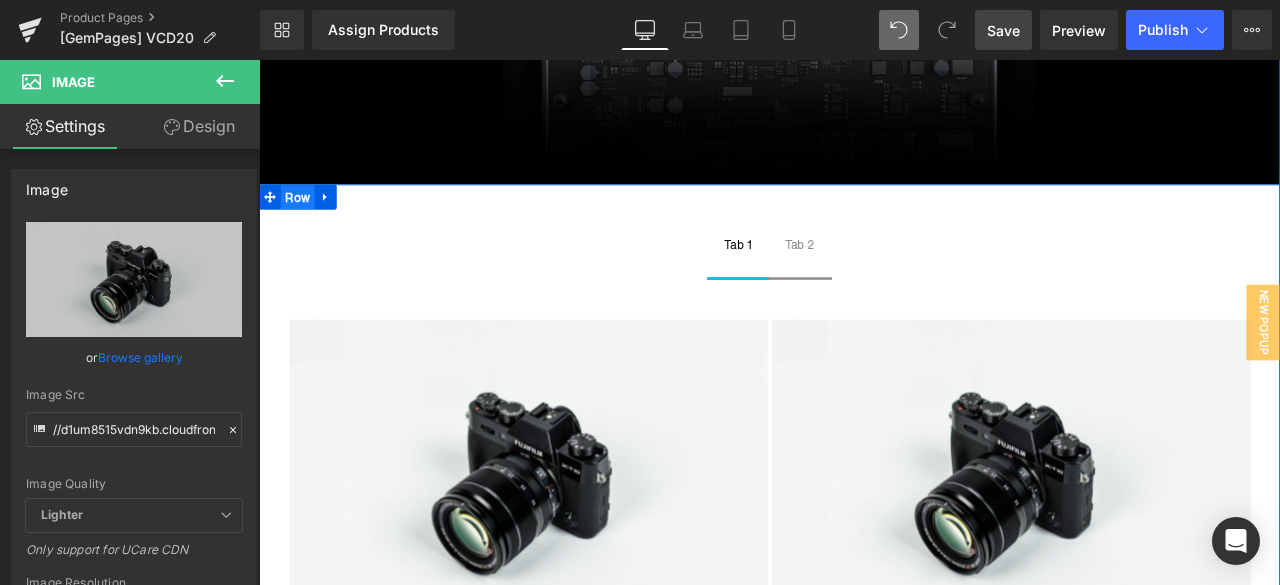 click on "Row" at bounding box center (305, 223) 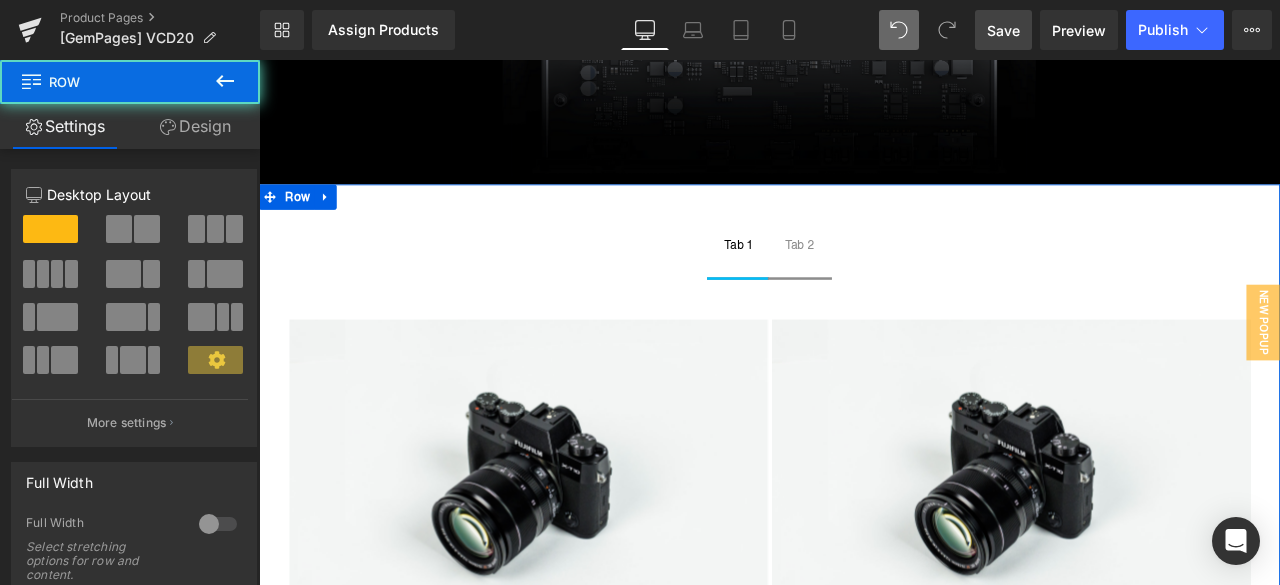 click on "Design" at bounding box center [195, 126] 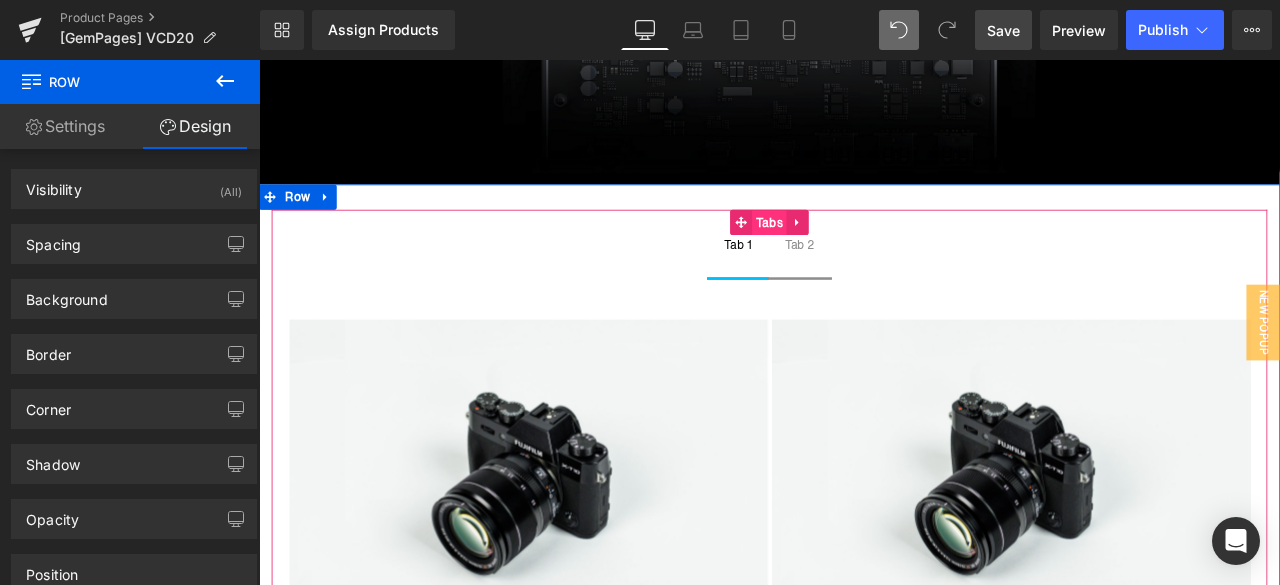 click on "Tabs" at bounding box center (863, 253) 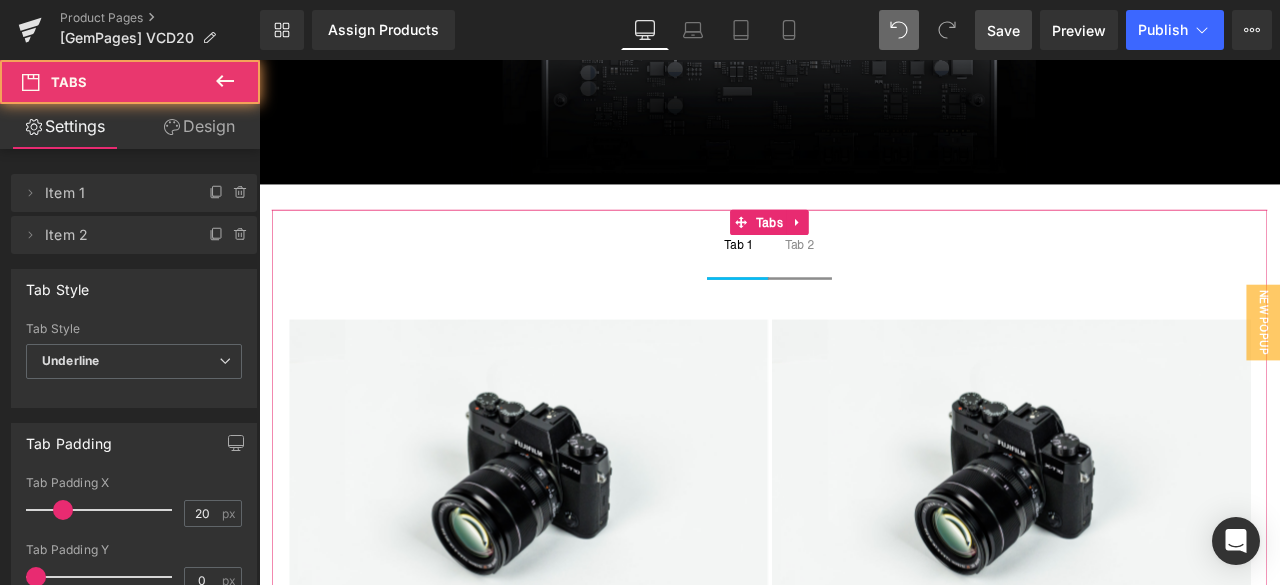 click on "Design" at bounding box center [199, 126] 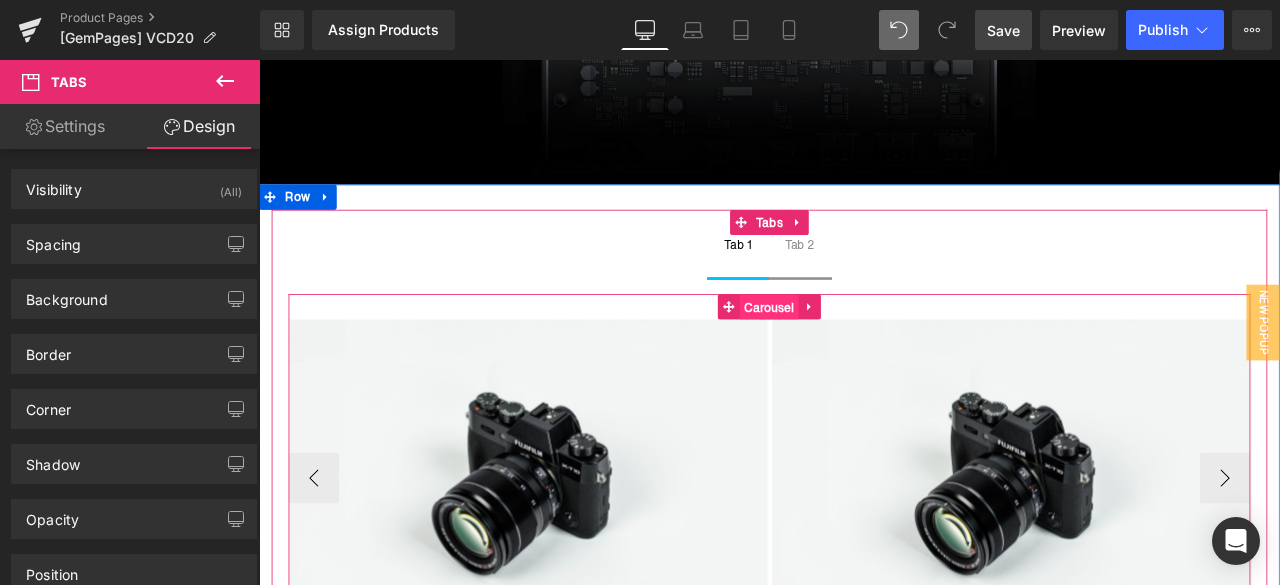 click on "Carousel" at bounding box center (864, 353) 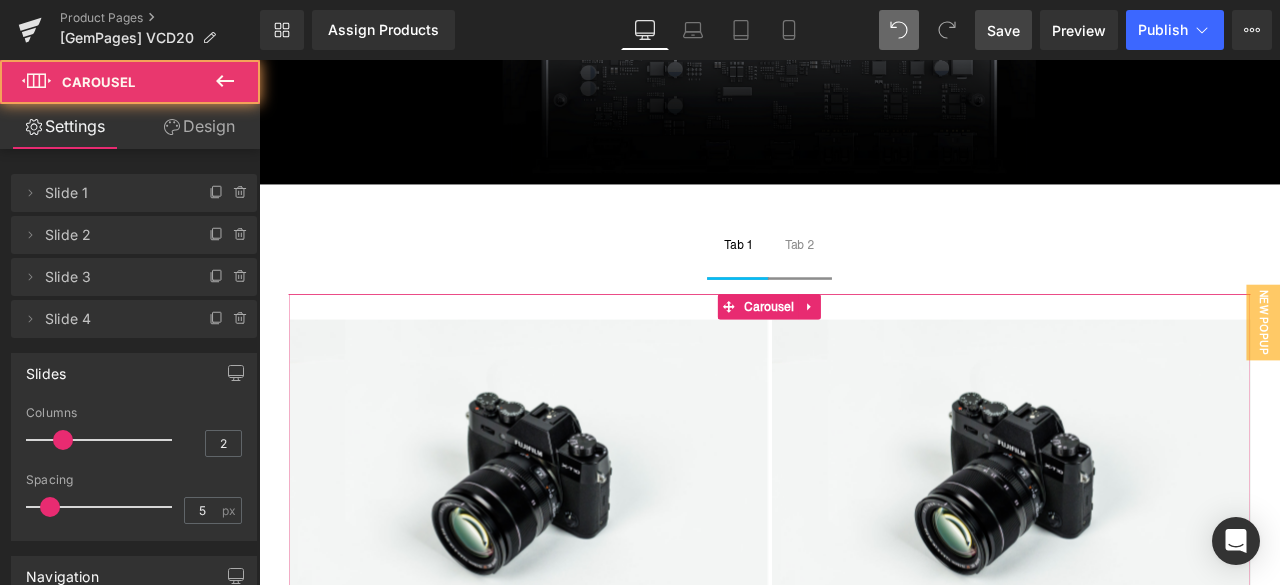 click 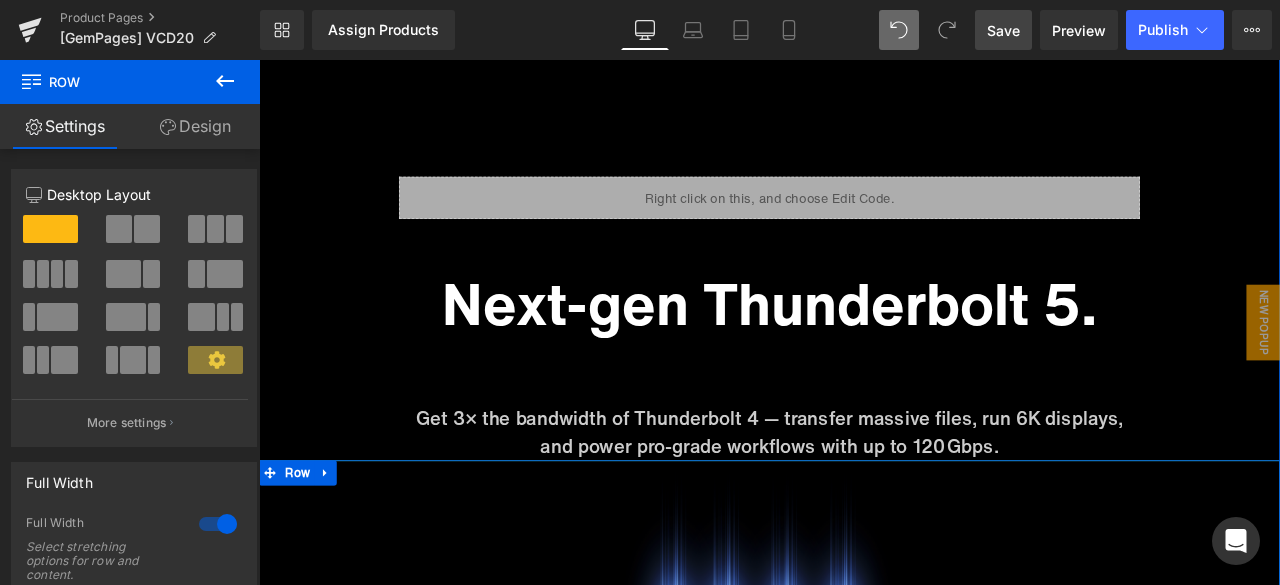 scroll, scrollTop: 4864, scrollLeft: 0, axis: vertical 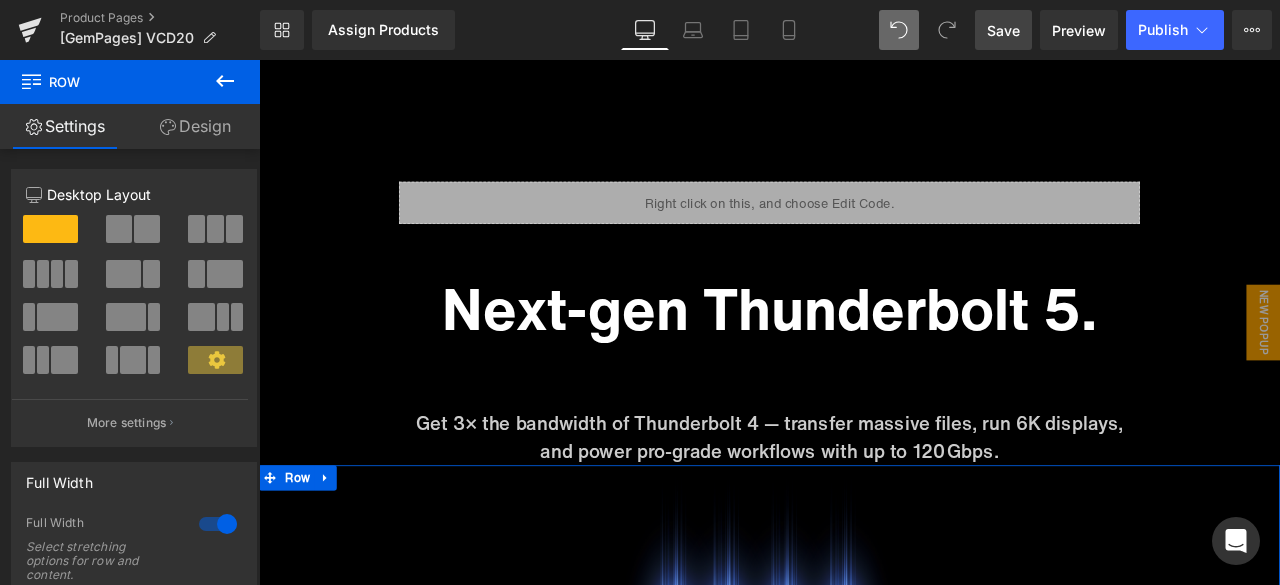 click on "Design" at bounding box center (195, 126) 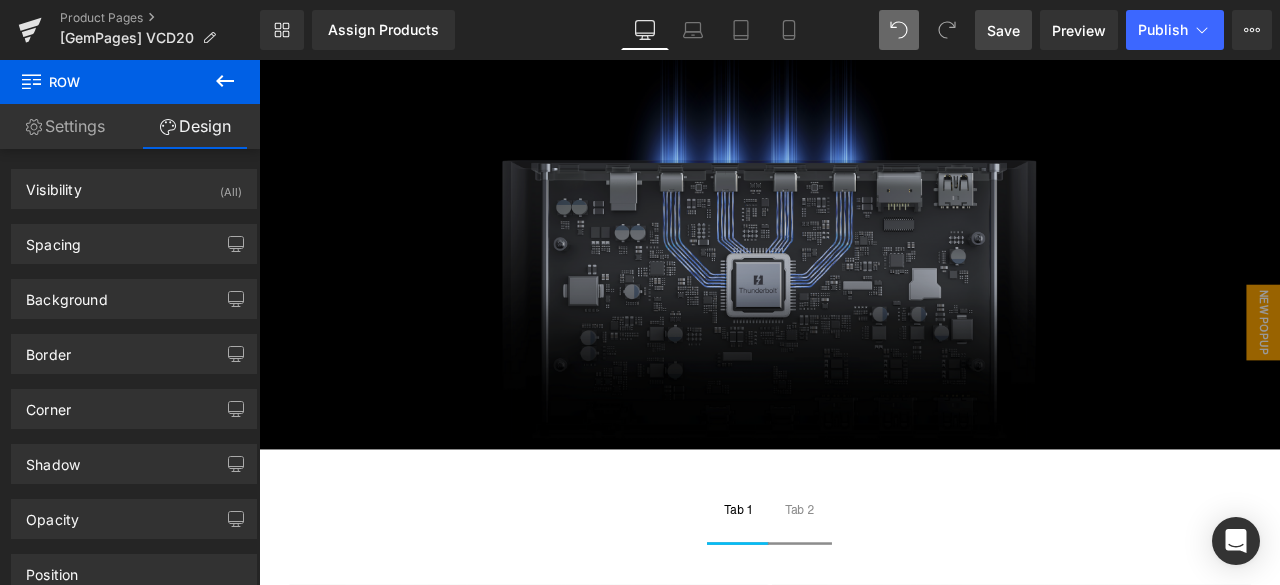 scroll, scrollTop: 5664, scrollLeft: 0, axis: vertical 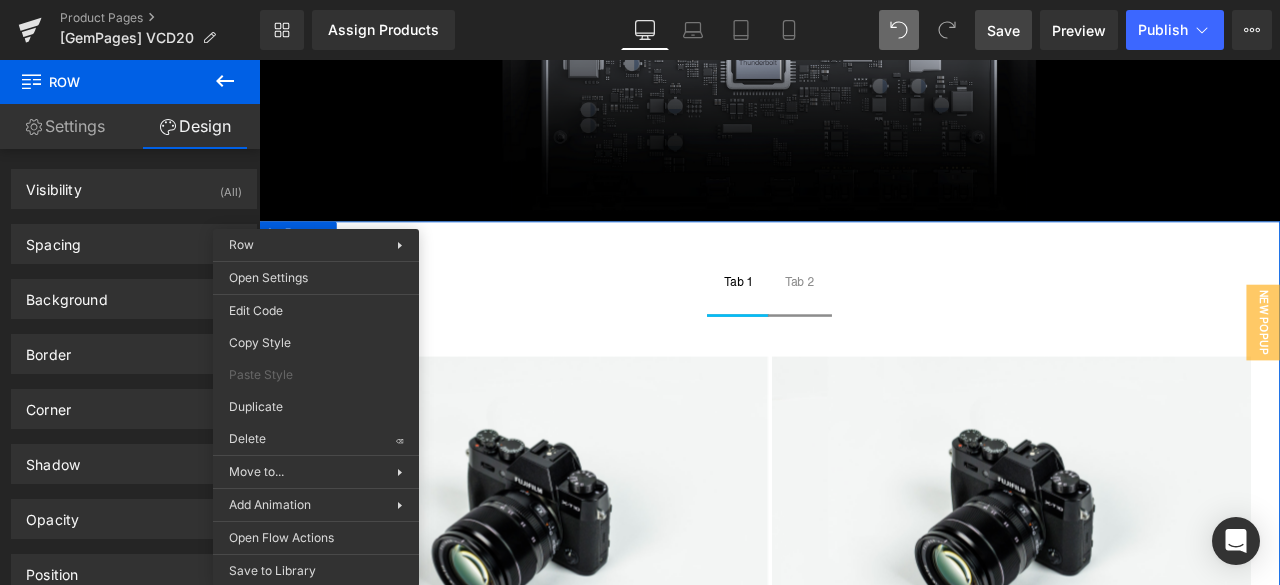 drag, startPoint x: 777, startPoint y: 311, endPoint x: 566, endPoint y: 285, distance: 212.59586 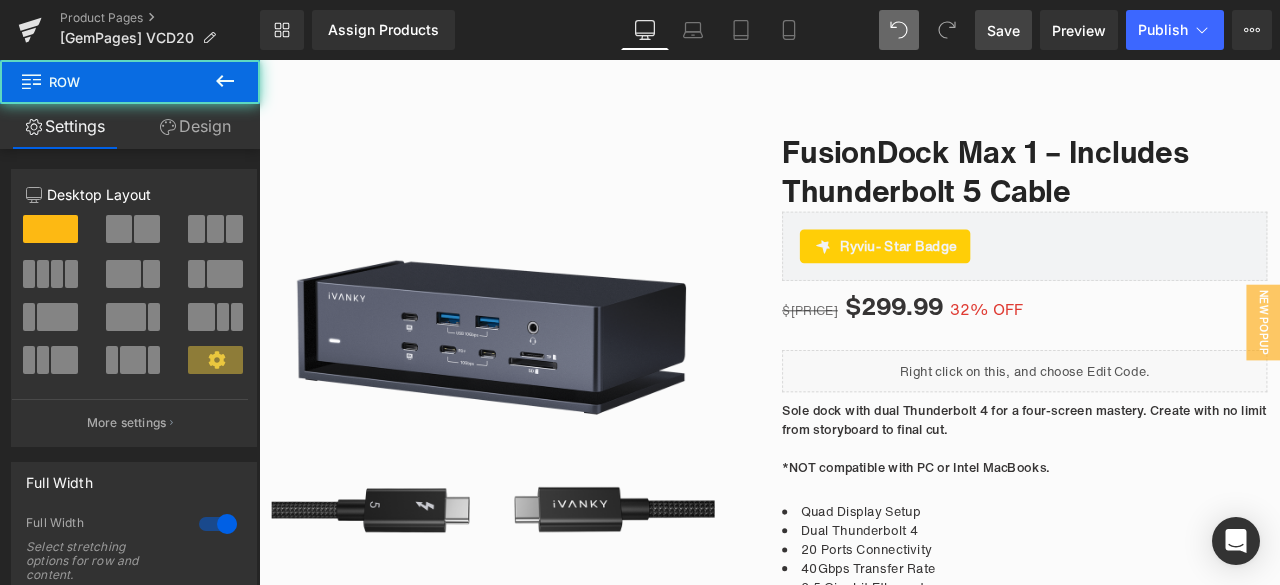 scroll, scrollTop: 27, scrollLeft: 0, axis: vertical 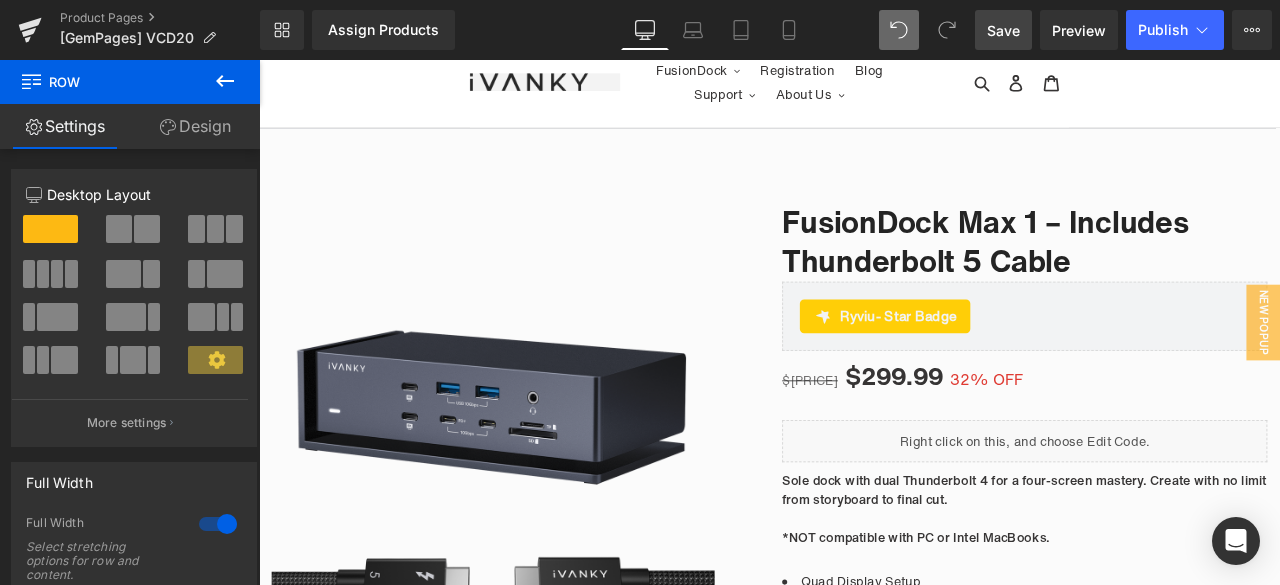 click on "Design" at bounding box center [195, 126] 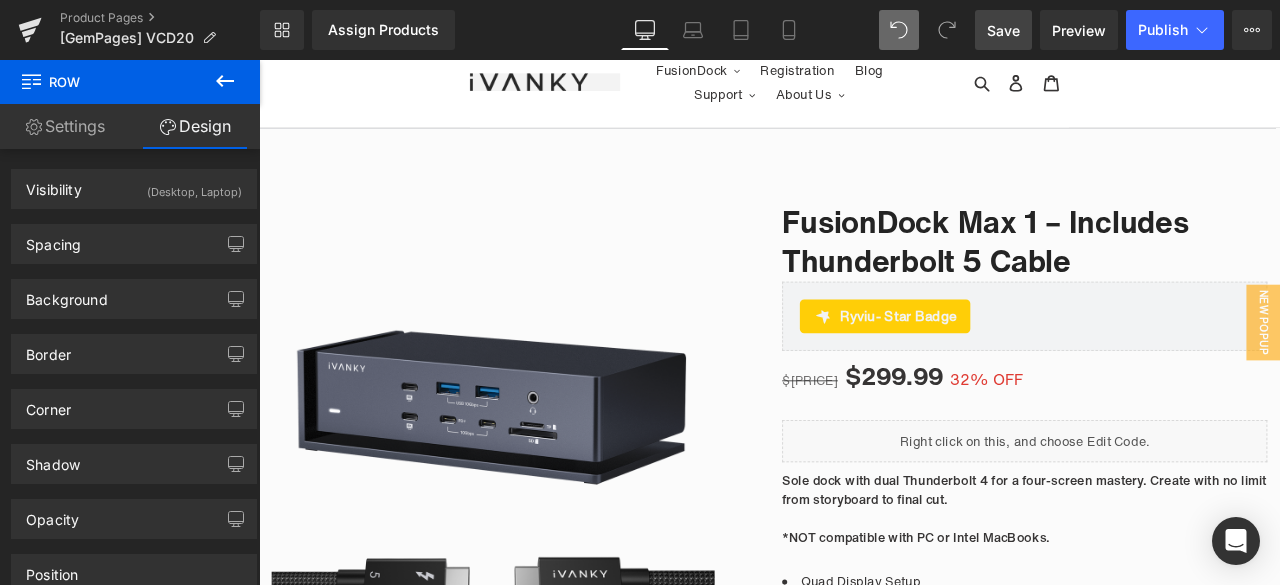 click on "Settings" at bounding box center [65, 126] 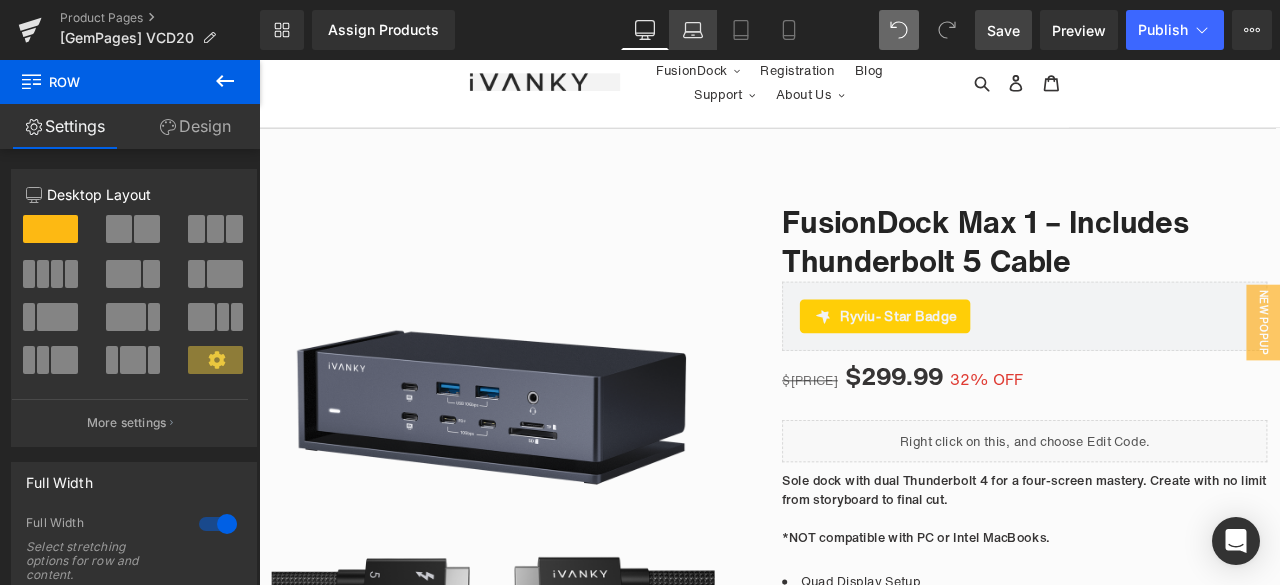 drag, startPoint x: 691, startPoint y: 27, endPoint x: 426, endPoint y: 11, distance: 265.48257 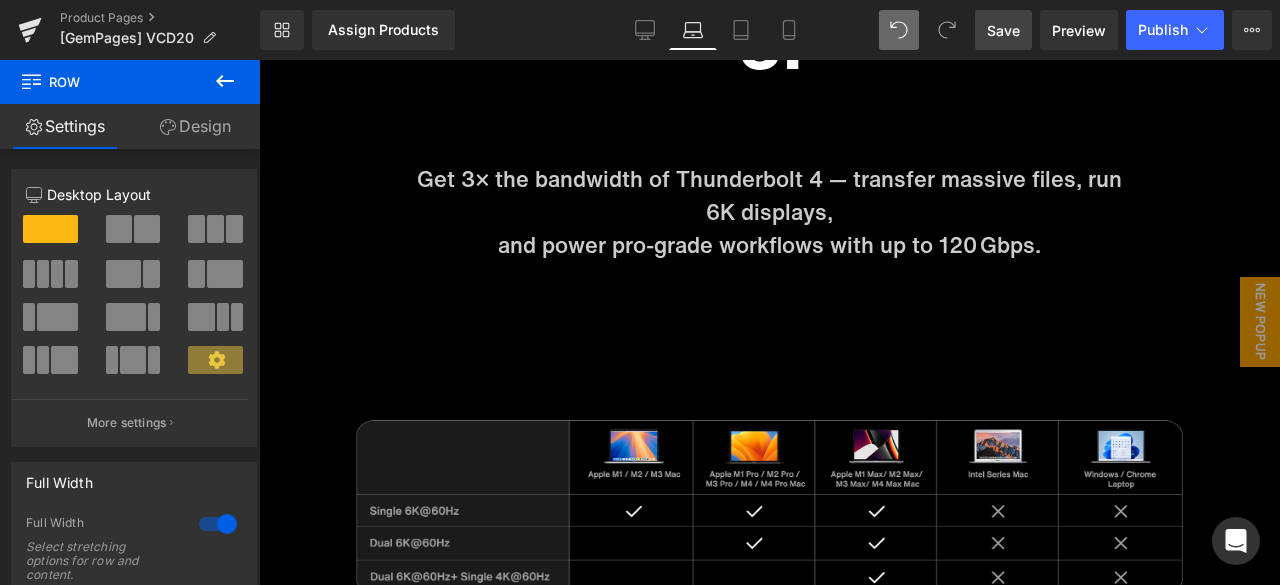 scroll, scrollTop: 6056, scrollLeft: 0, axis: vertical 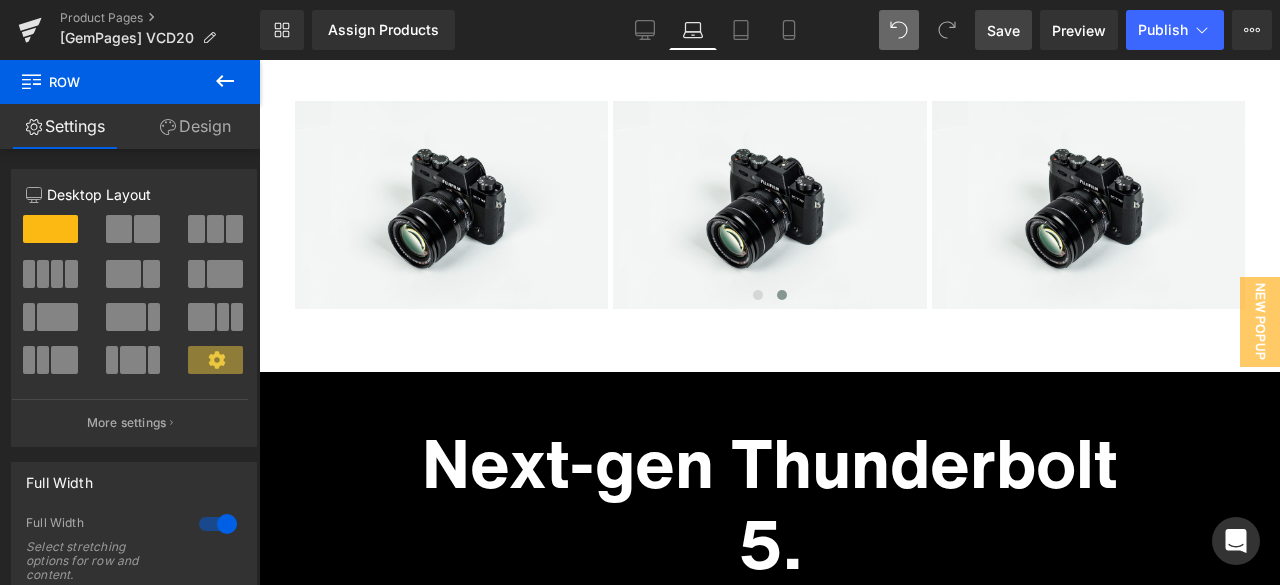 click on "Save" at bounding box center [1003, 30] 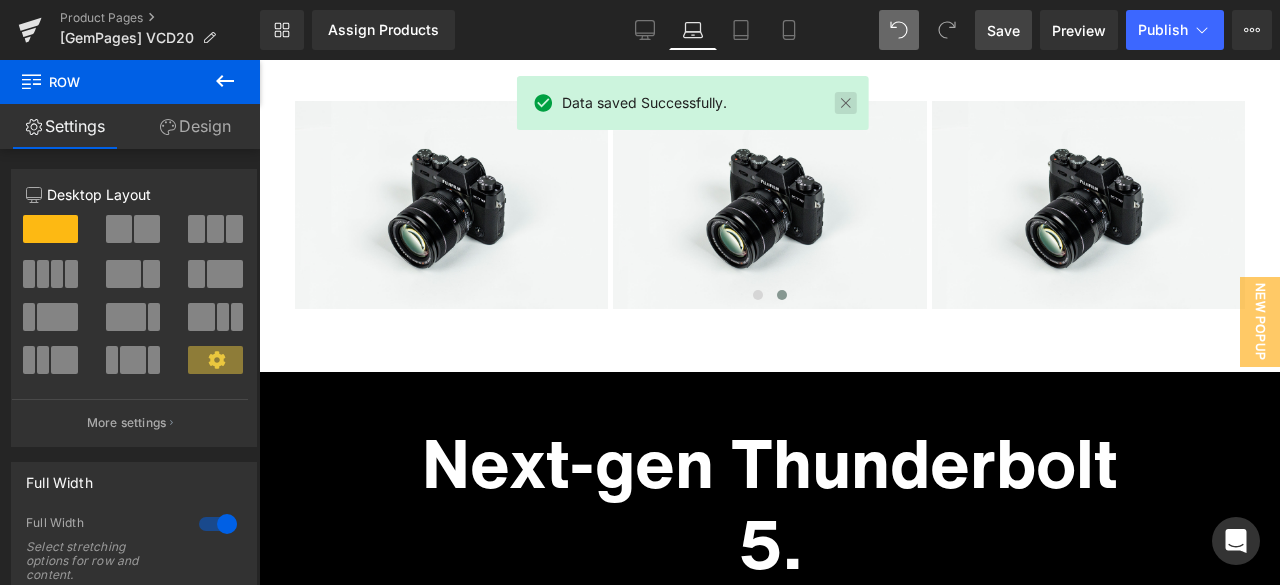 drag, startPoint x: 843, startPoint y: 109, endPoint x: 584, endPoint y: 48, distance: 266.08646 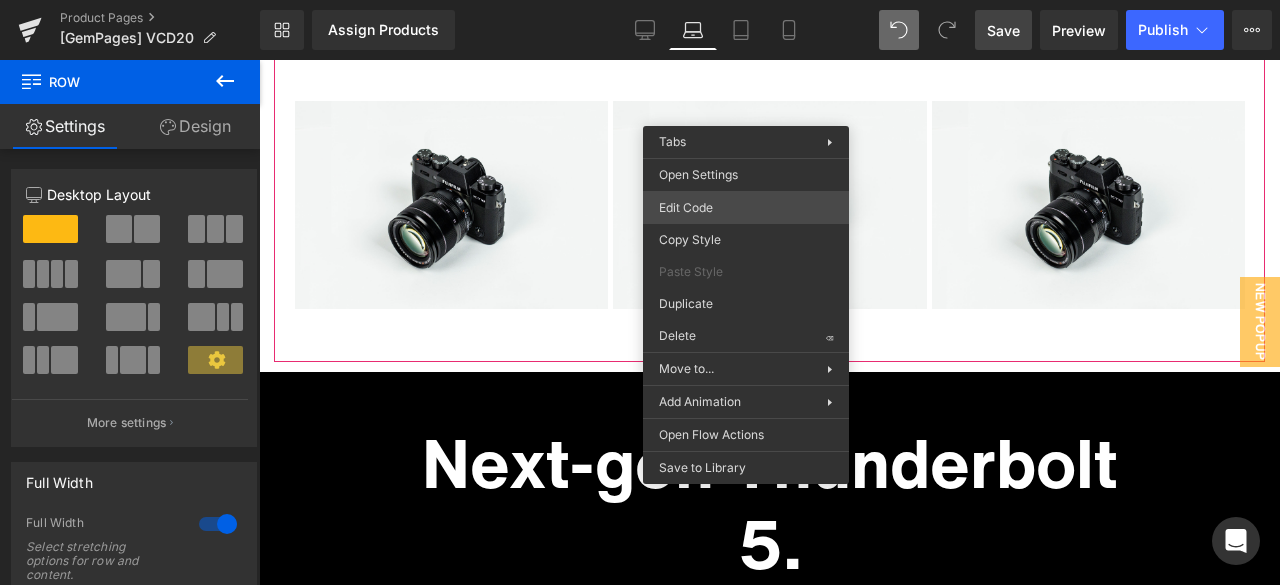 click on "Carousel  You are previewing how the   will restyle your page. You can not edit Elements in Preset Preview Mode.  Product Pages [GemPages] VCD20 Library Assign Products  Product Preview
No product match your search.  Please try another keyword  Manage assigned products Laptop Desktop Laptop Tablet Mobile Save Preview Publish Scheduled View Live Page View with current Template Save Template to Library Schedule Publish  Optimize  Publish Settings Shortcuts  Your page can’t be published   You've reached the maximum number of published pages on your plan  ([NUMBER]/[NUMBER]).  You need to upgrade your plan or unpublish all your pages to get 1 publish slot.   Unpublish pages   Upgrade plan  Elements Global Style Base Row  rows, columns, layouts, div Heading  headings, titles, h1,h2,h3,h4,h5,h6 Text Block  texts, paragraphs, contents, blocks Image  images, photos, alts, uploads Icon  icons, symbols Button  button, call to action, cta Separator  separators, dividers, horizontal lines Liquid  Banner Parallax" at bounding box center [640, 0] 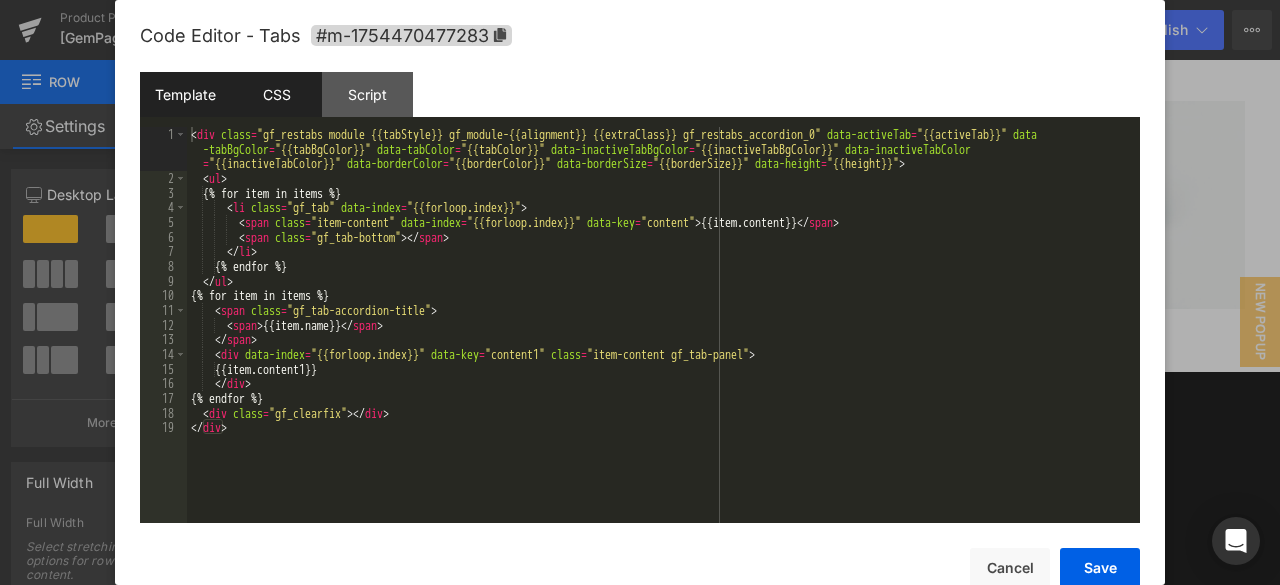 click on "CSS" at bounding box center (276, 94) 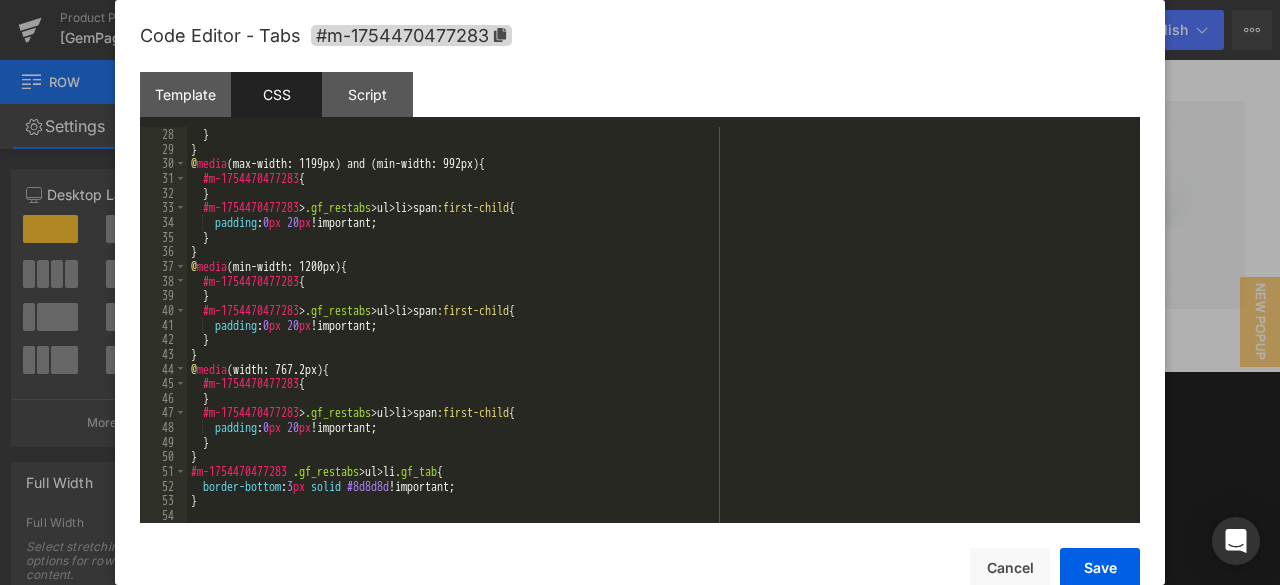 scroll, scrollTop: 396, scrollLeft: 0, axis: vertical 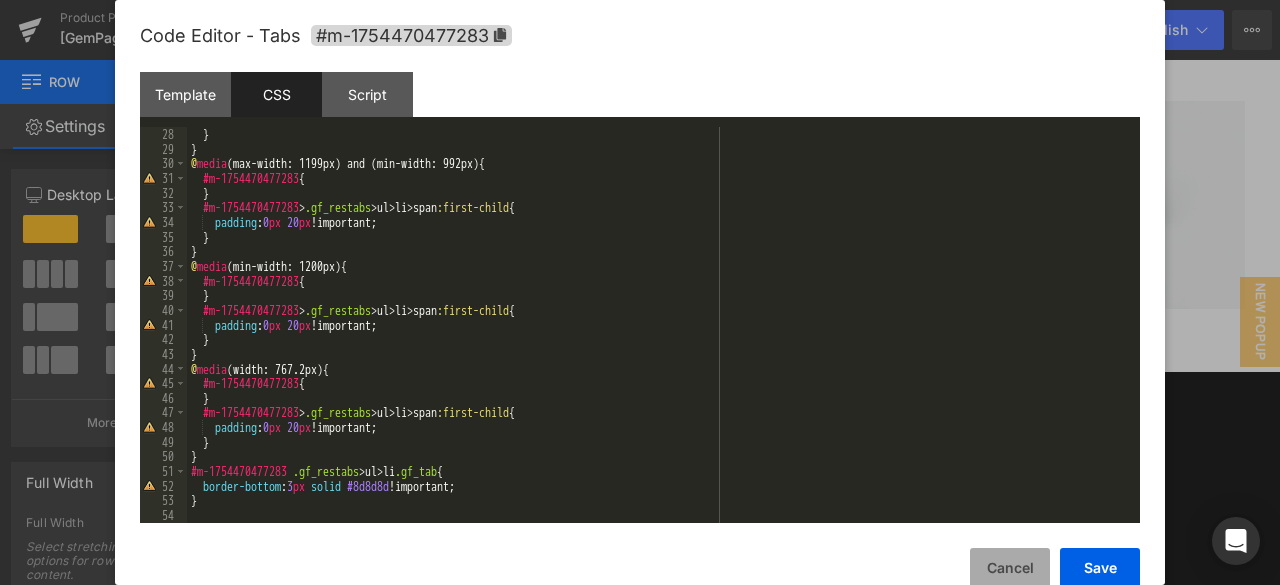 click on "Cancel" at bounding box center [1010, 568] 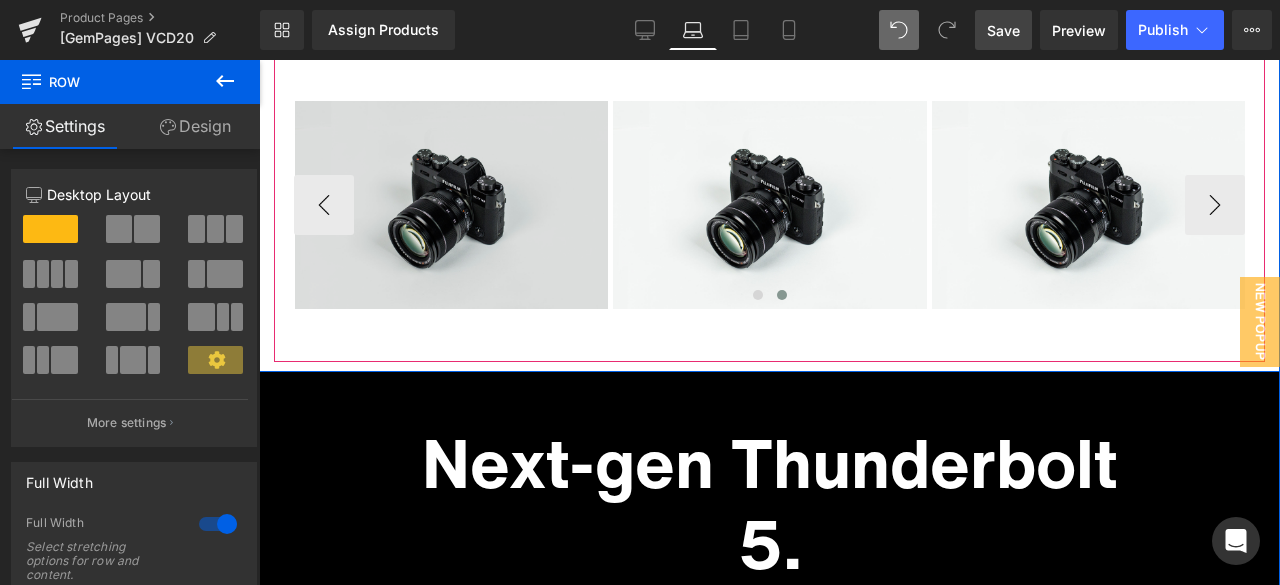 drag, startPoint x: 760, startPoint y: 91, endPoint x: 300, endPoint y: 263, distance: 491.1049 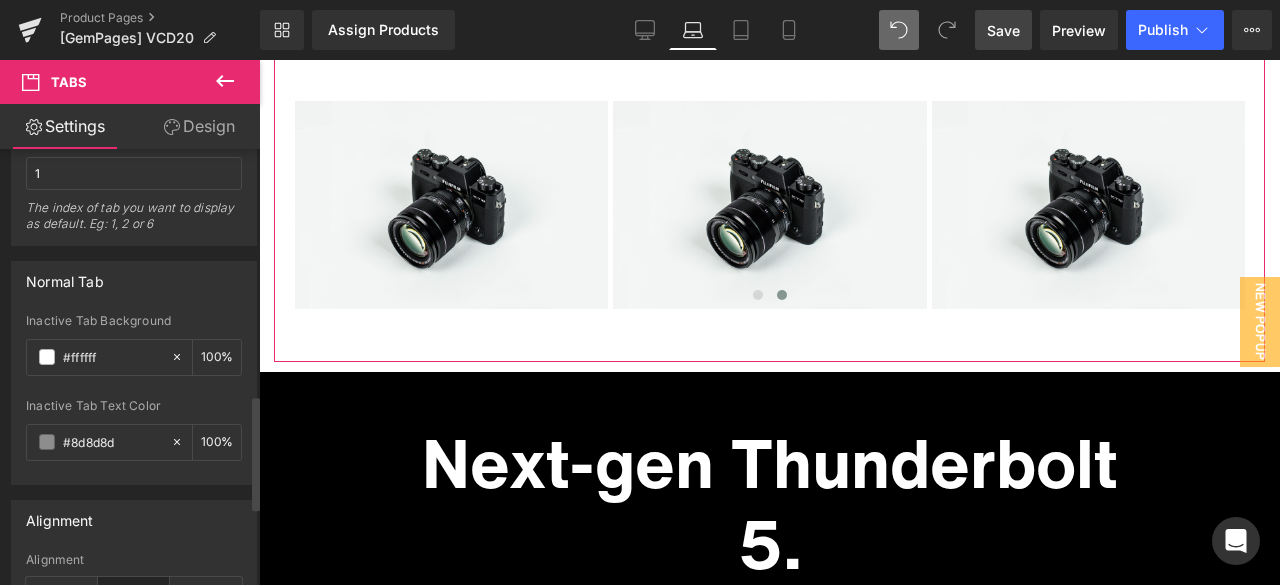 scroll, scrollTop: 1035, scrollLeft: 0, axis: vertical 